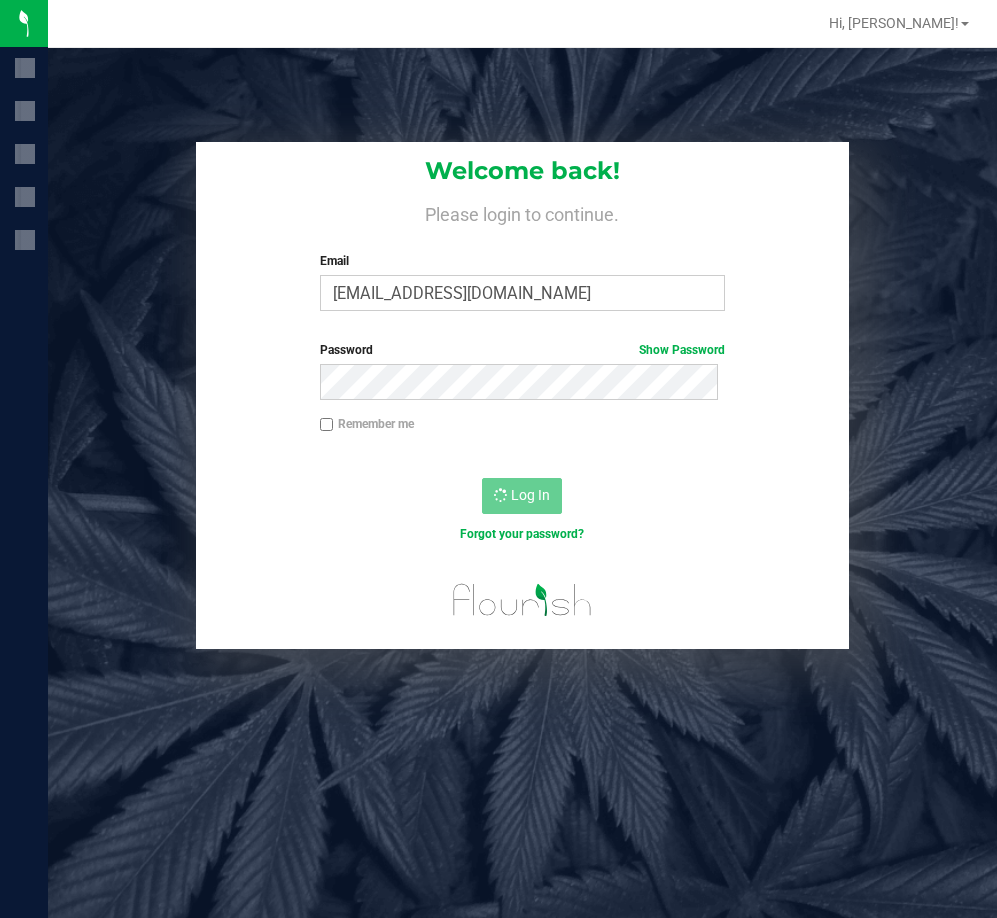 scroll, scrollTop: 0, scrollLeft: 0, axis: both 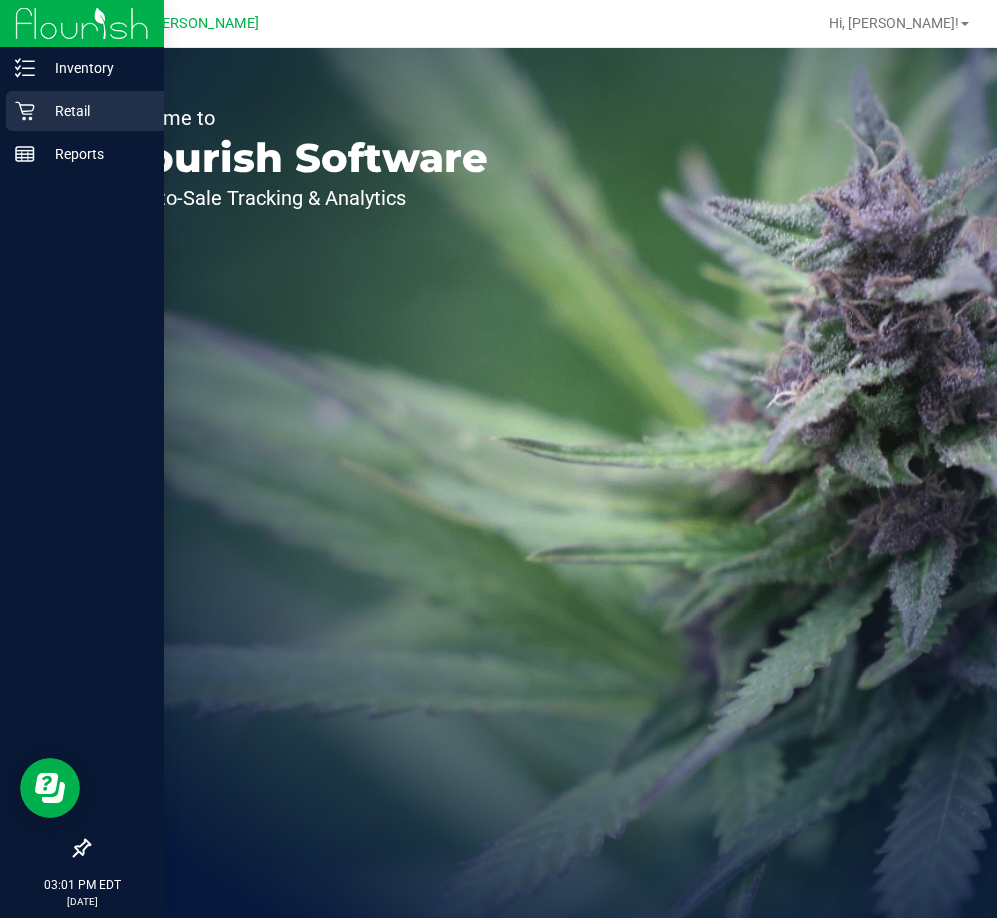 click on "Retail" at bounding box center (95, 111) 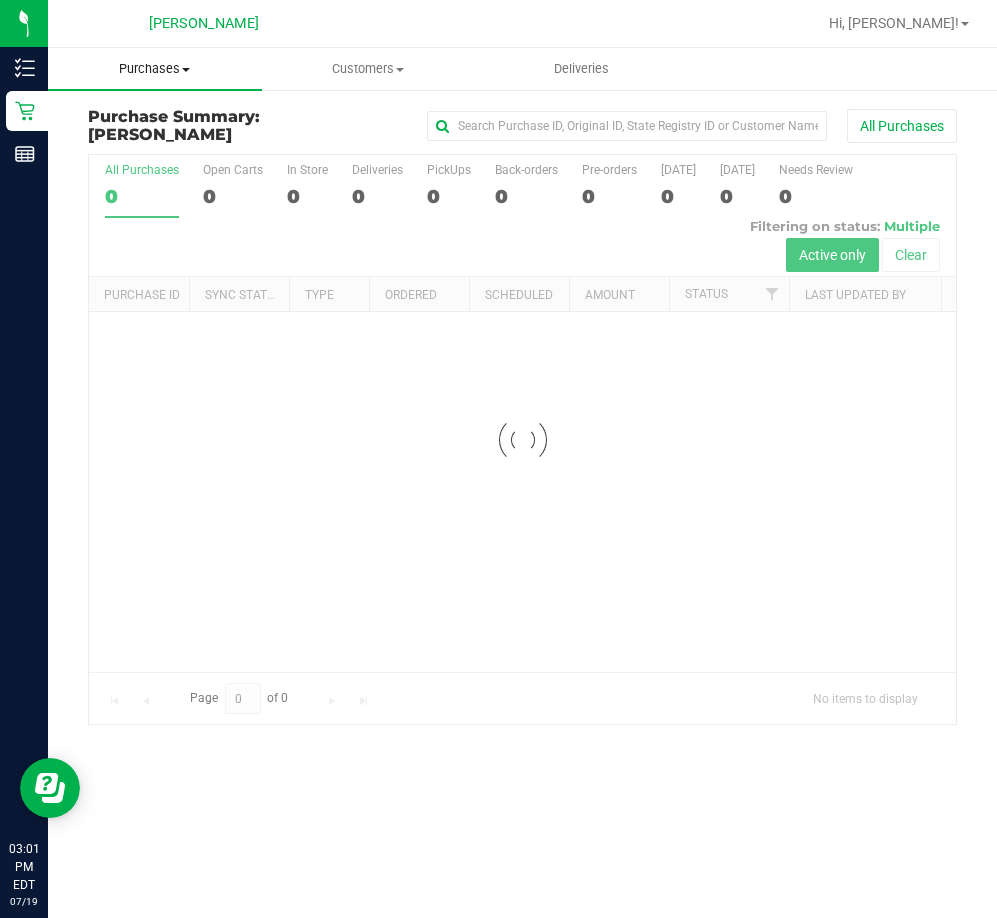 click on "Purchases" at bounding box center (155, 69) 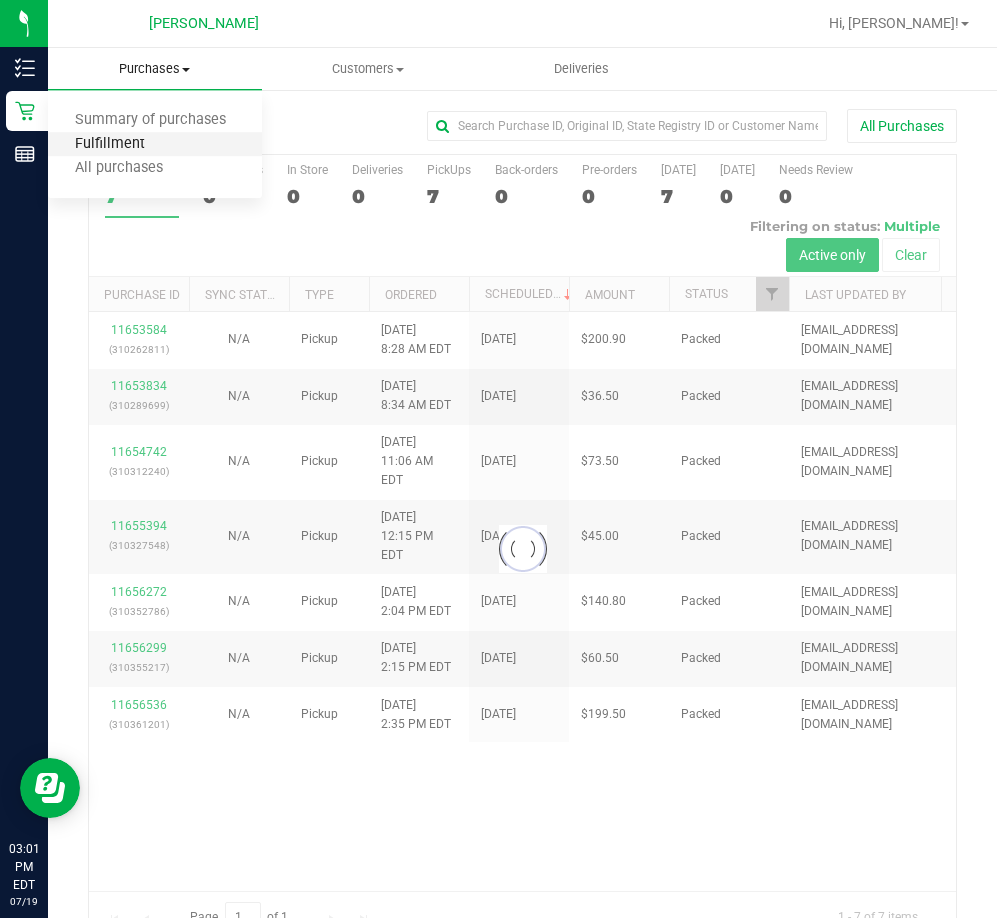 click on "Fulfillment" at bounding box center [110, 144] 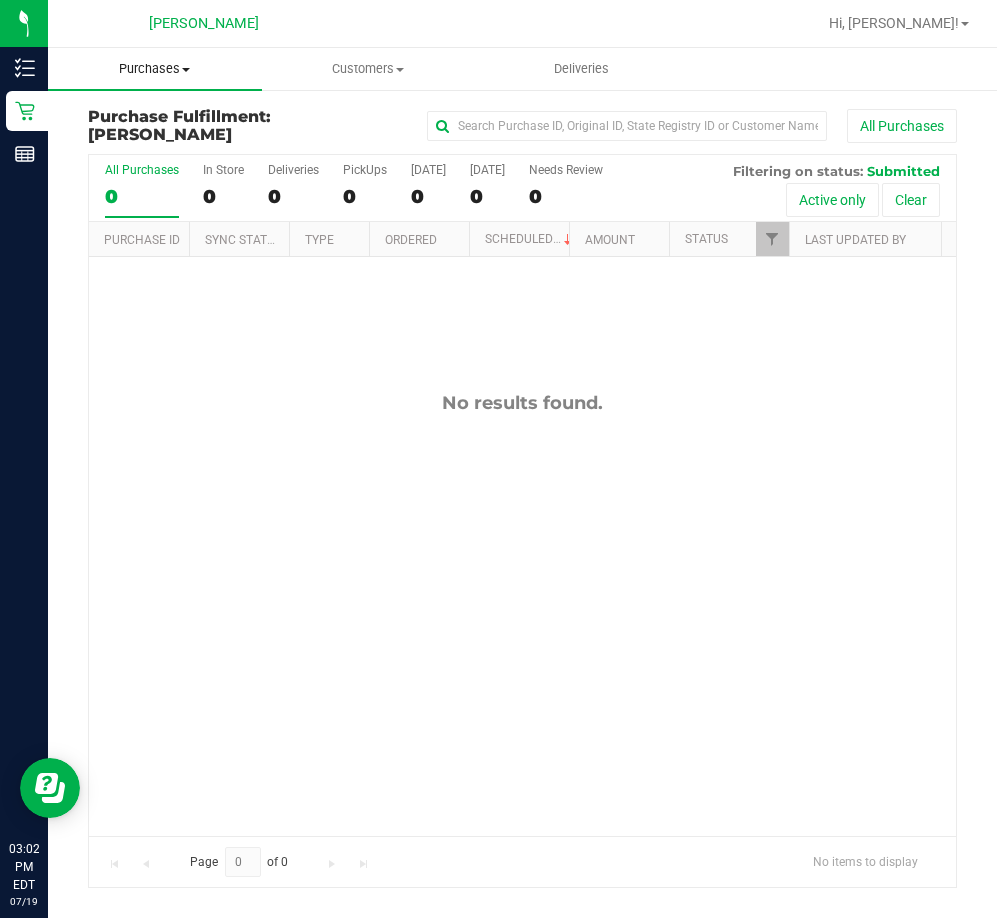 click on "Purchases" at bounding box center (155, 69) 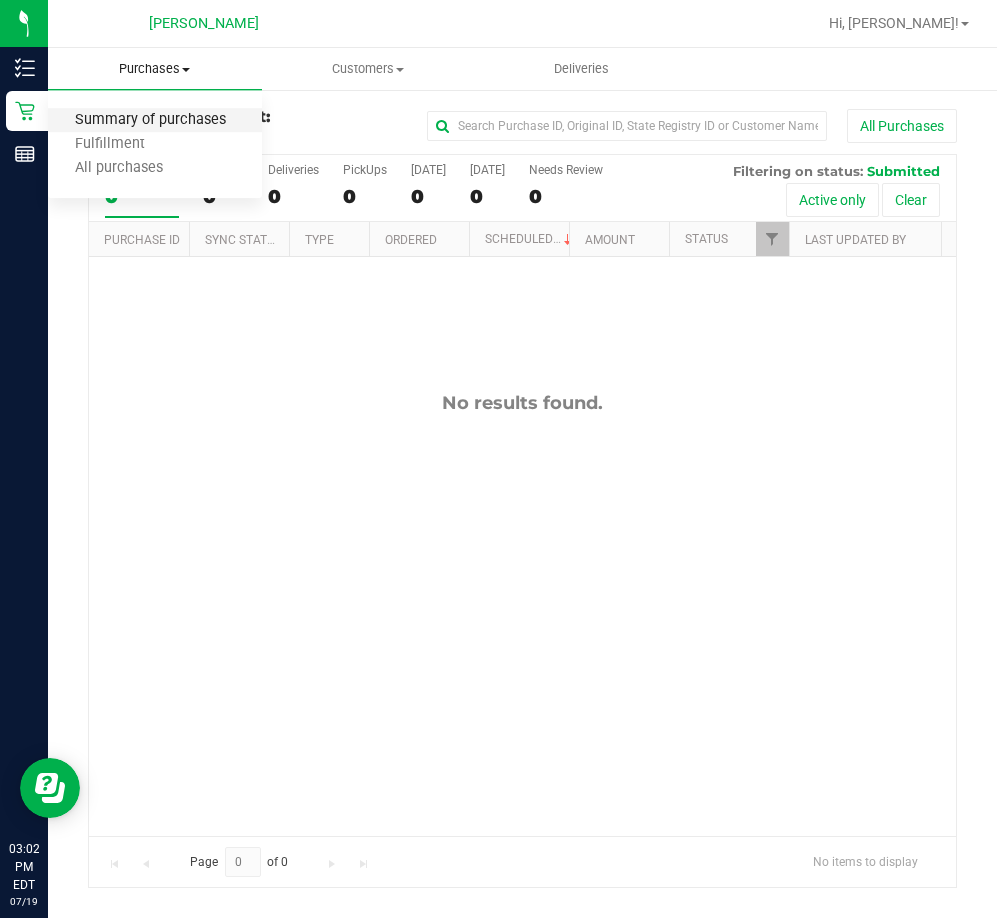 click on "Summary of purchases" at bounding box center (150, 120) 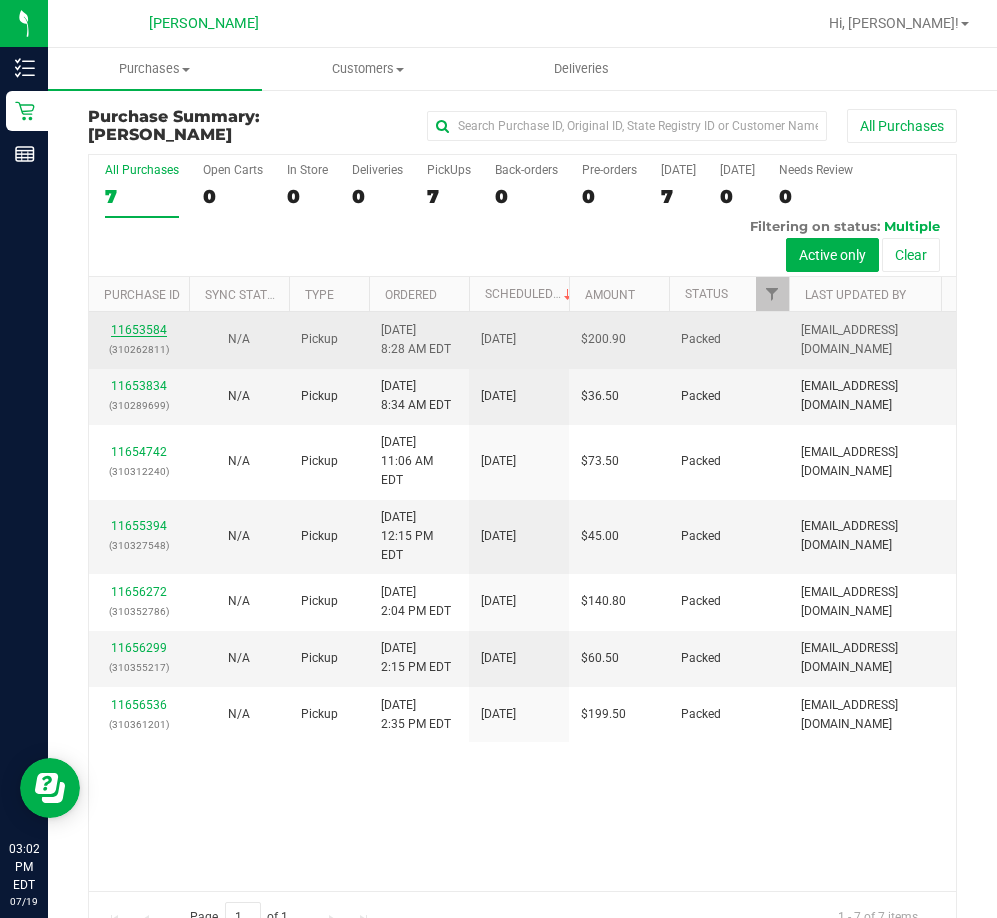 click on "11653584" at bounding box center [139, 330] 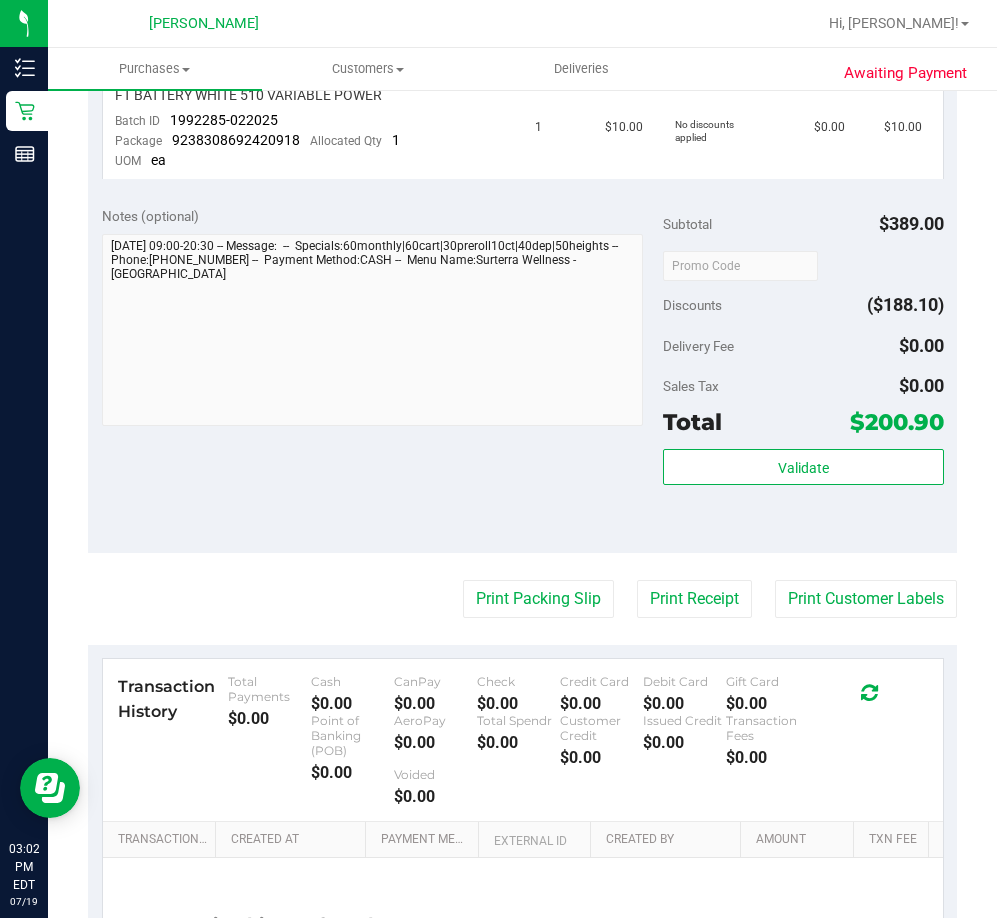 scroll, scrollTop: 1200, scrollLeft: 0, axis: vertical 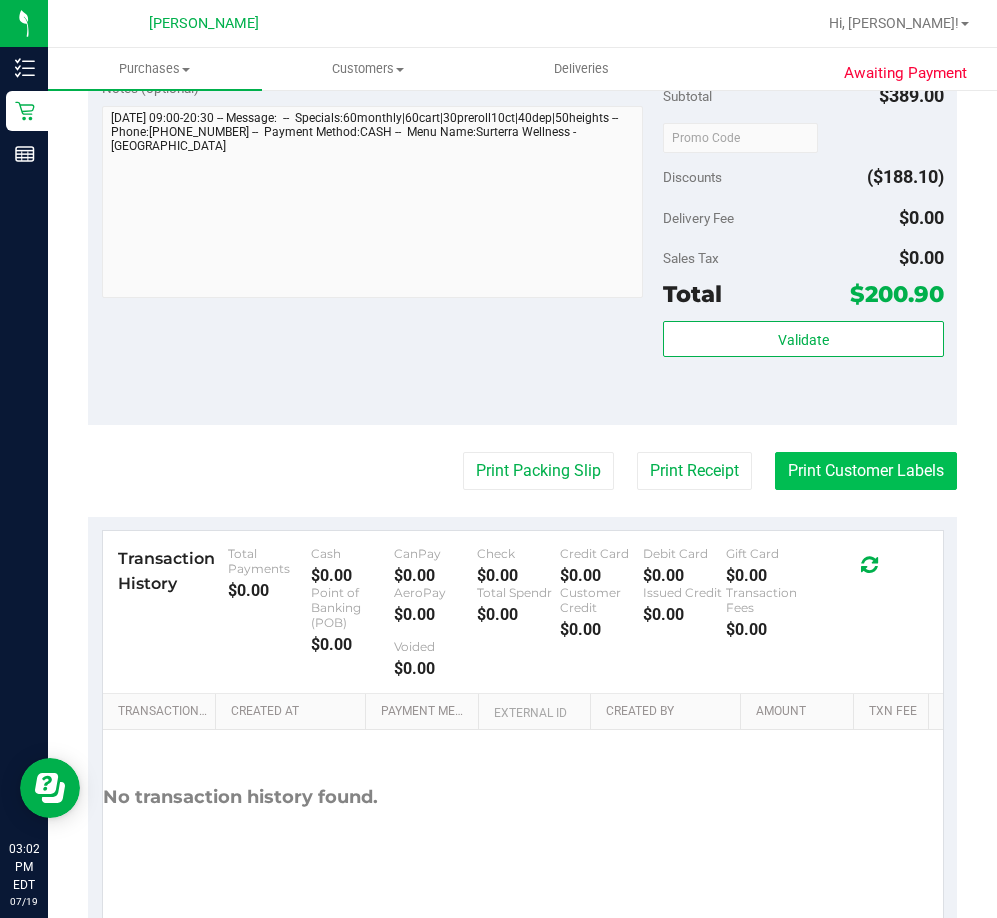 click on "Print Customer Labels" at bounding box center (866, 471) 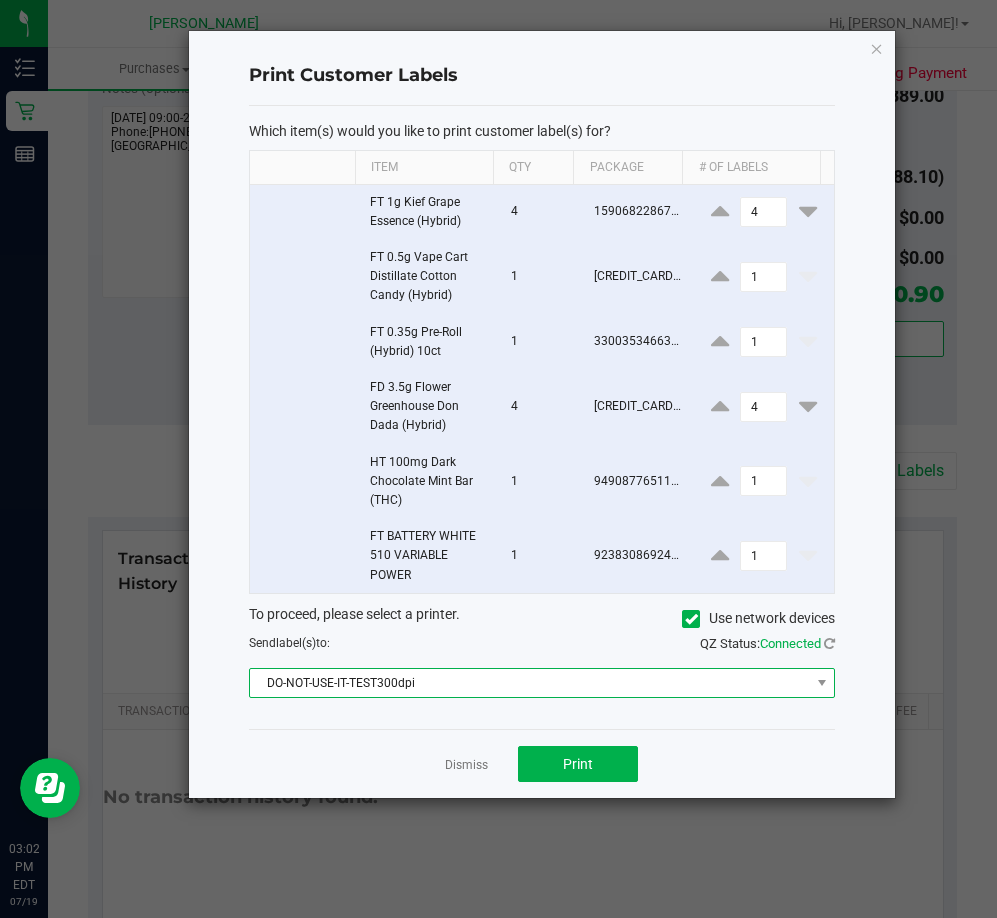 click on "DO-NOT-USE-IT-TEST300dpi" at bounding box center (529, 683) 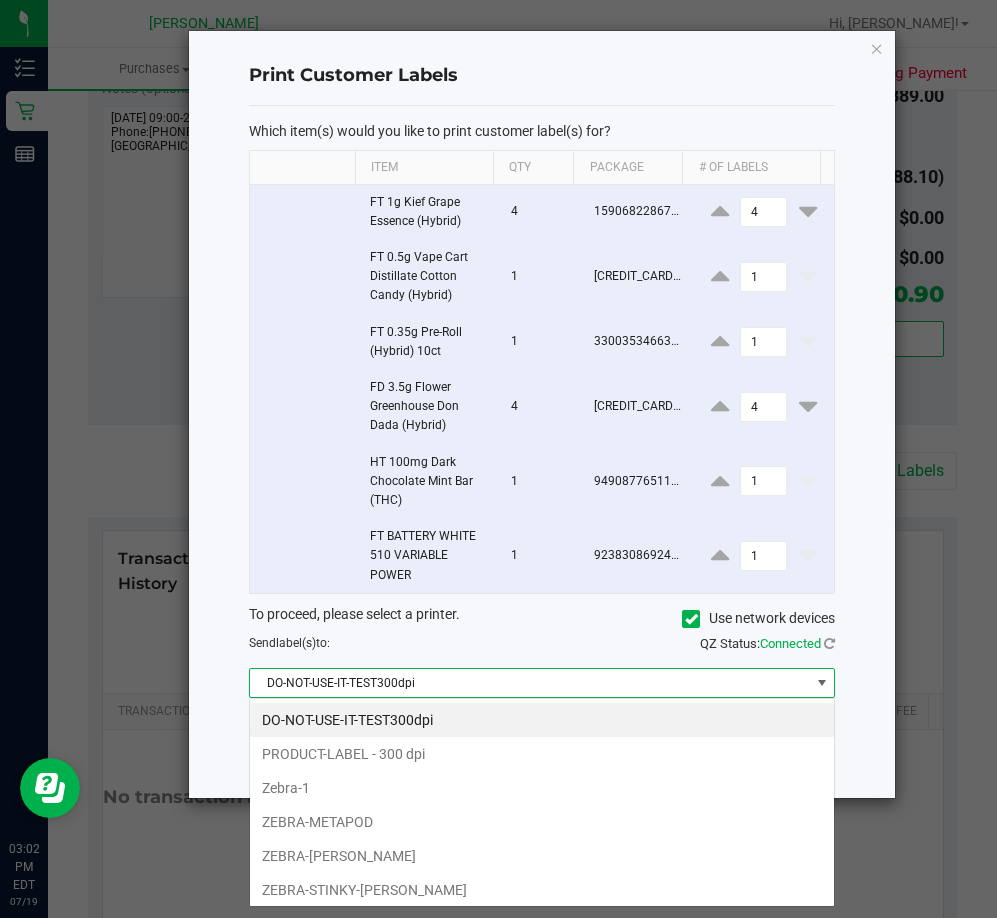 scroll, scrollTop: 99970, scrollLeft: 99414, axis: both 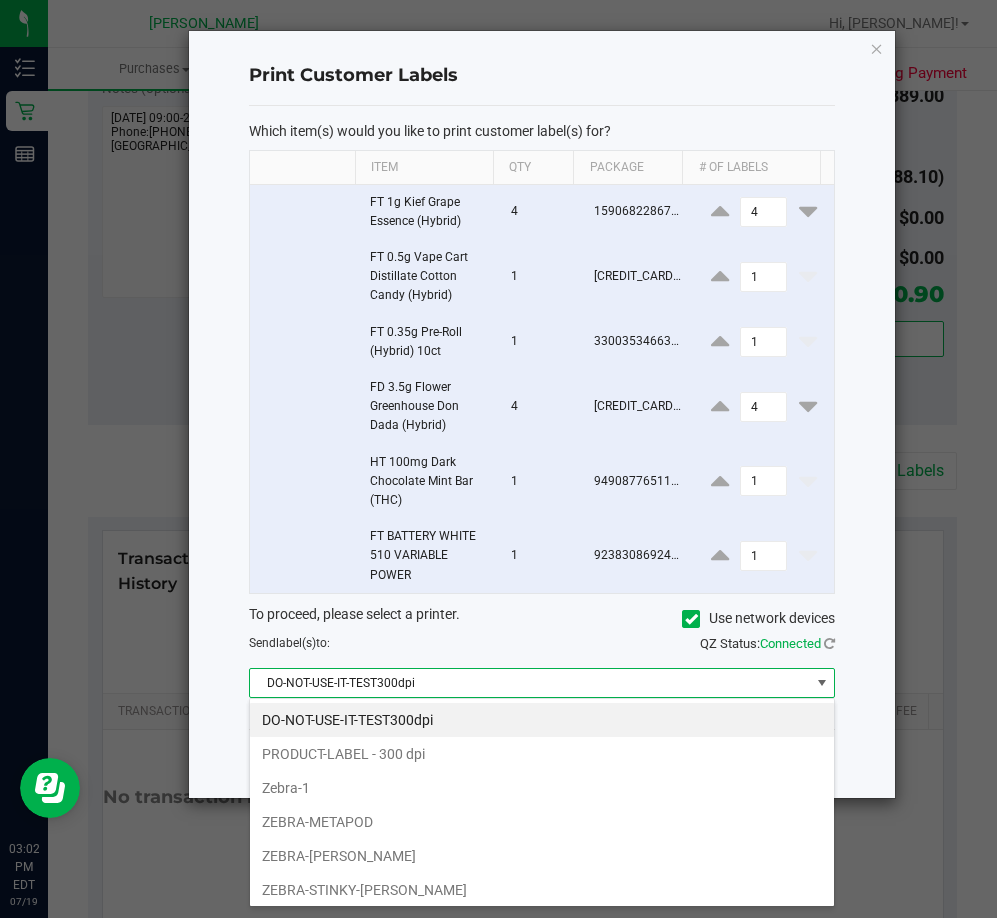 click on "ZEBRA-[PERSON_NAME]" at bounding box center [542, 856] 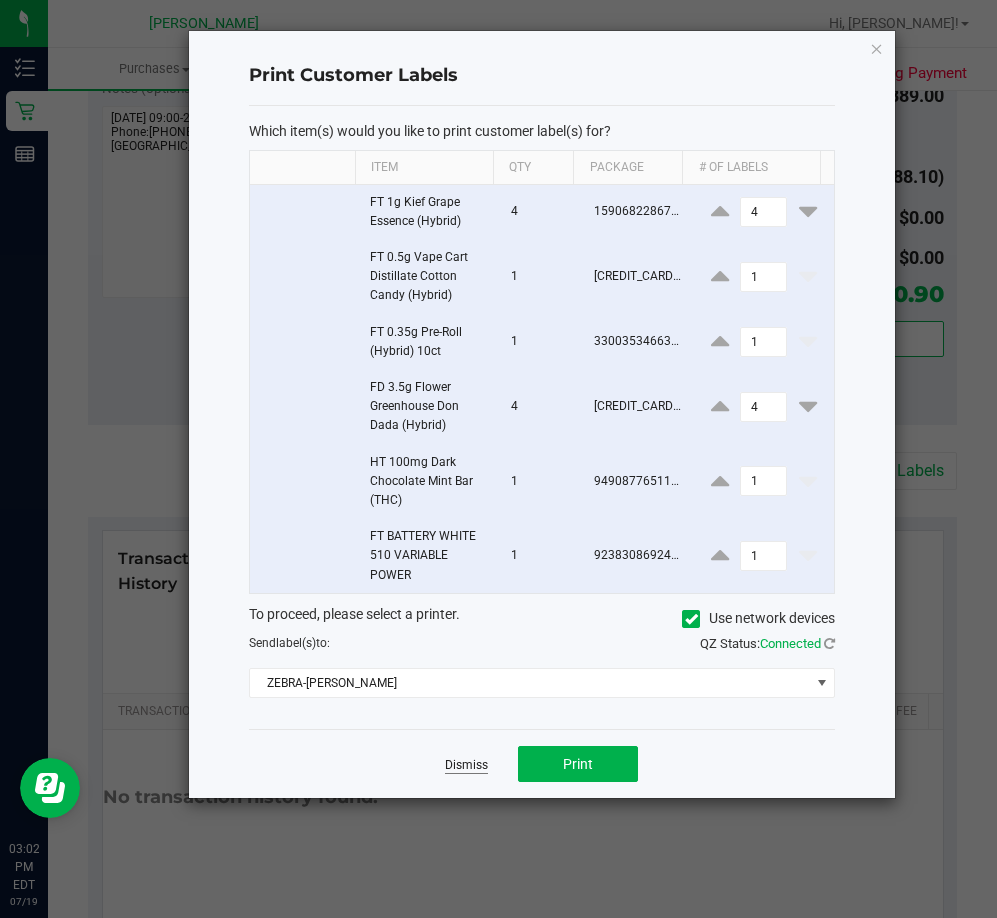 click on "Dismiss" 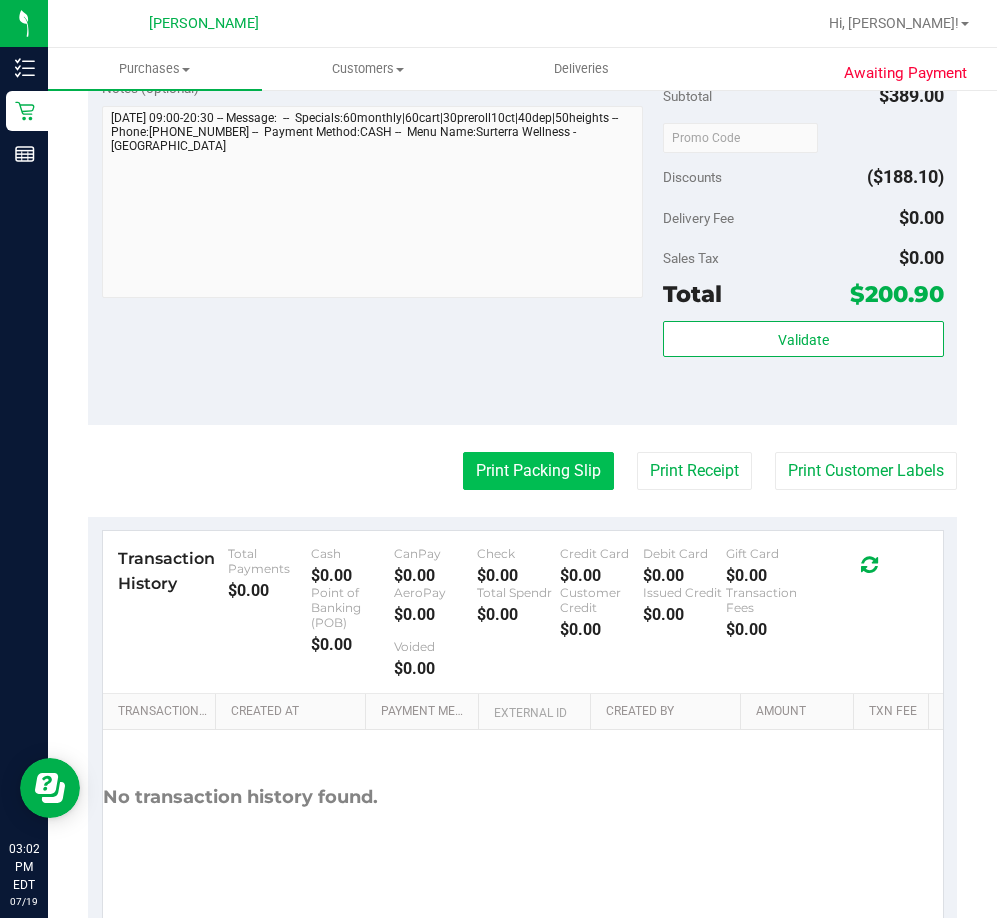 click on "Print Packing Slip" at bounding box center (538, 471) 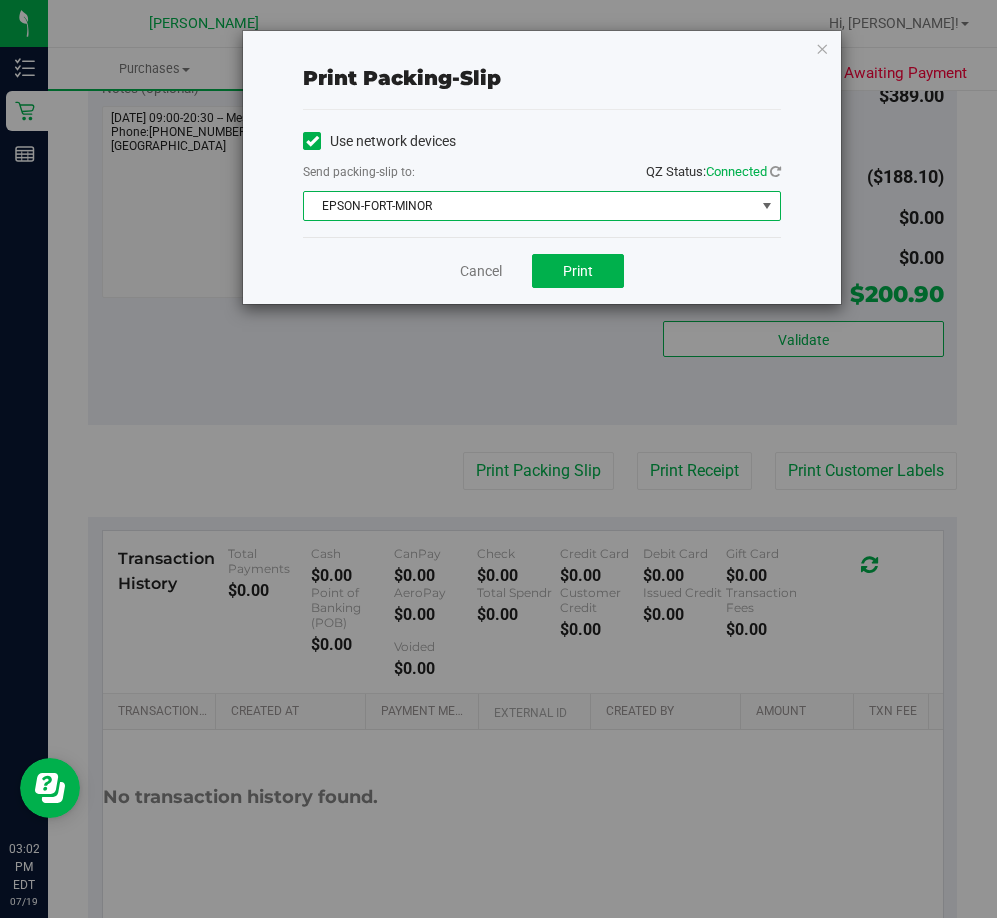 click on "EPSON-FORT-MINOR" at bounding box center (529, 206) 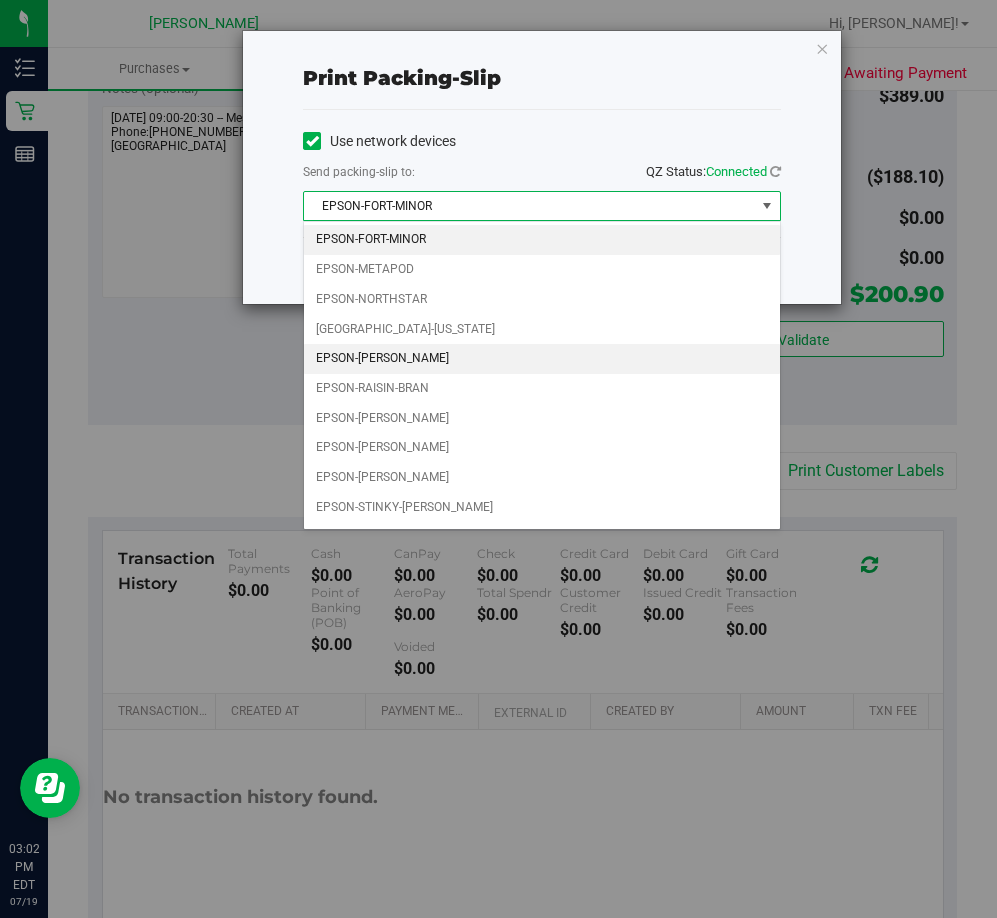 click on "EPSON-[PERSON_NAME]" at bounding box center [542, 359] 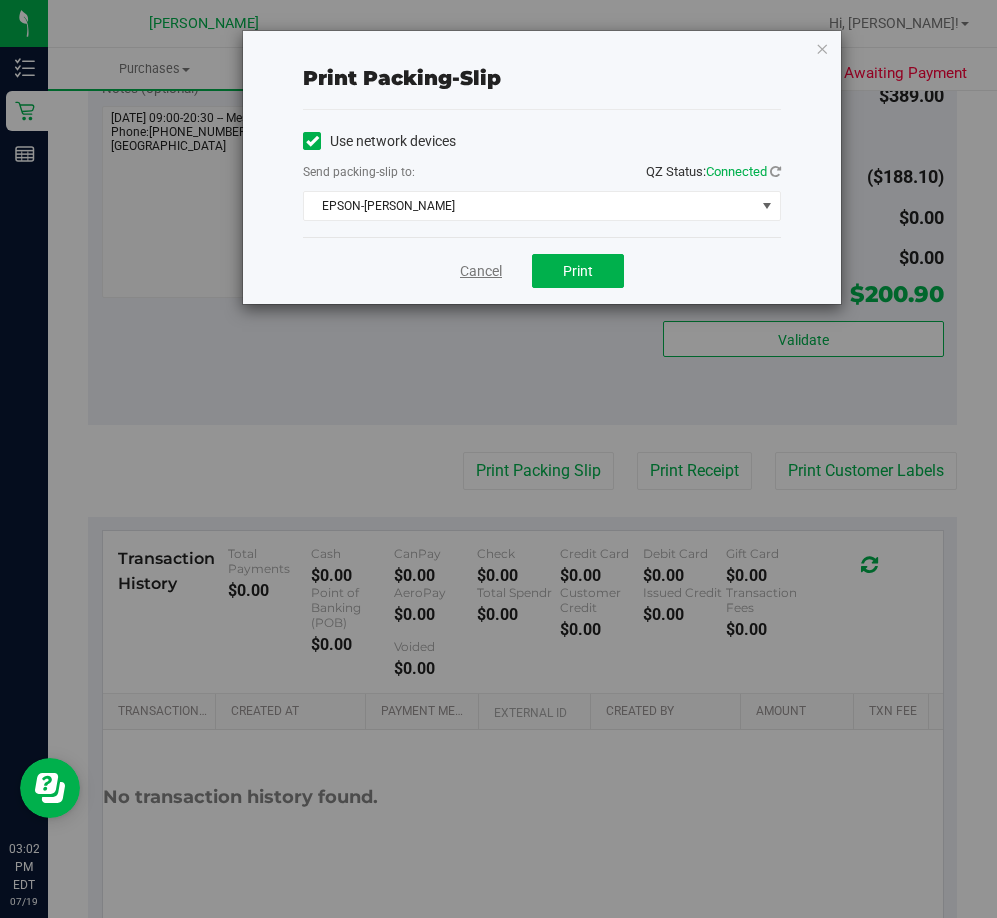 click on "Cancel" at bounding box center (481, 271) 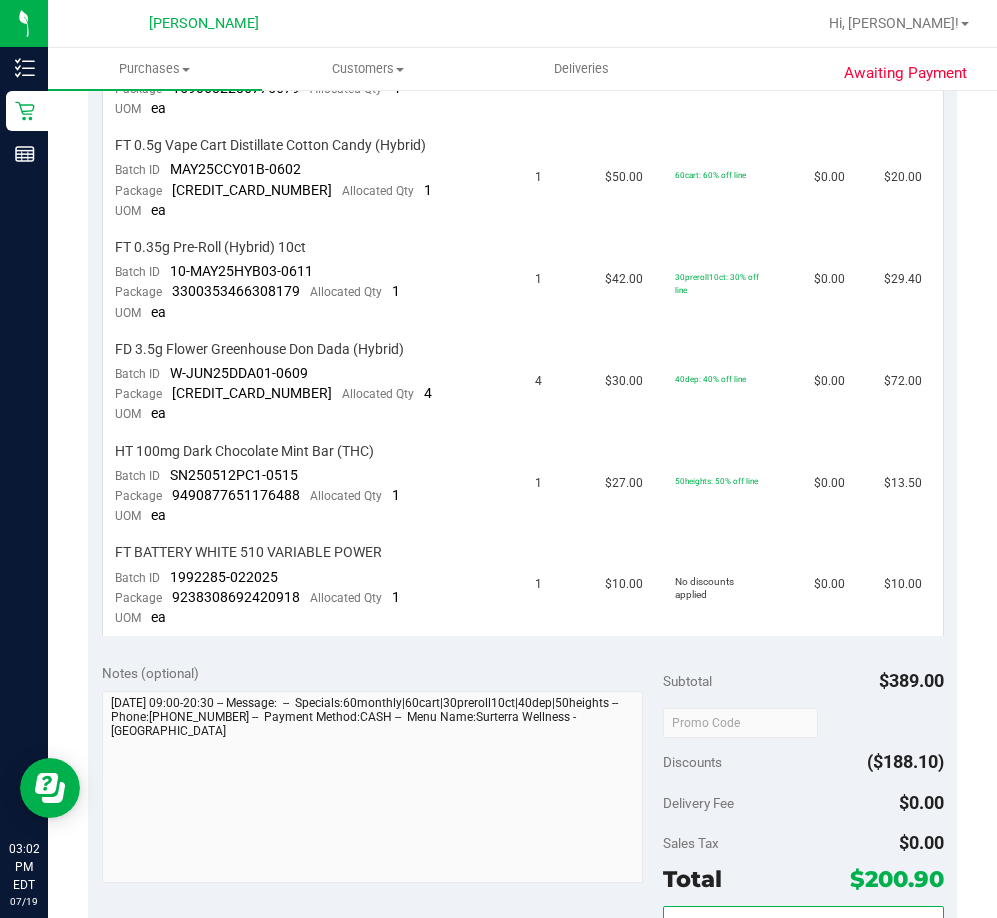 scroll, scrollTop: 600, scrollLeft: 0, axis: vertical 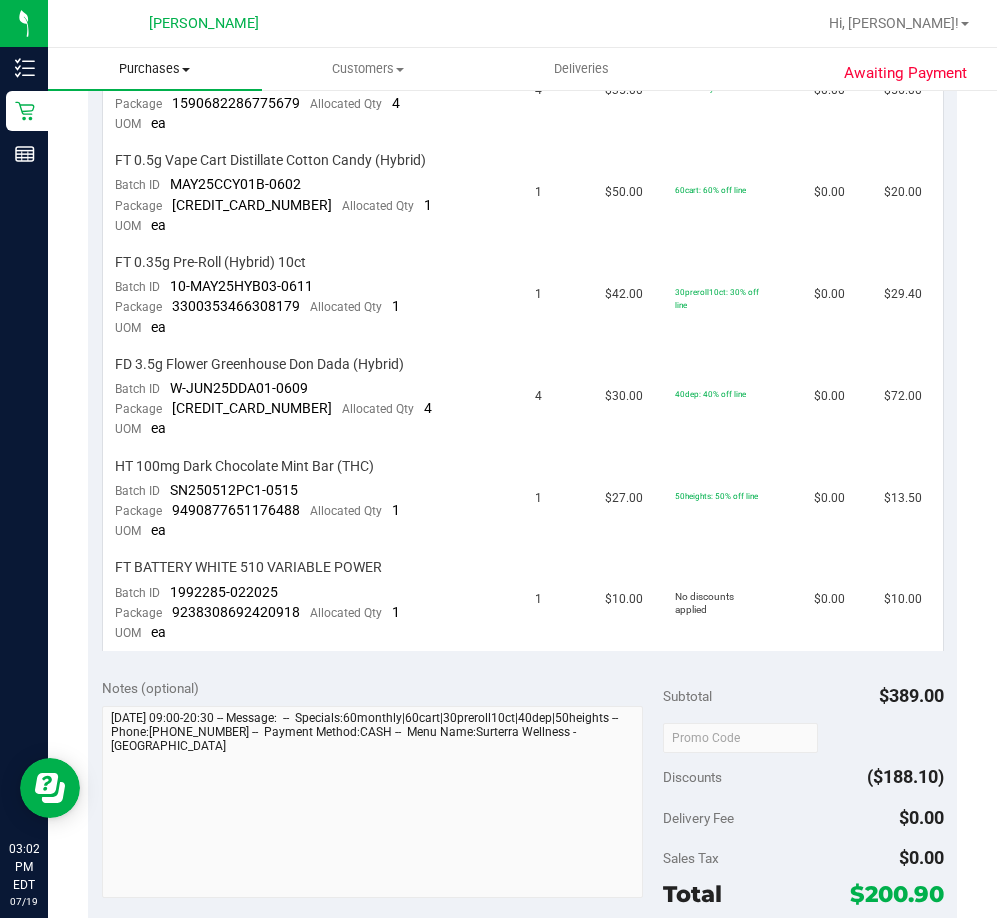 click on "Purchases" at bounding box center [155, 69] 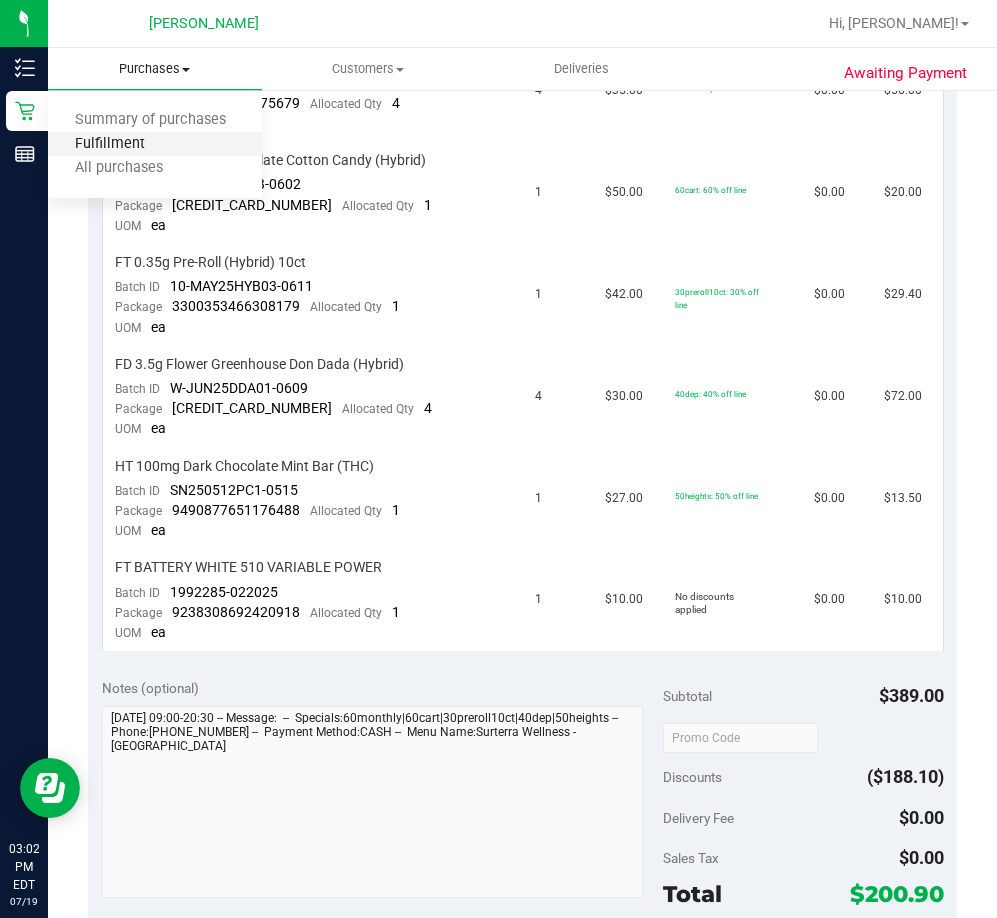 click on "Fulfillment" at bounding box center [110, 144] 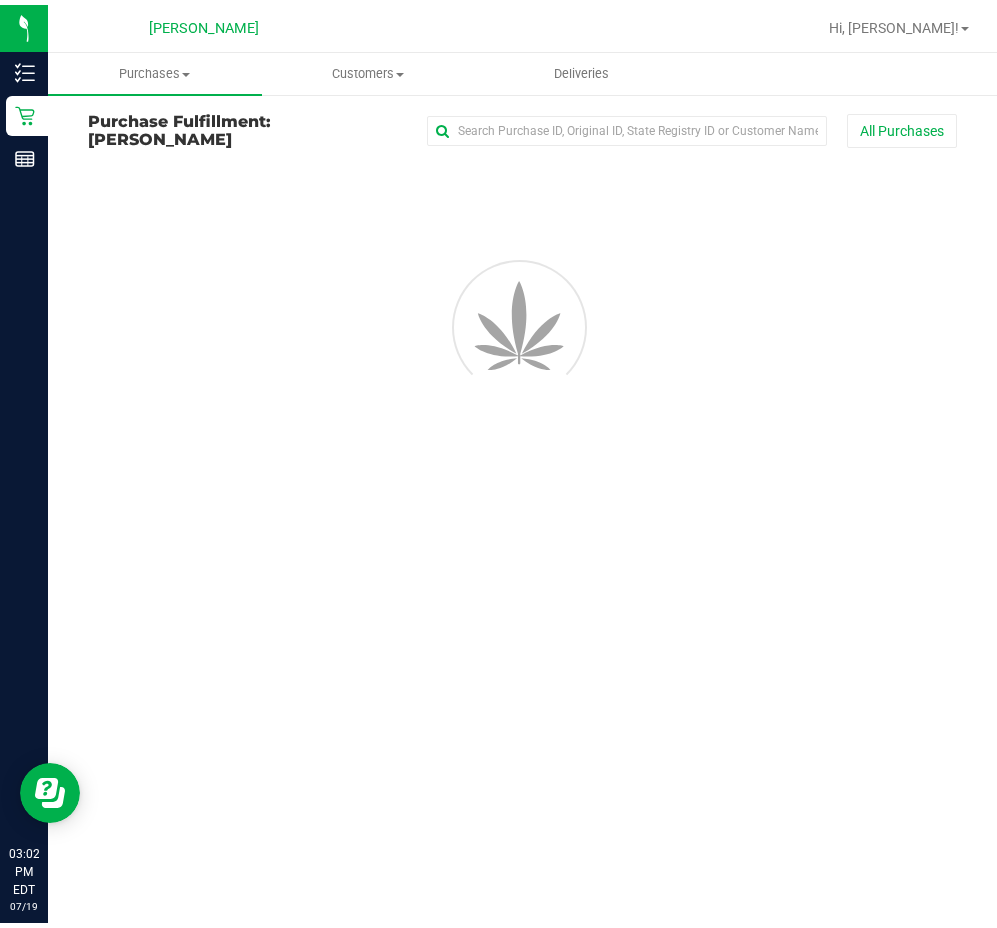 scroll, scrollTop: 0, scrollLeft: 0, axis: both 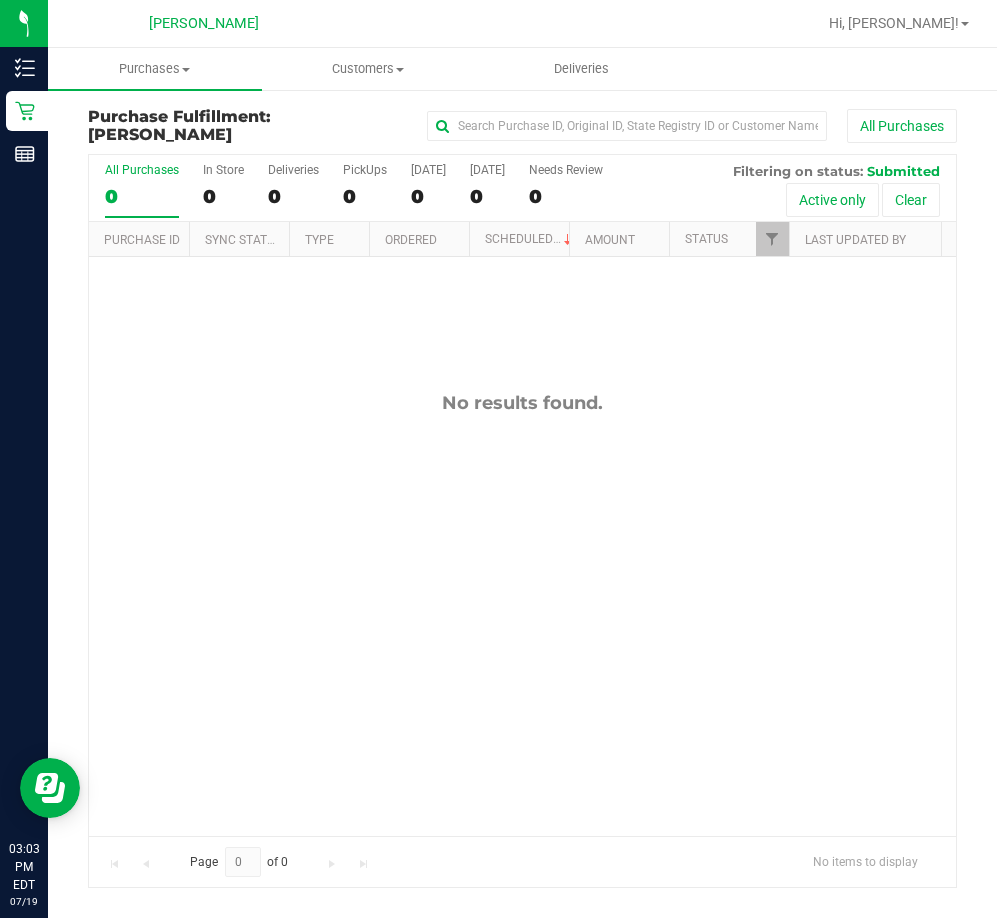 click on "No results found." at bounding box center (522, 613) 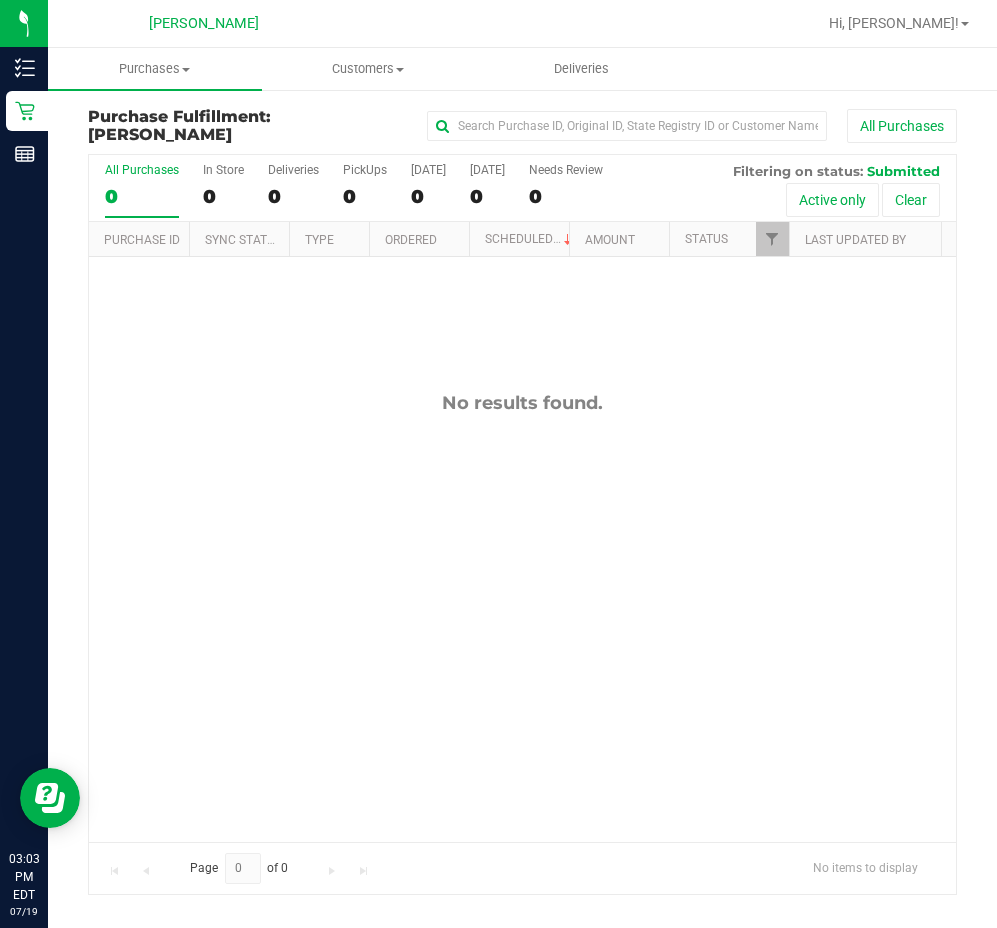click on "No results found." at bounding box center [522, 617] 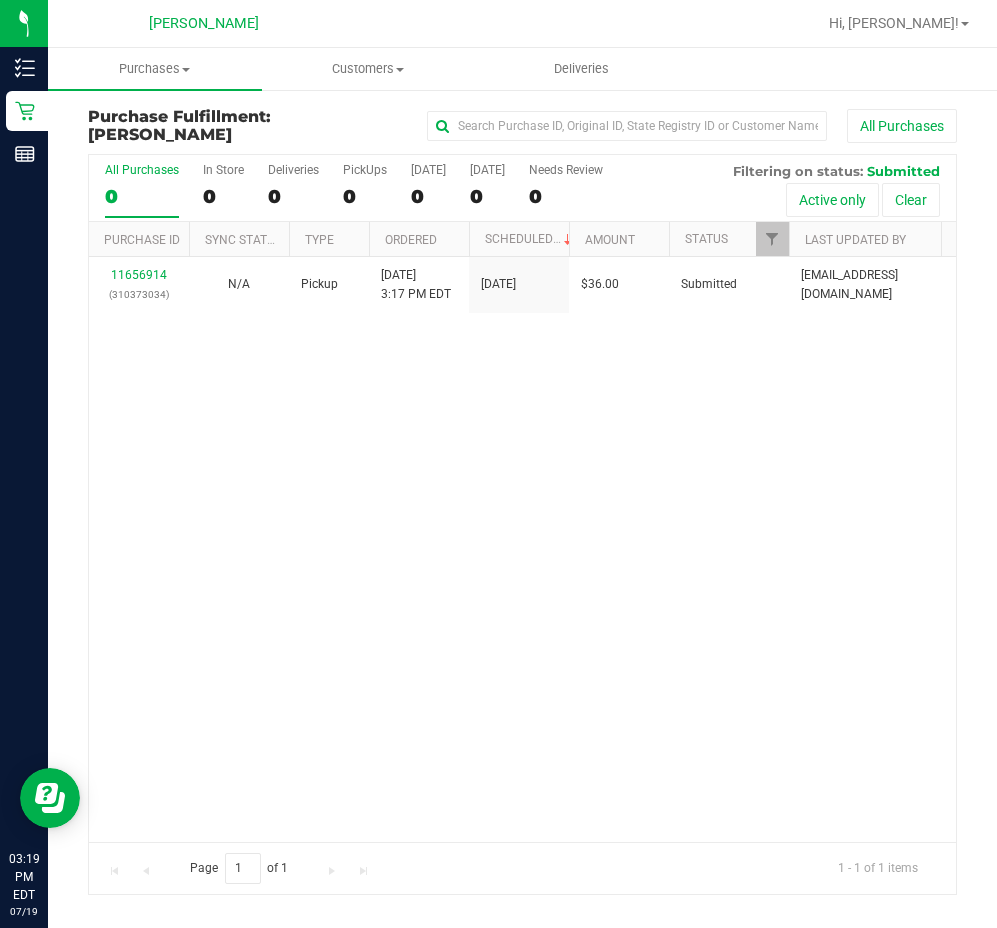drag, startPoint x: 477, startPoint y: 421, endPoint x: 448, endPoint y: 421, distance: 29 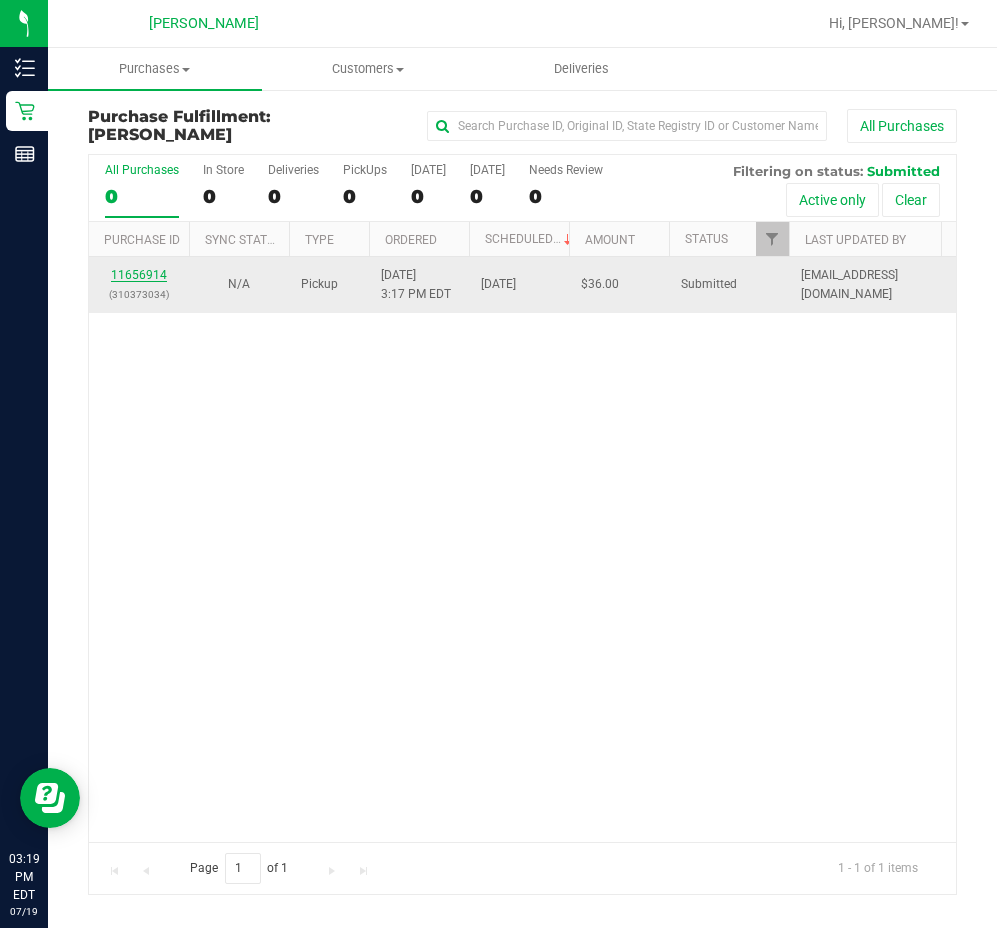 click on "11656914" at bounding box center (139, 275) 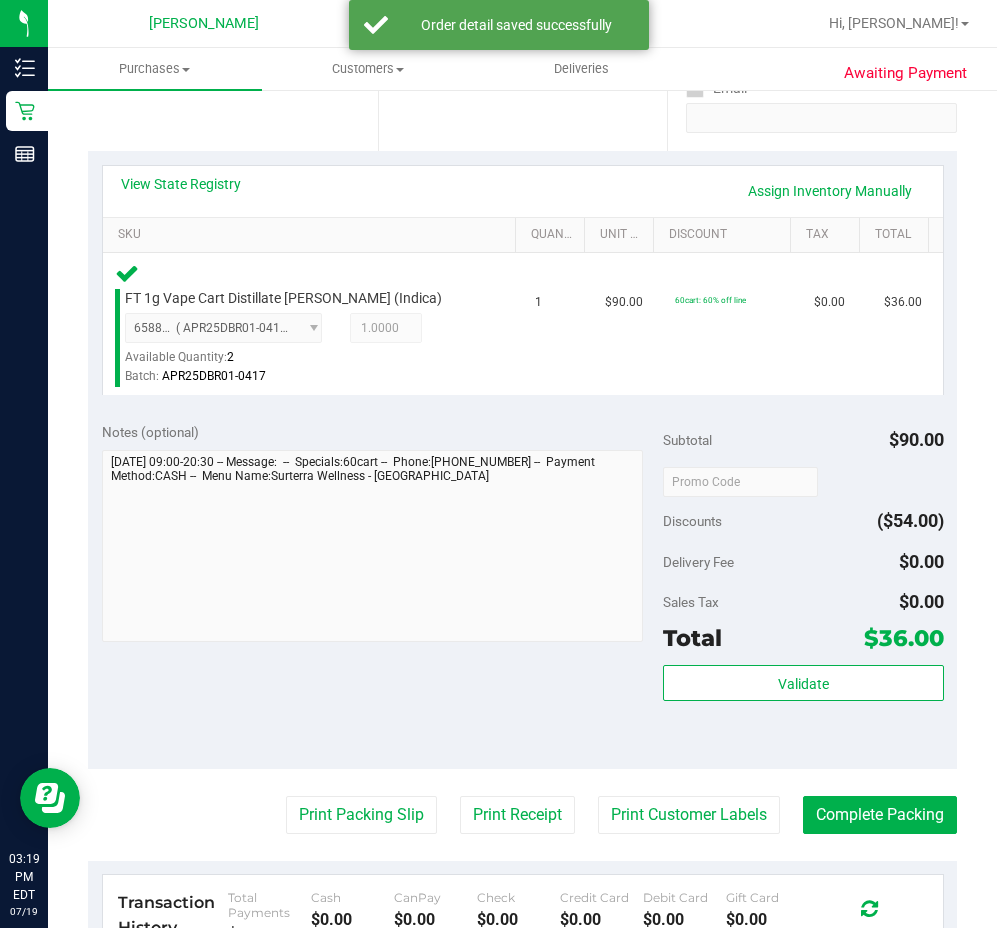 scroll, scrollTop: 400, scrollLeft: 0, axis: vertical 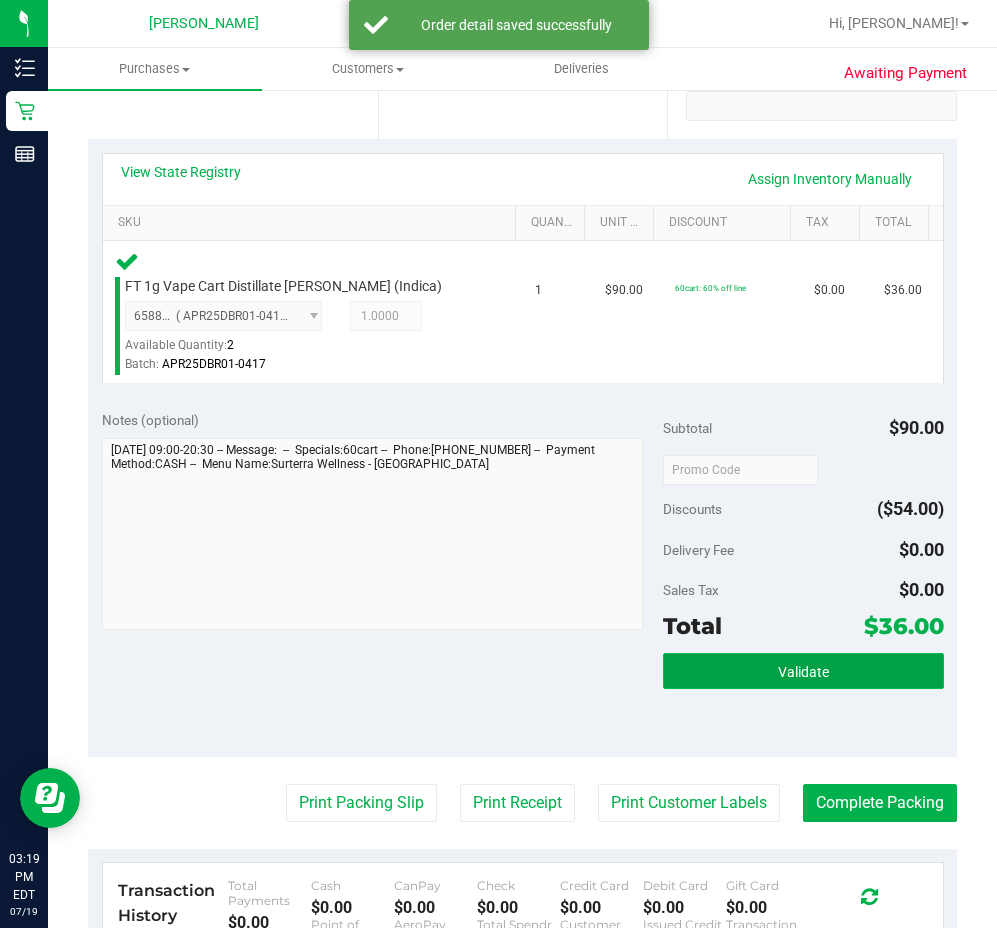 click on "Validate" at bounding box center (803, 672) 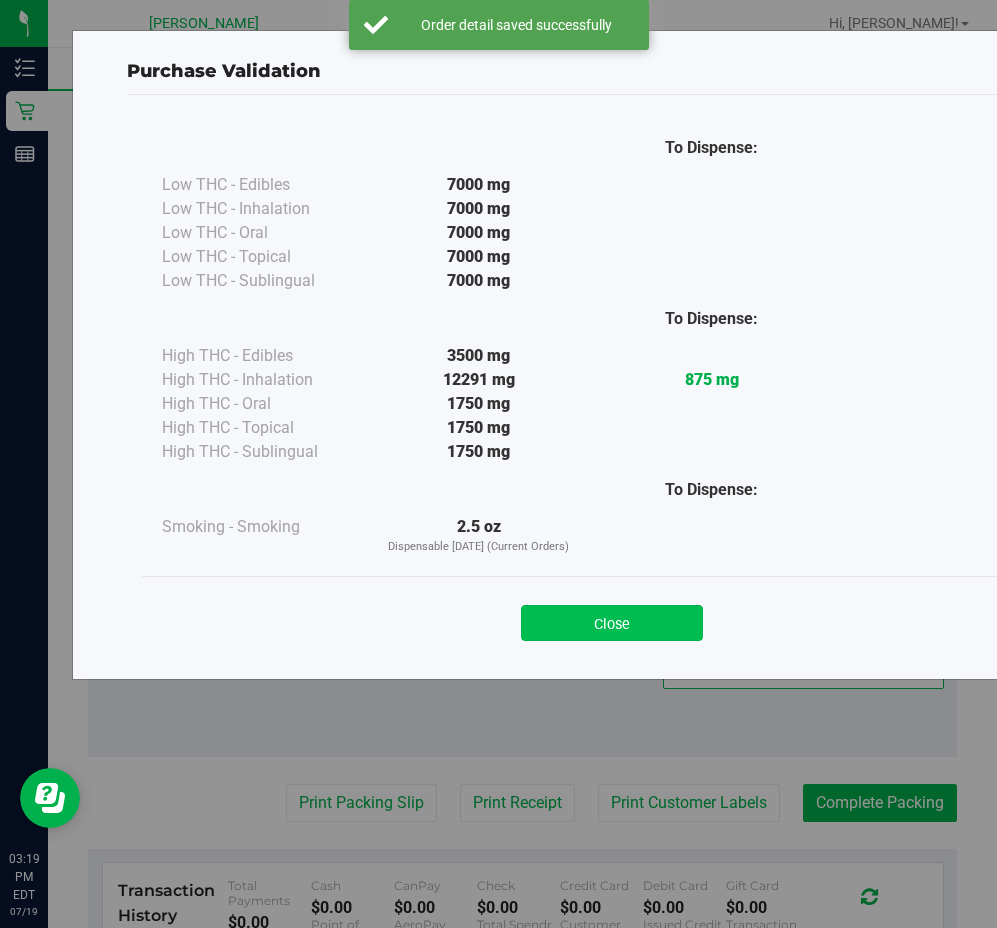 click on "Close" at bounding box center (612, 623) 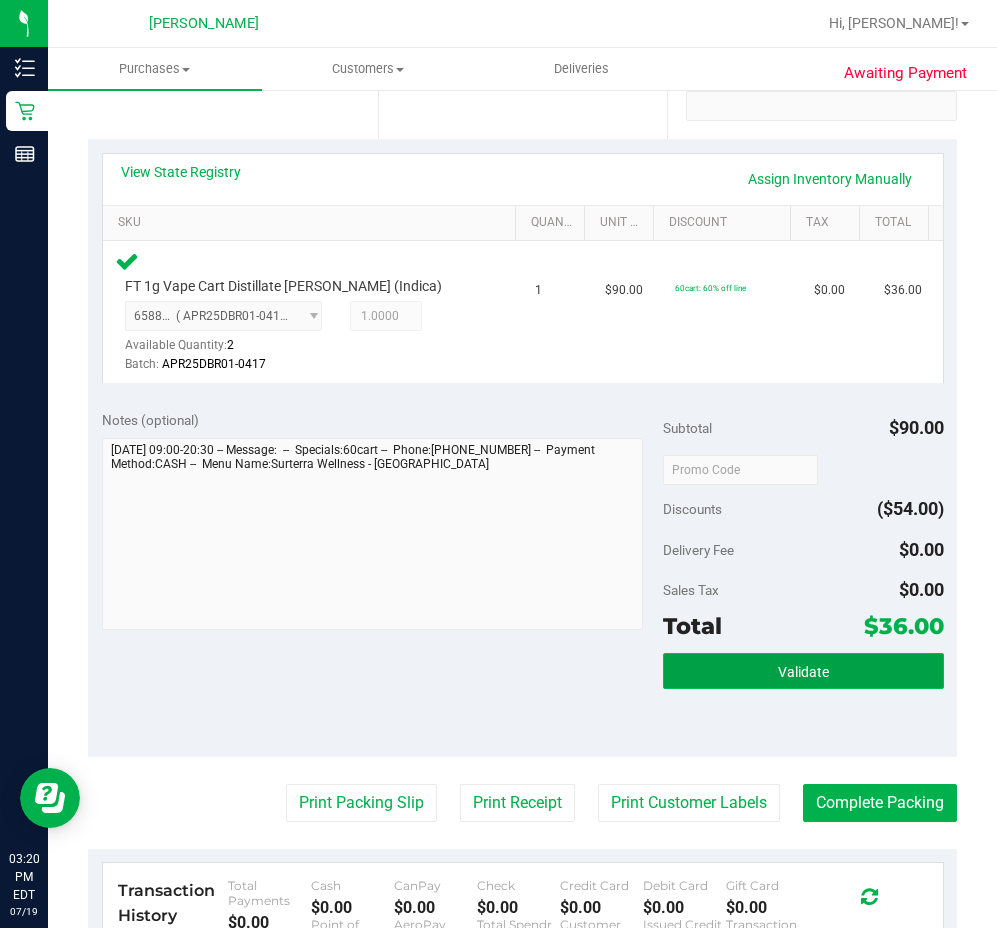 click on "Validate" at bounding box center (803, 671) 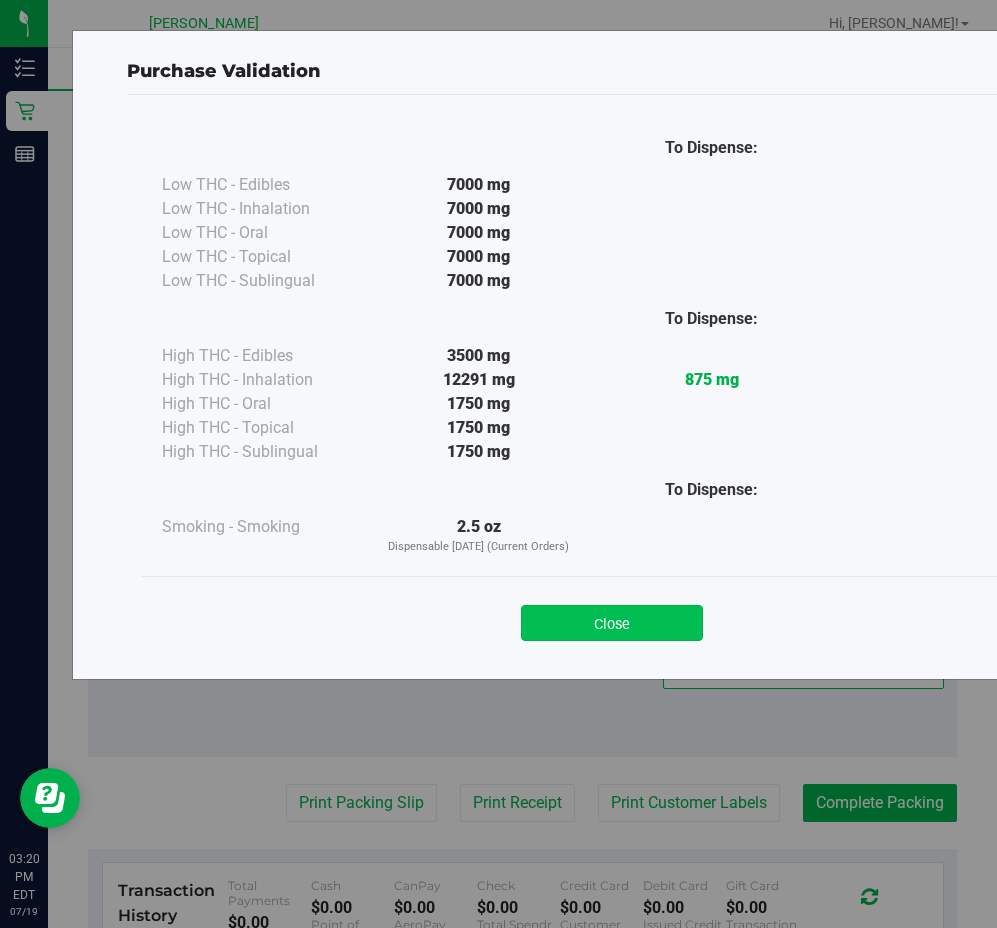 click on "Close" at bounding box center [612, 623] 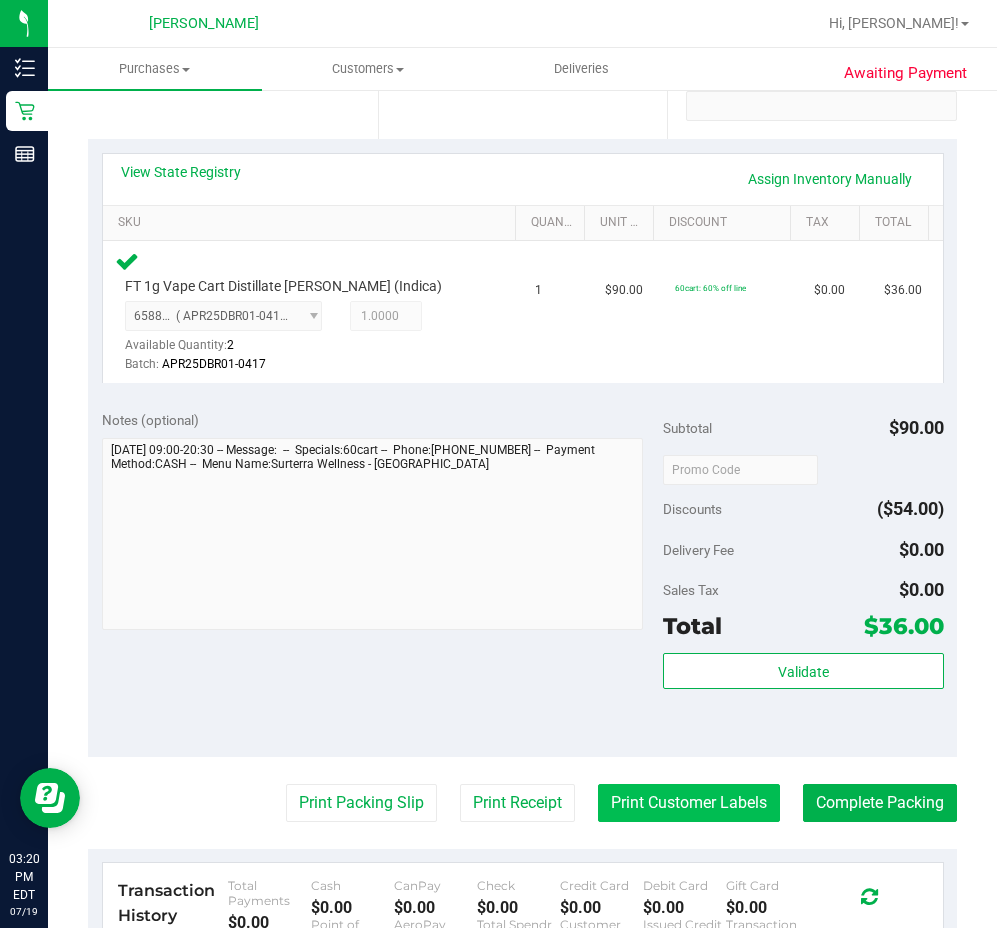 click on "Print Customer Labels" at bounding box center (689, 803) 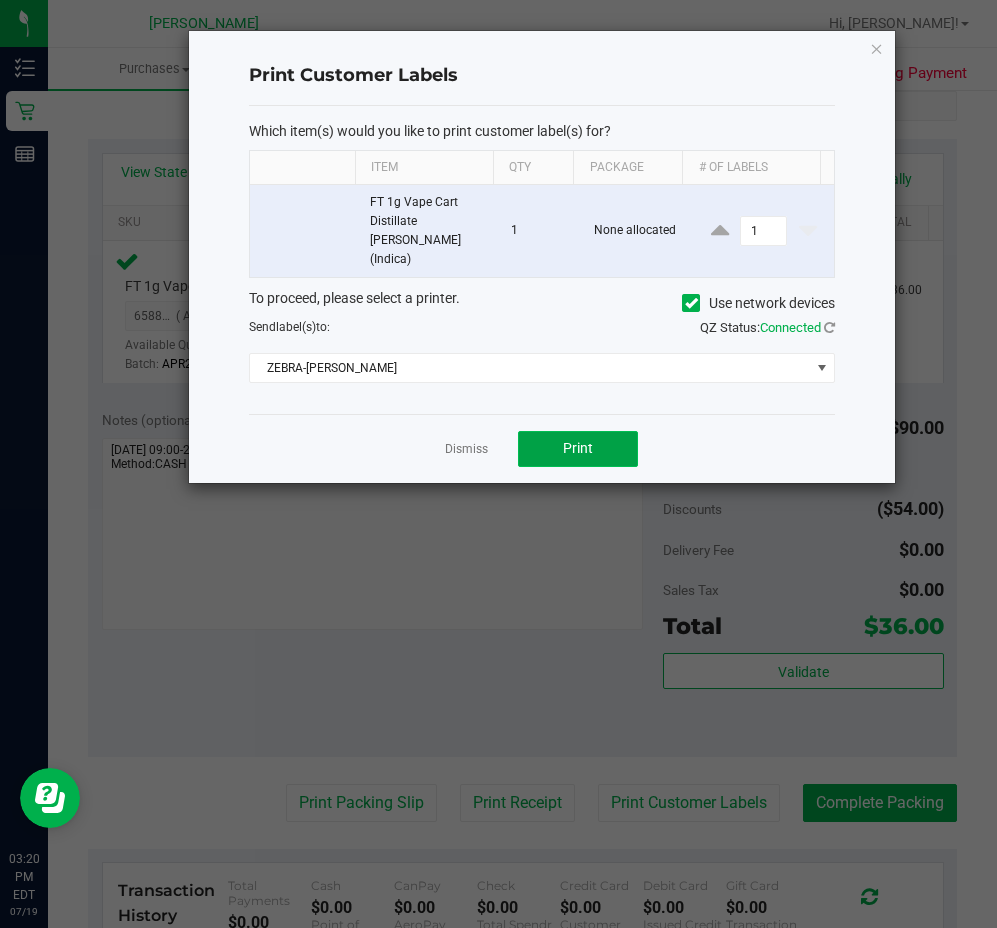 click on "Print" 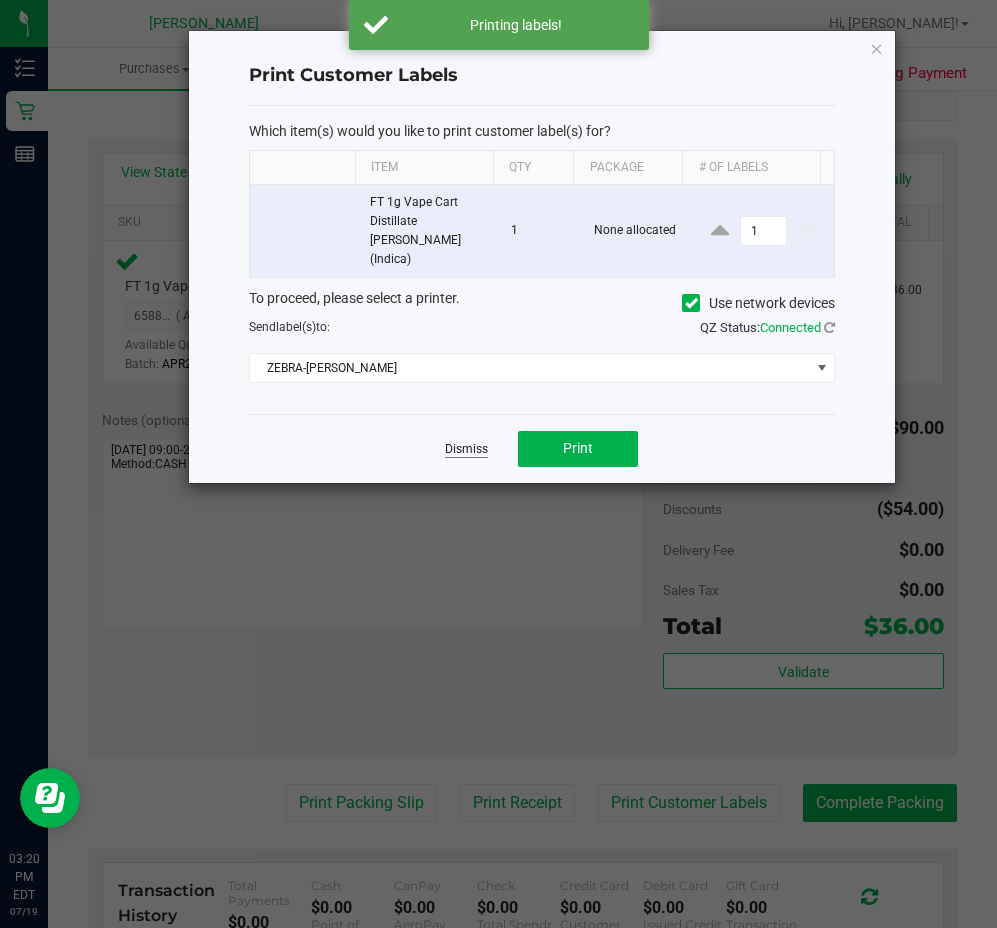 click on "Dismiss" 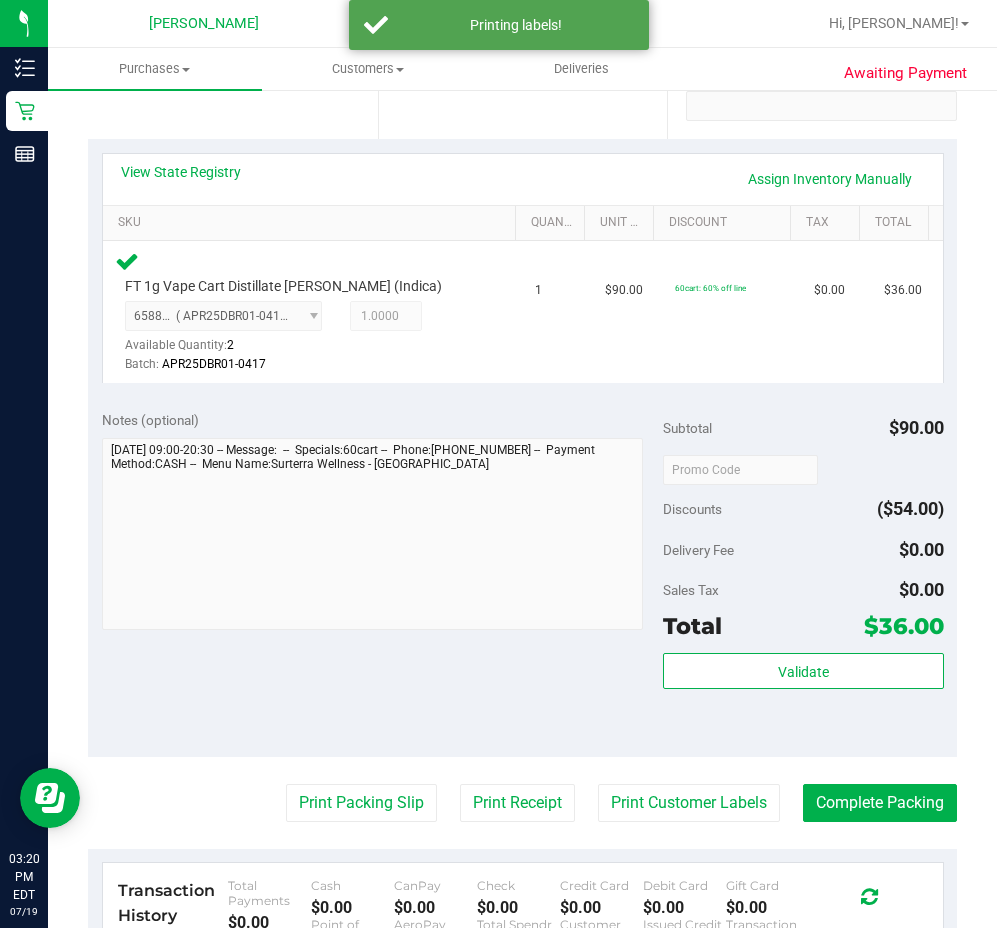 click on "Back
Edit Purchase
Cancel Purchase
View Profile
# 11656914
BioTrack ID:
-
Submitted
Needs review
Last Modified
Jane API
Jul 19, 2025 3:17:50 PM EDT" at bounding box center [522, 492] 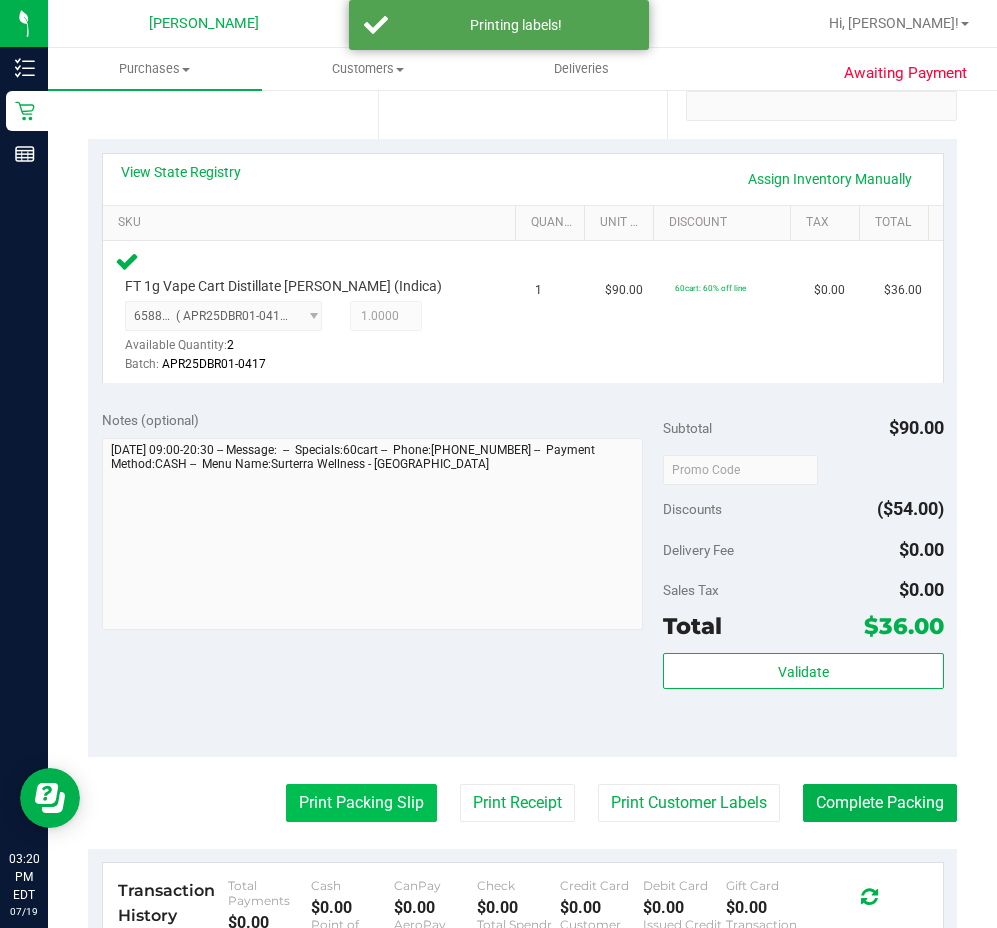 click on "Print Packing Slip" at bounding box center [361, 803] 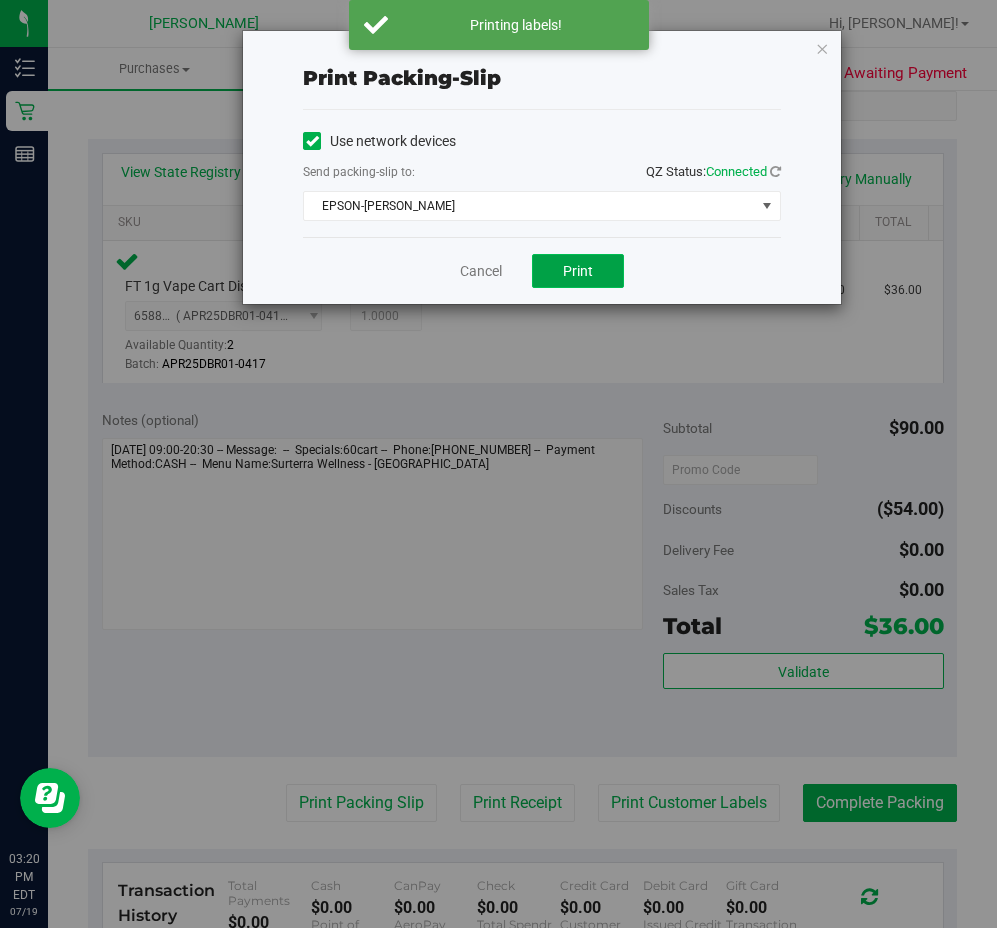 click on "Print" at bounding box center [578, 271] 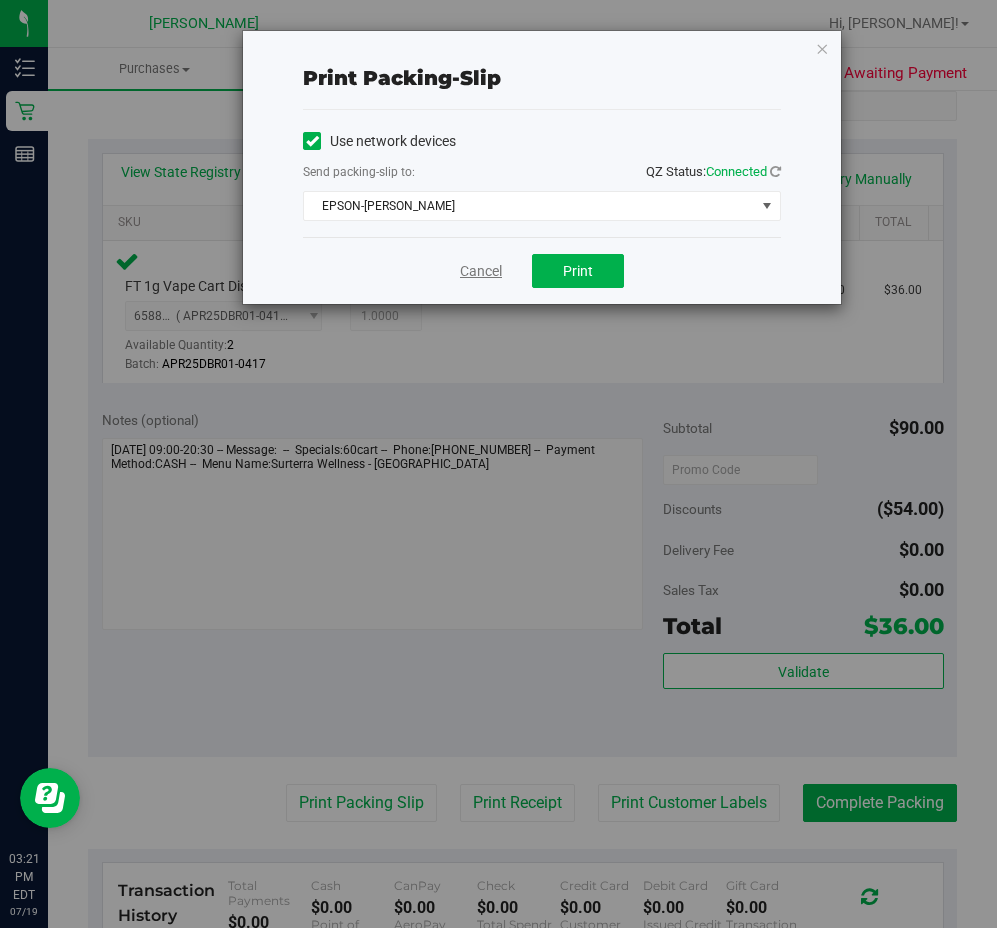 click on "Cancel" at bounding box center (481, 271) 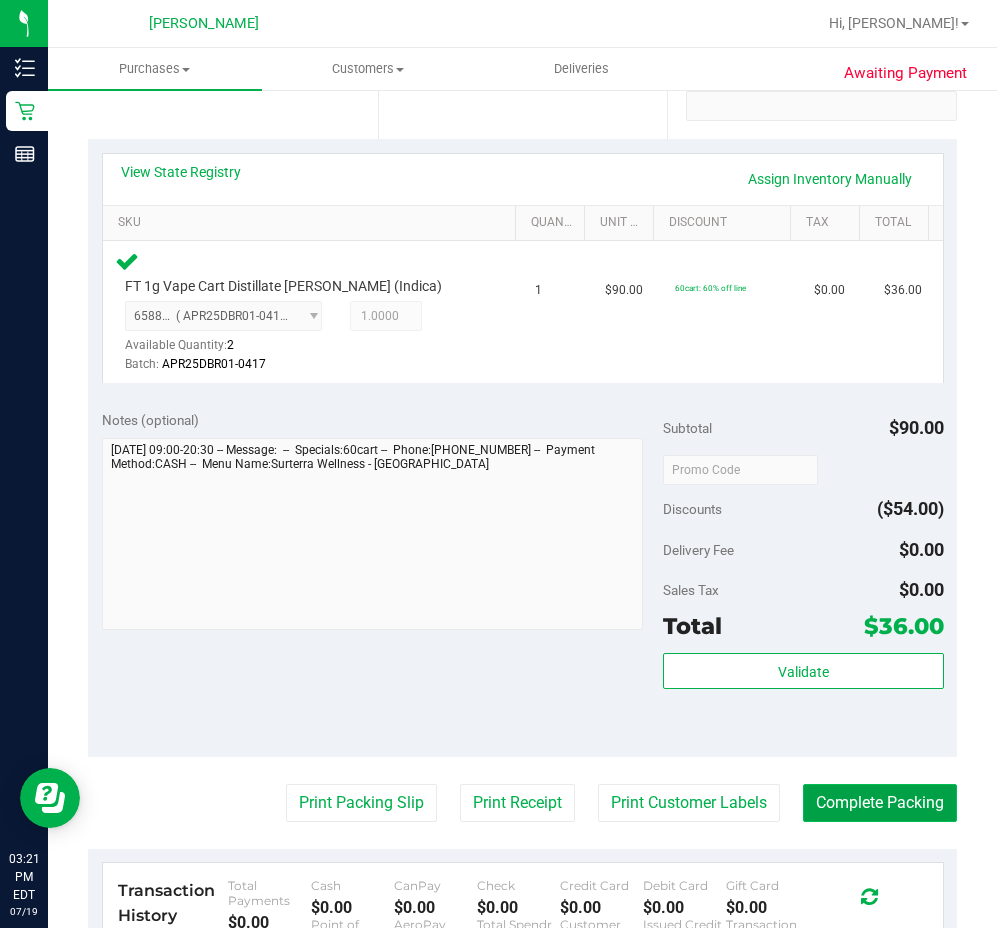 click on "Complete Packing" at bounding box center [880, 803] 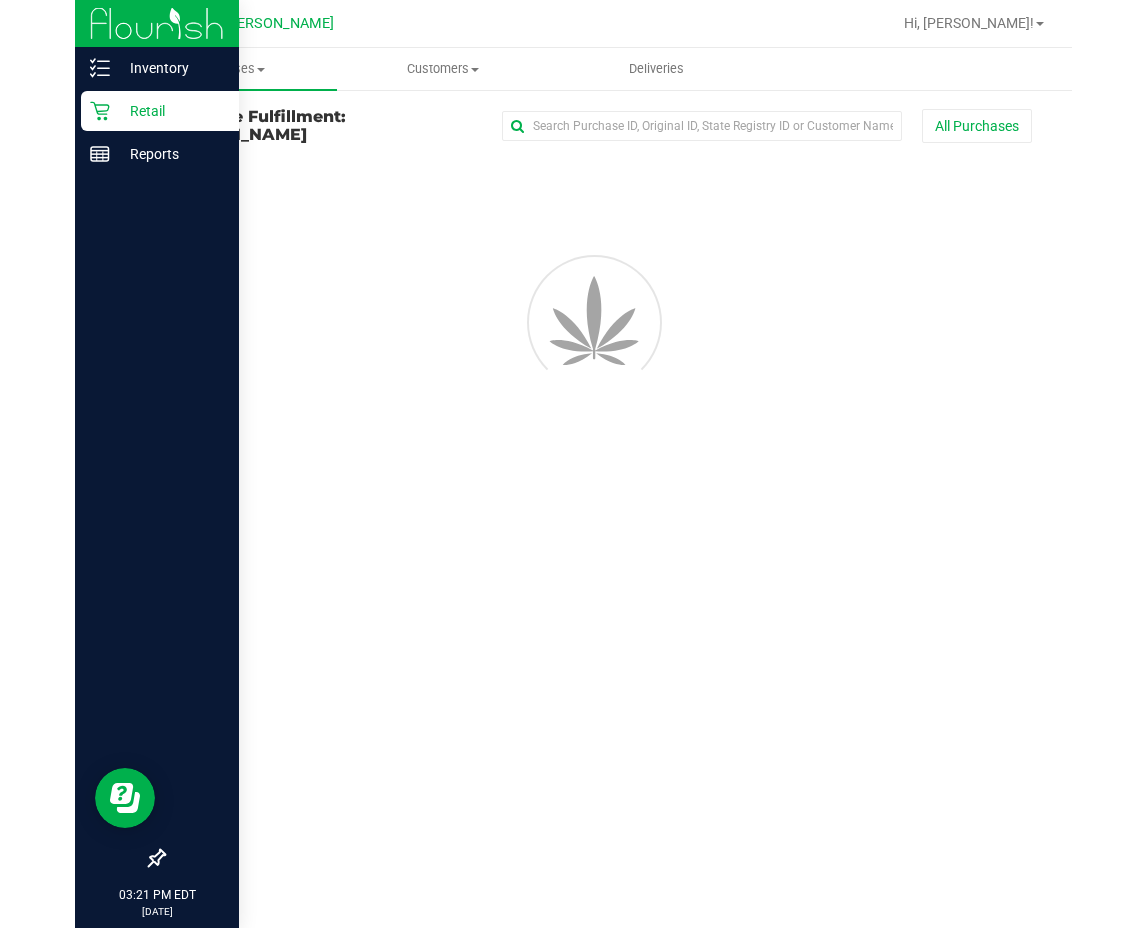 scroll, scrollTop: 0, scrollLeft: 0, axis: both 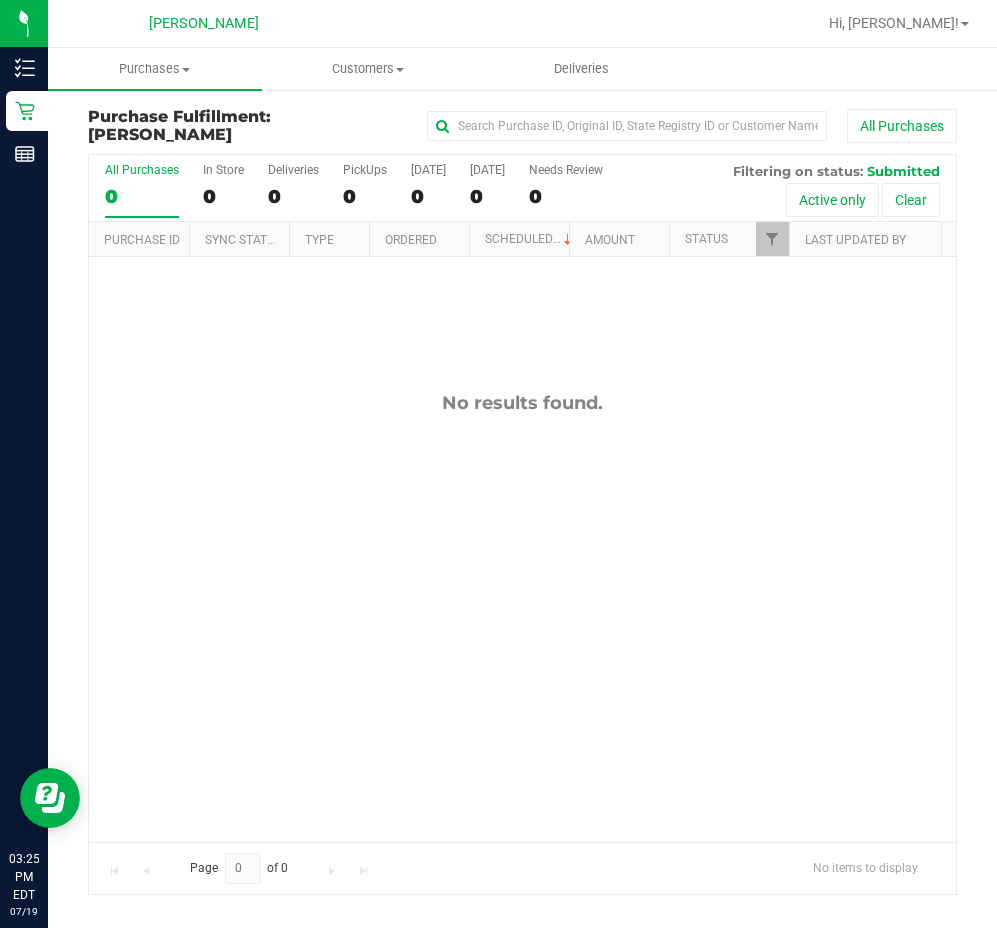 click on "No results found." at bounding box center [522, 617] 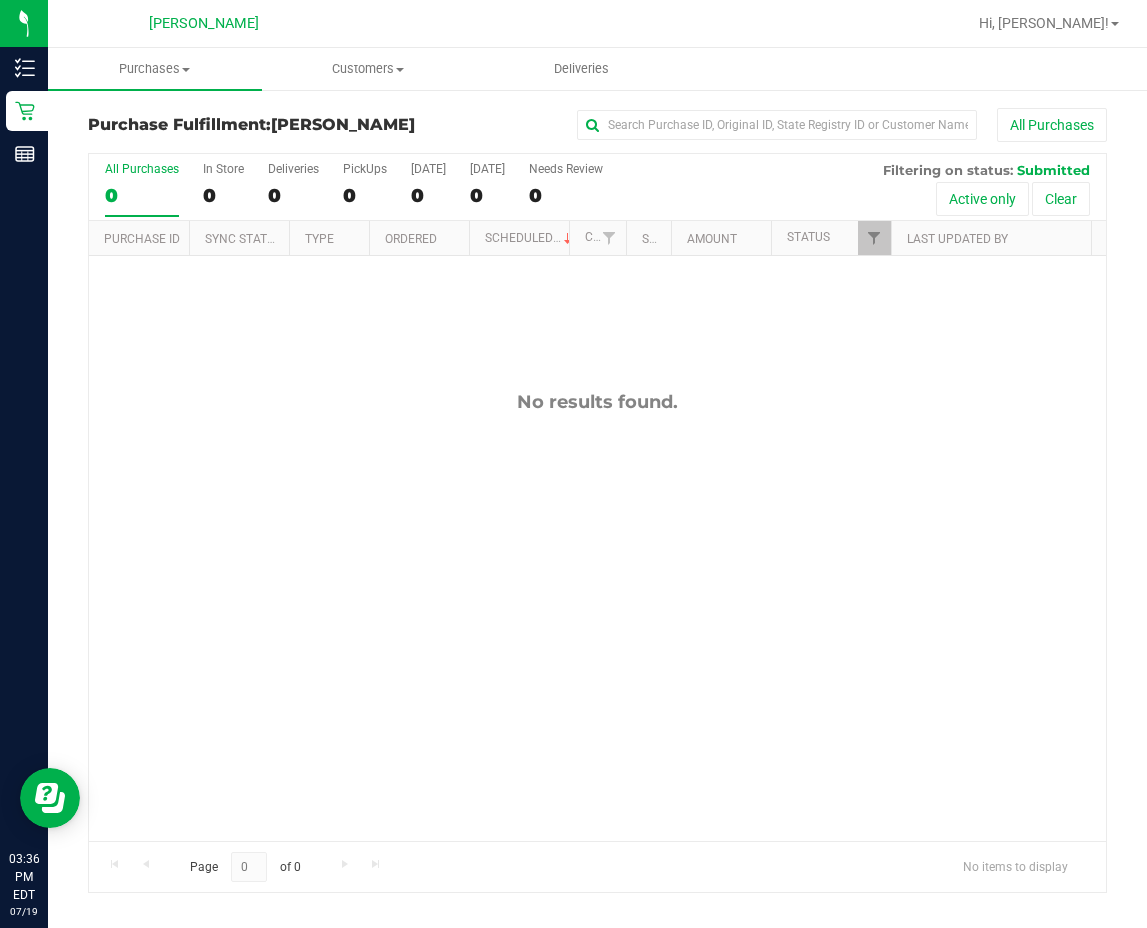 click on "No results found." at bounding box center (597, 616) 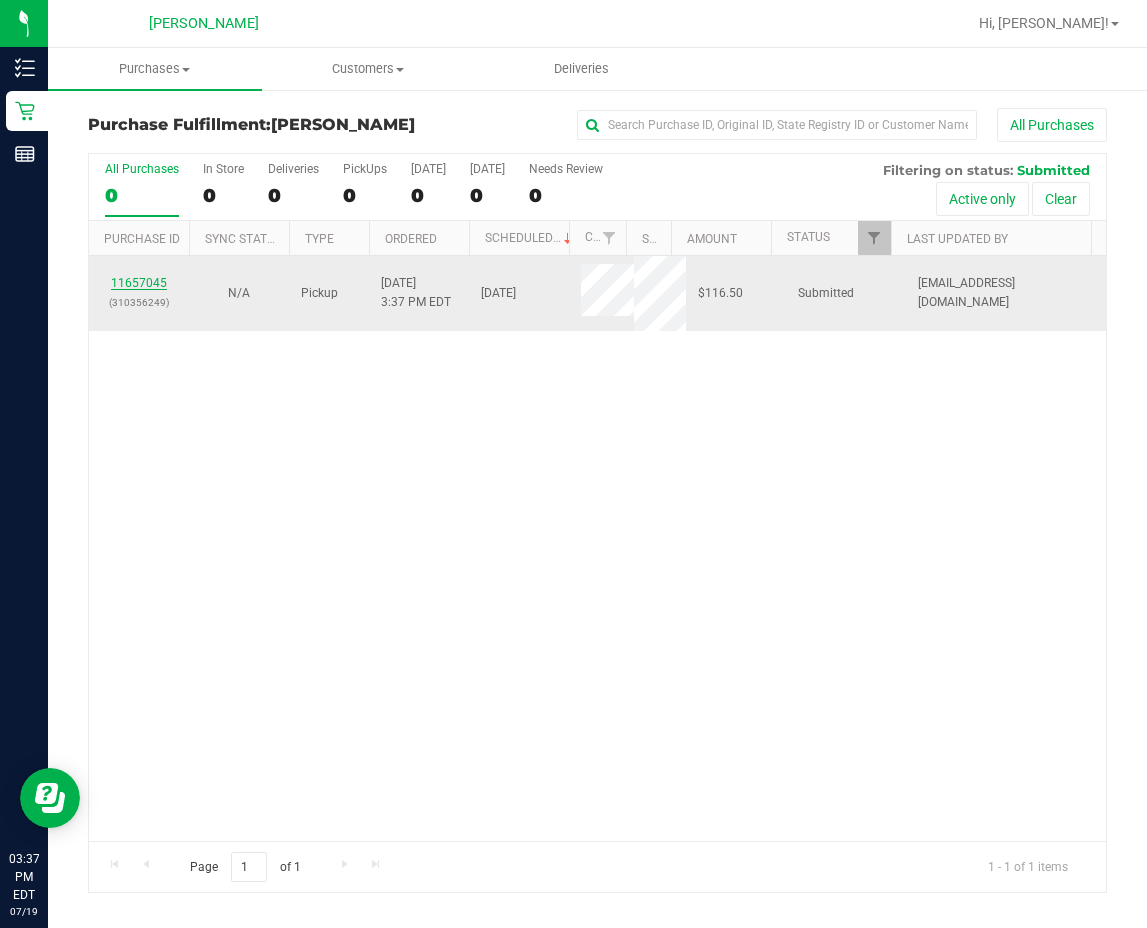 click on "11657045" at bounding box center [139, 283] 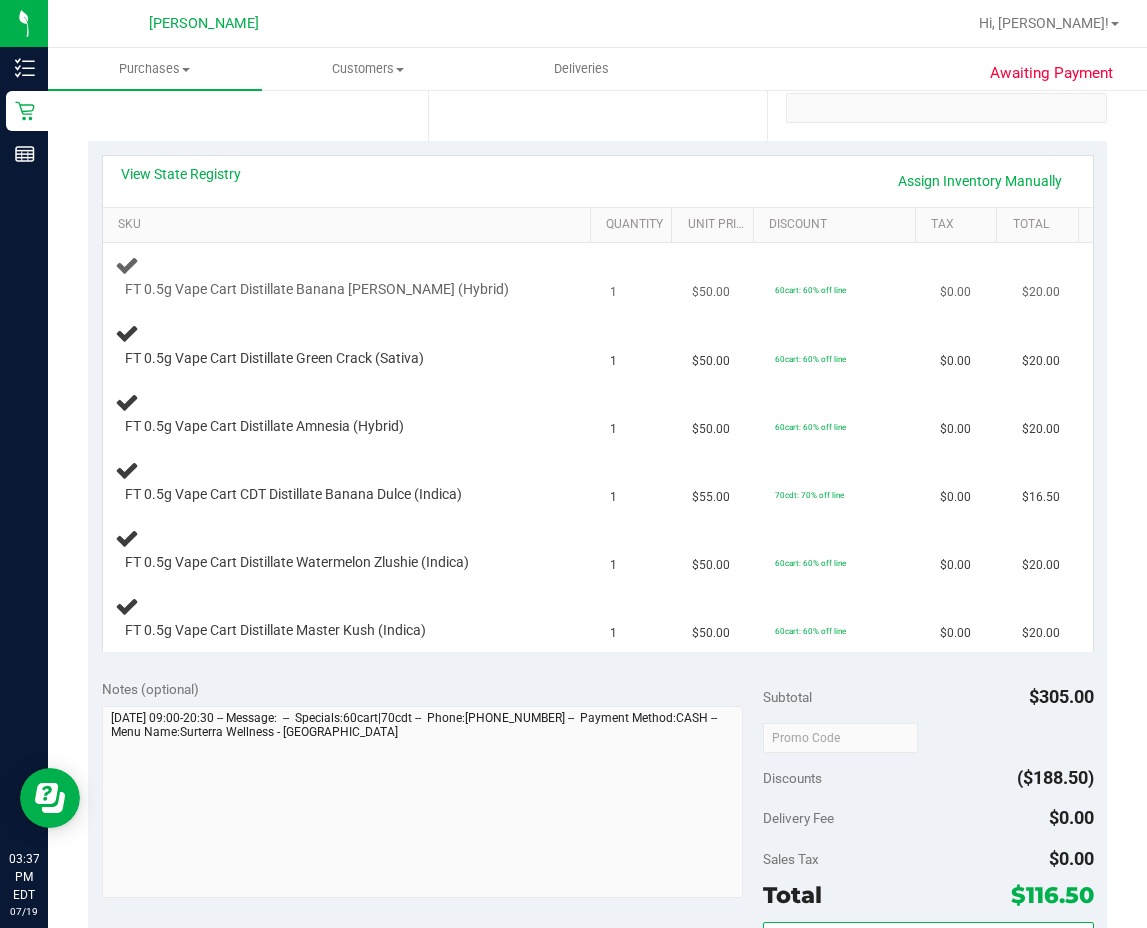 scroll, scrollTop: 400, scrollLeft: 0, axis: vertical 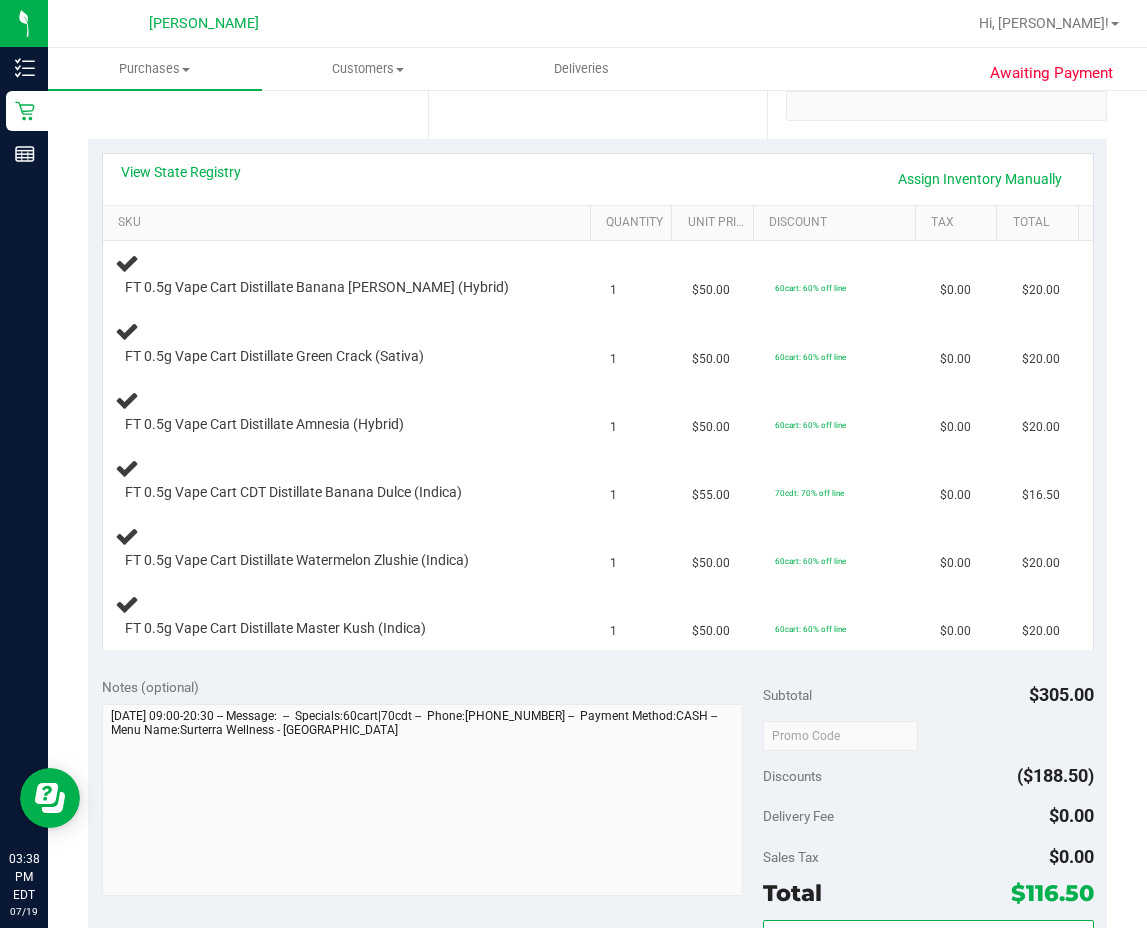 click on "View State Registry
Assign Inventory Manually" at bounding box center [598, 179] 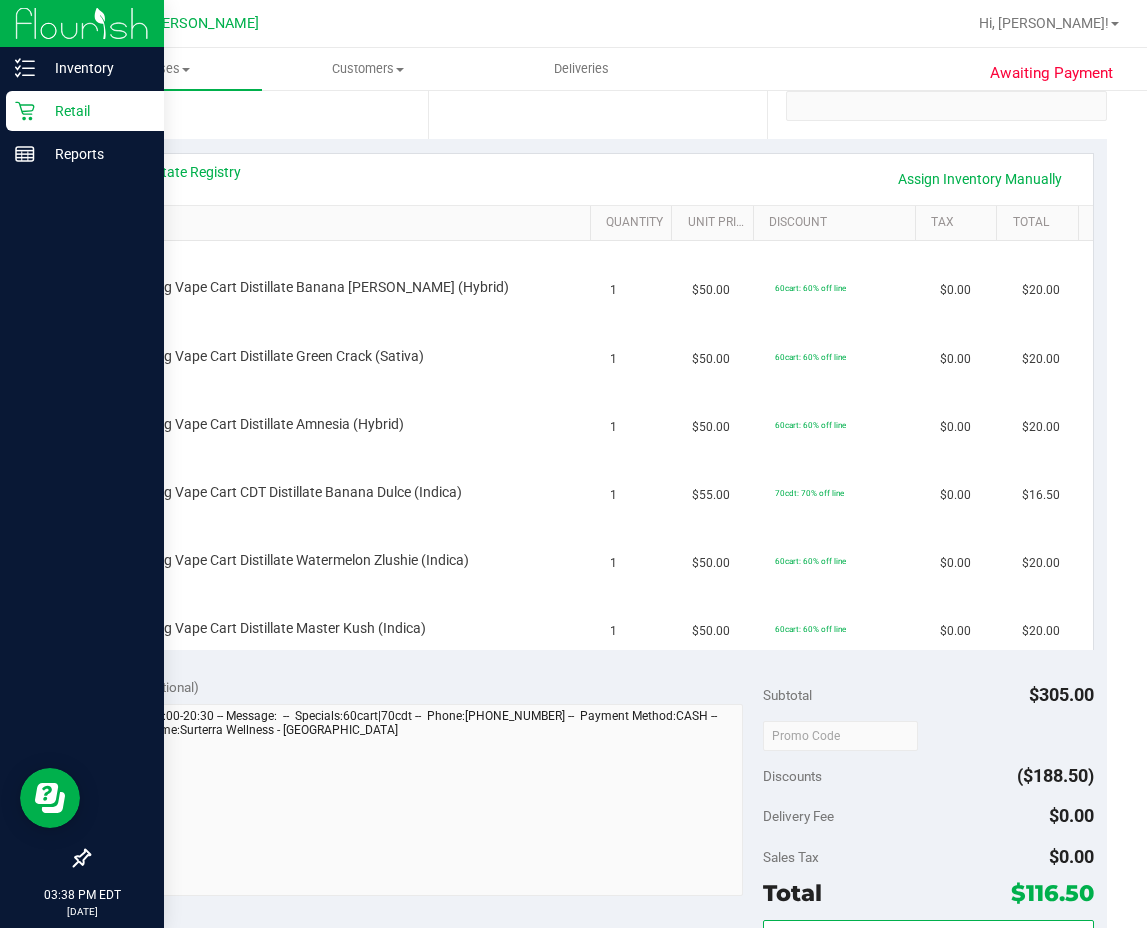 click on "Retail" at bounding box center (95, 111) 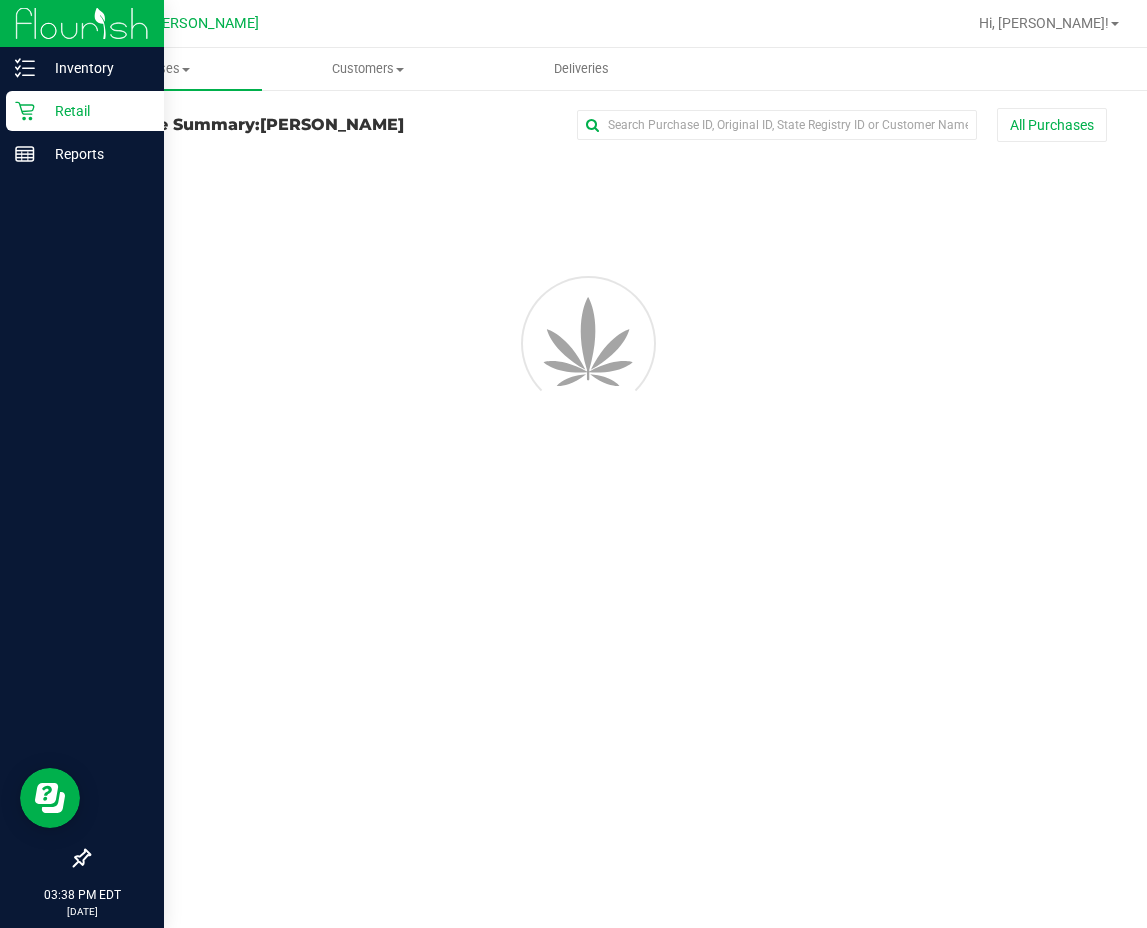 scroll, scrollTop: 0, scrollLeft: 0, axis: both 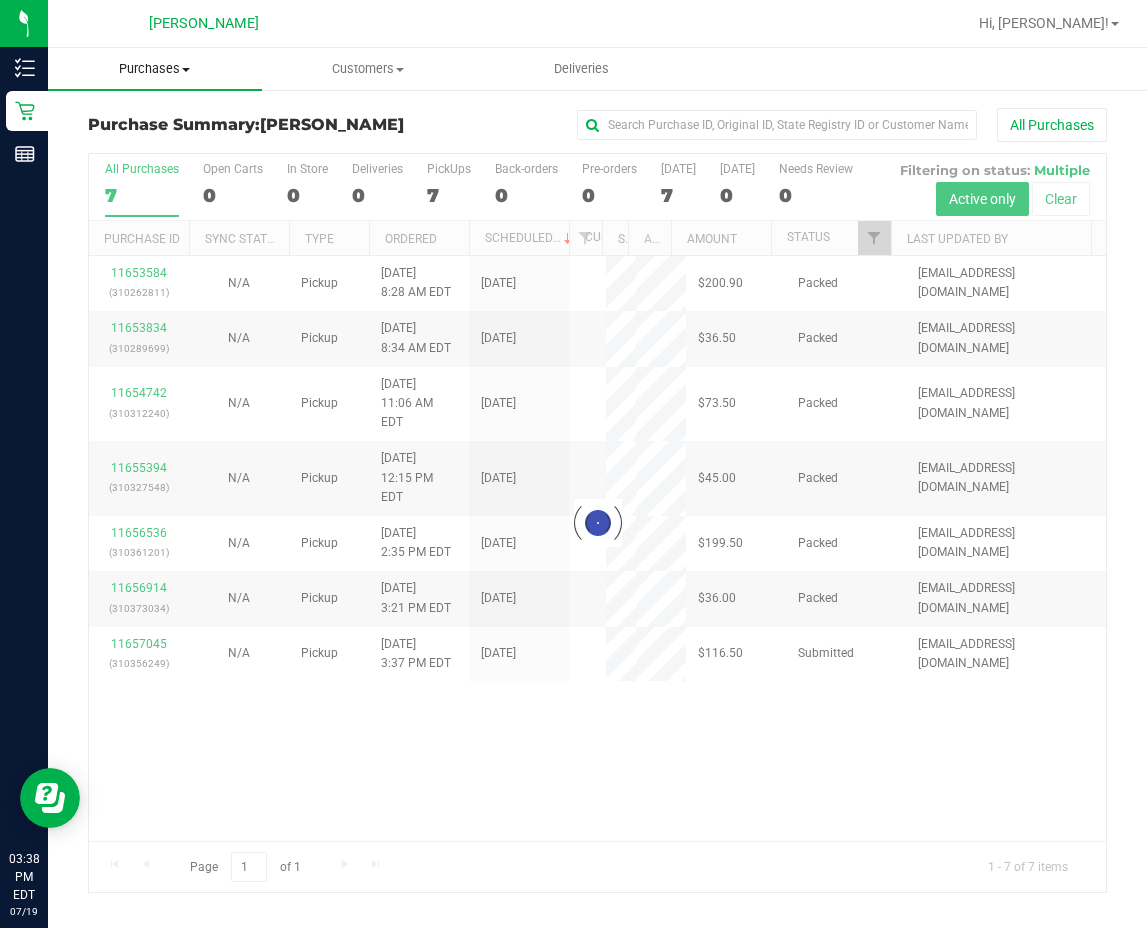 click on "Purchases" at bounding box center [155, 69] 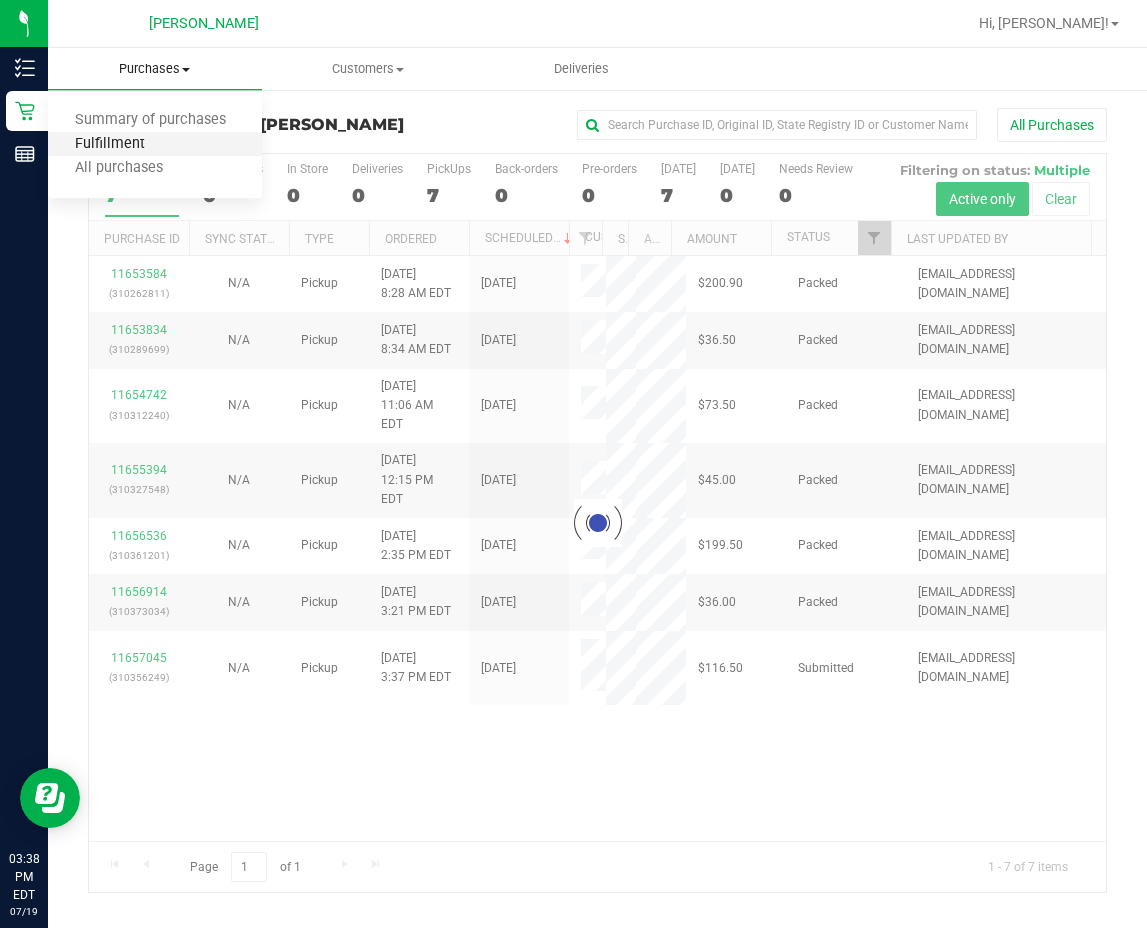click on "Fulfillment" at bounding box center (110, 144) 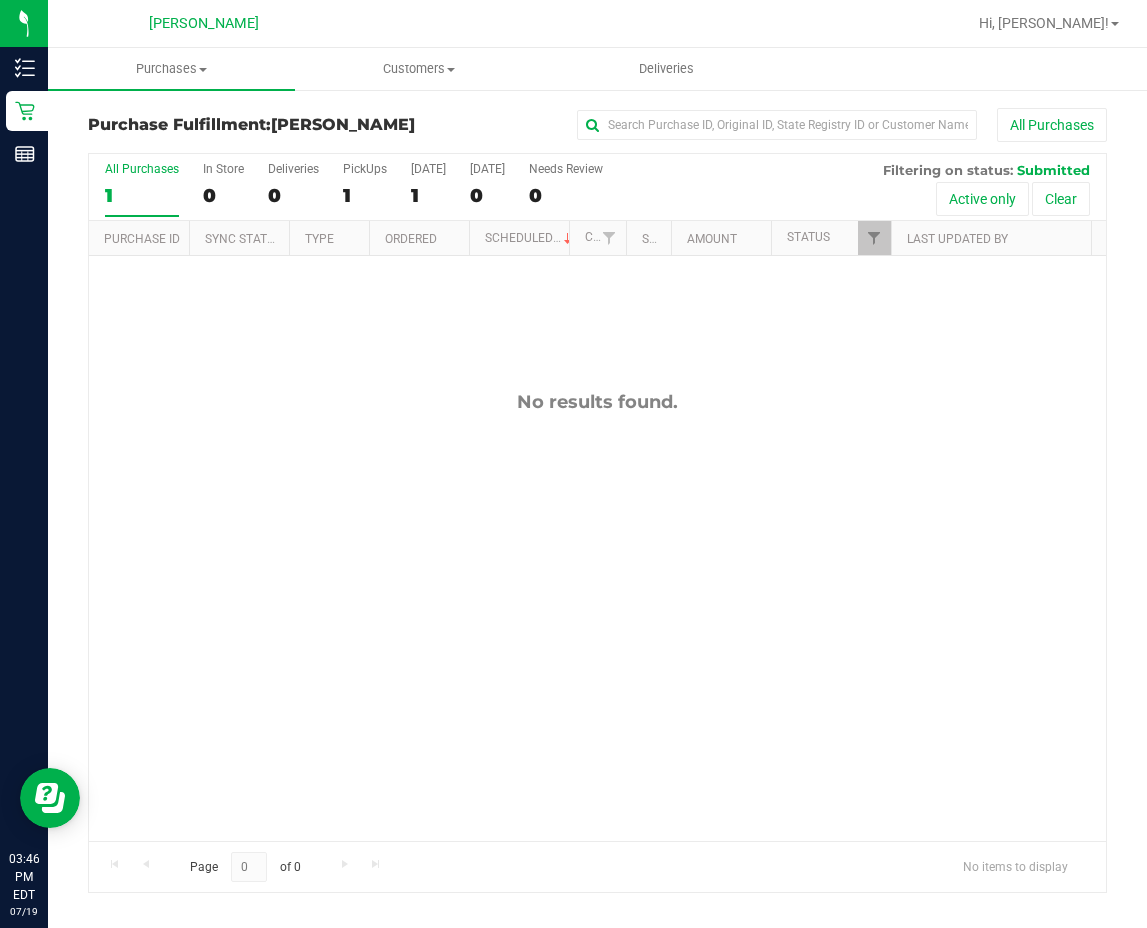 click on "No results found." at bounding box center [597, 616] 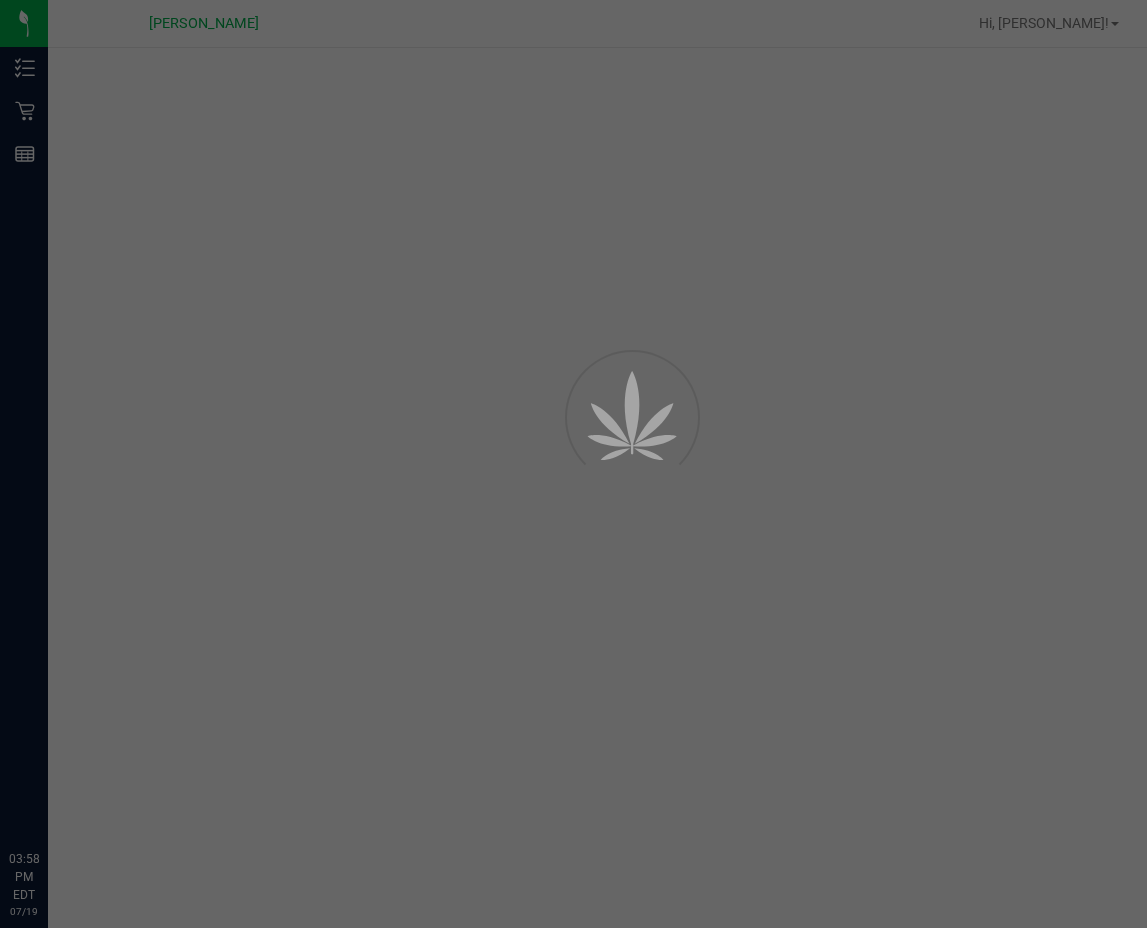 scroll, scrollTop: 0, scrollLeft: 0, axis: both 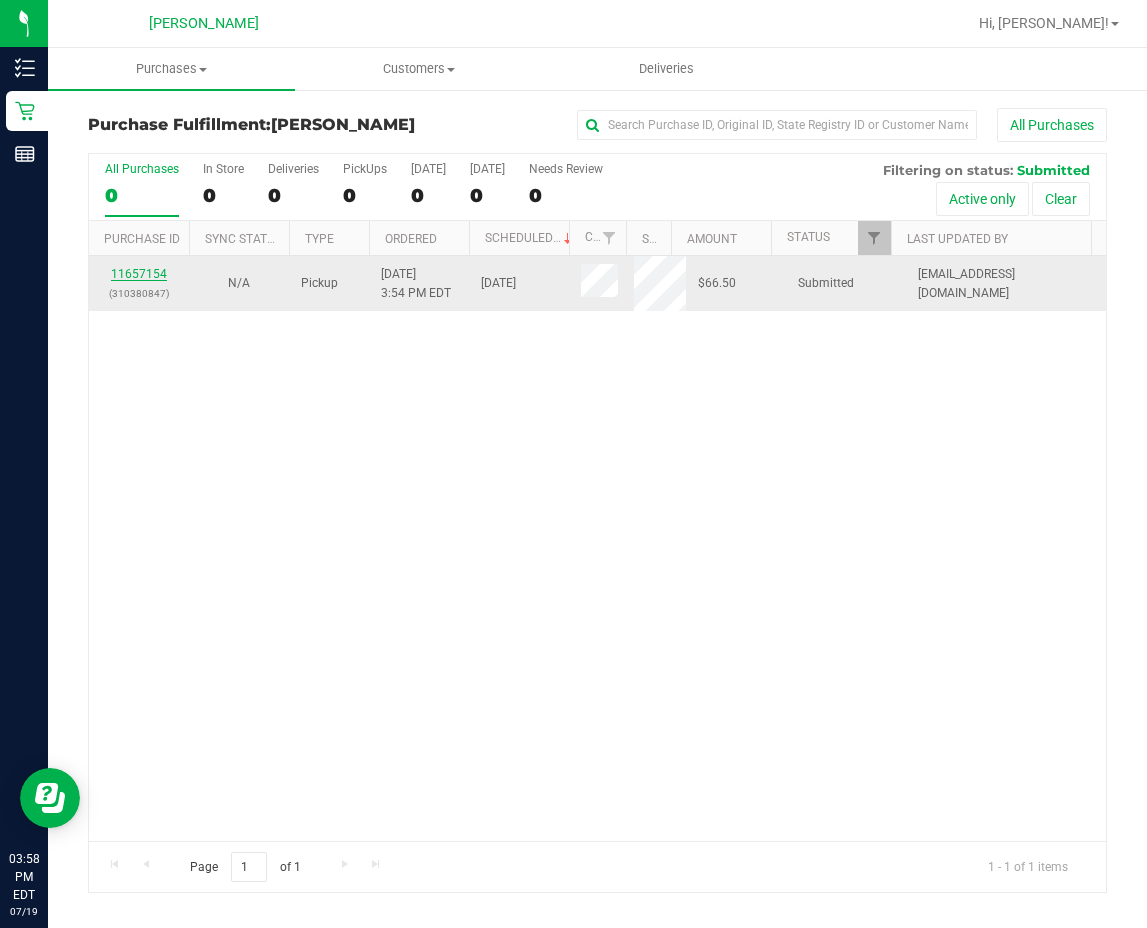 click on "11657154" at bounding box center [139, 274] 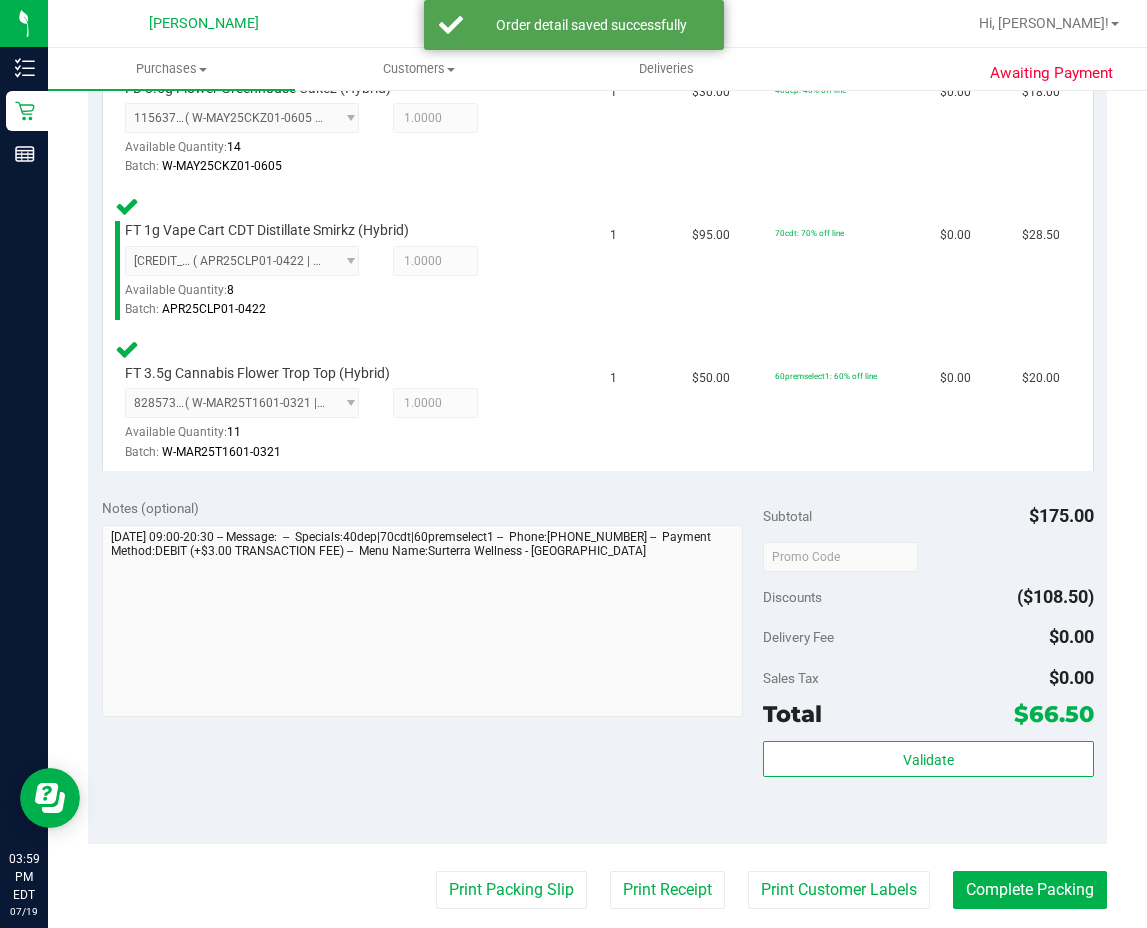 scroll, scrollTop: 600, scrollLeft: 0, axis: vertical 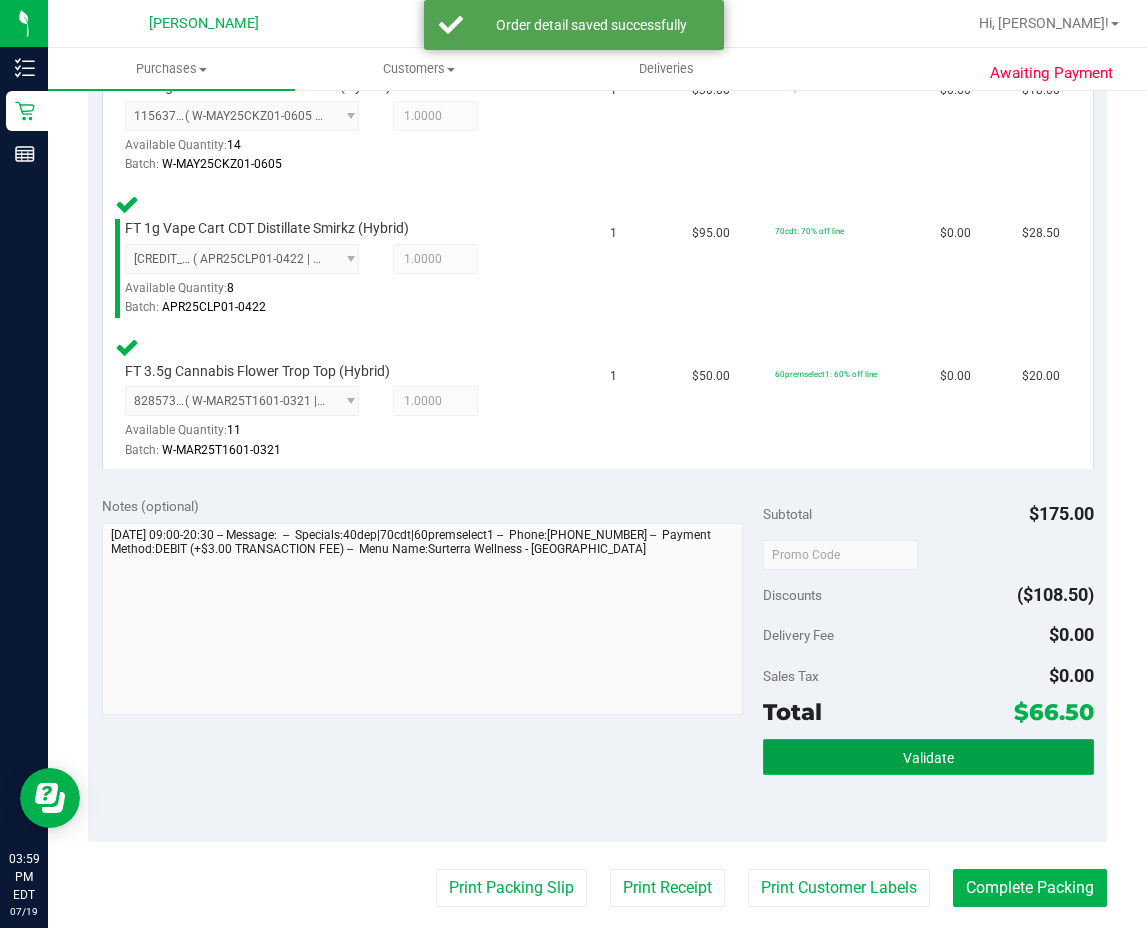 click on "Validate" at bounding box center [928, 757] 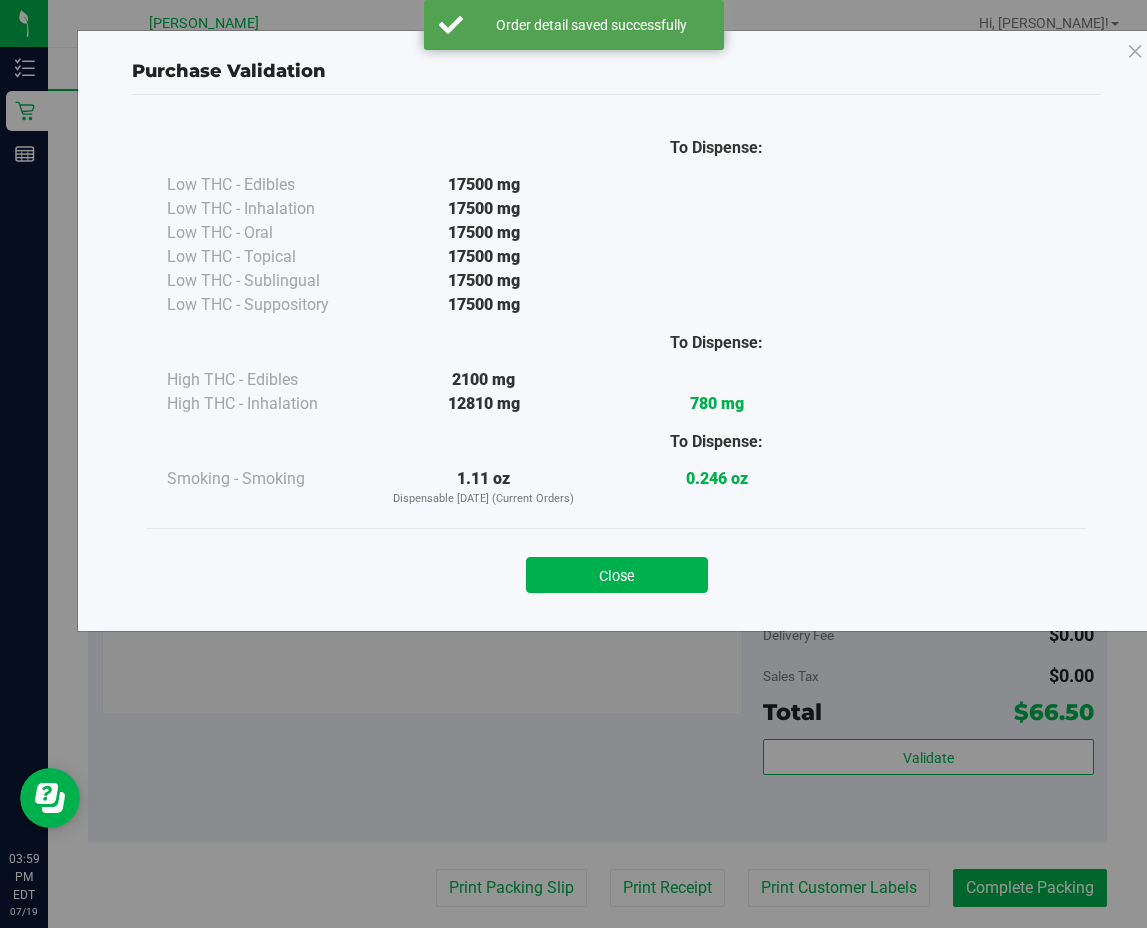 drag, startPoint x: 659, startPoint y: 570, endPoint x: 727, endPoint y: 671, distance: 121.75796 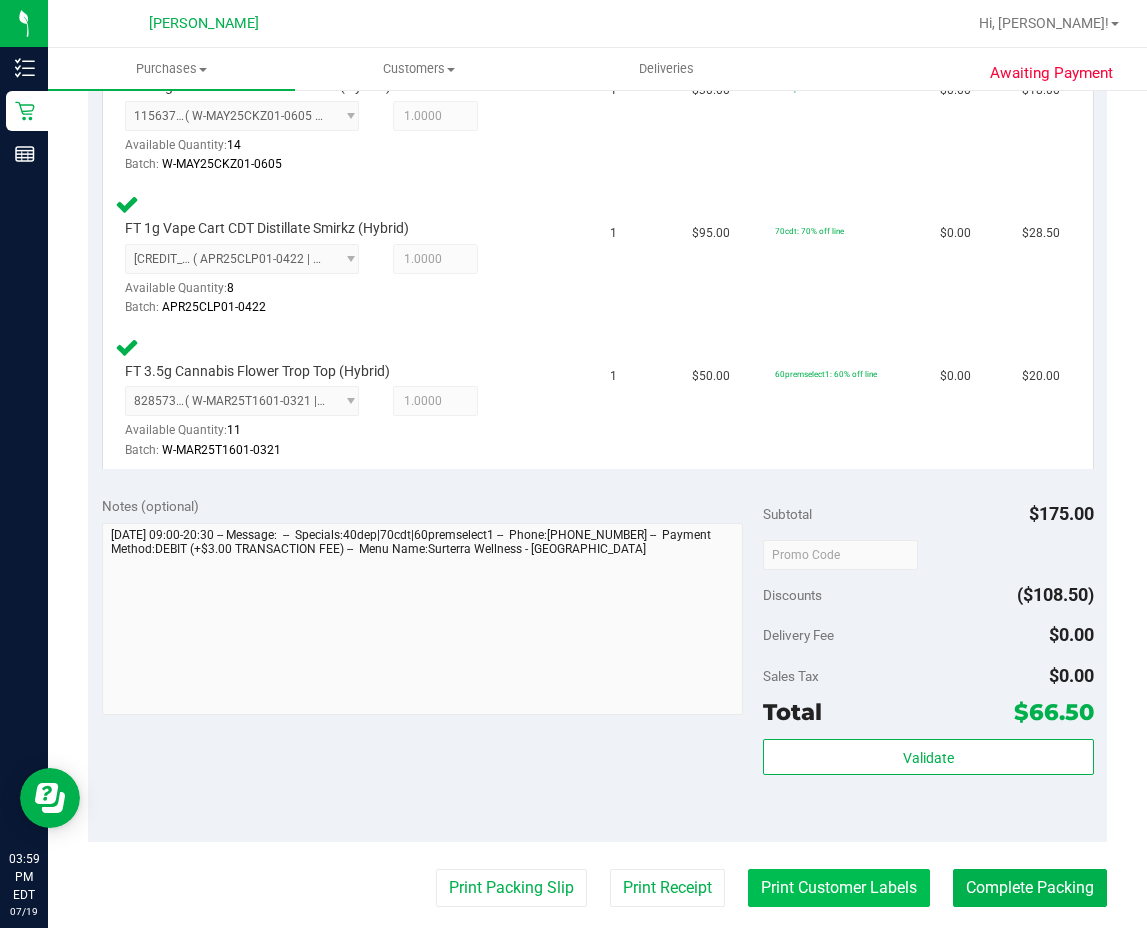 click on "Print Customer Labels" at bounding box center [839, 888] 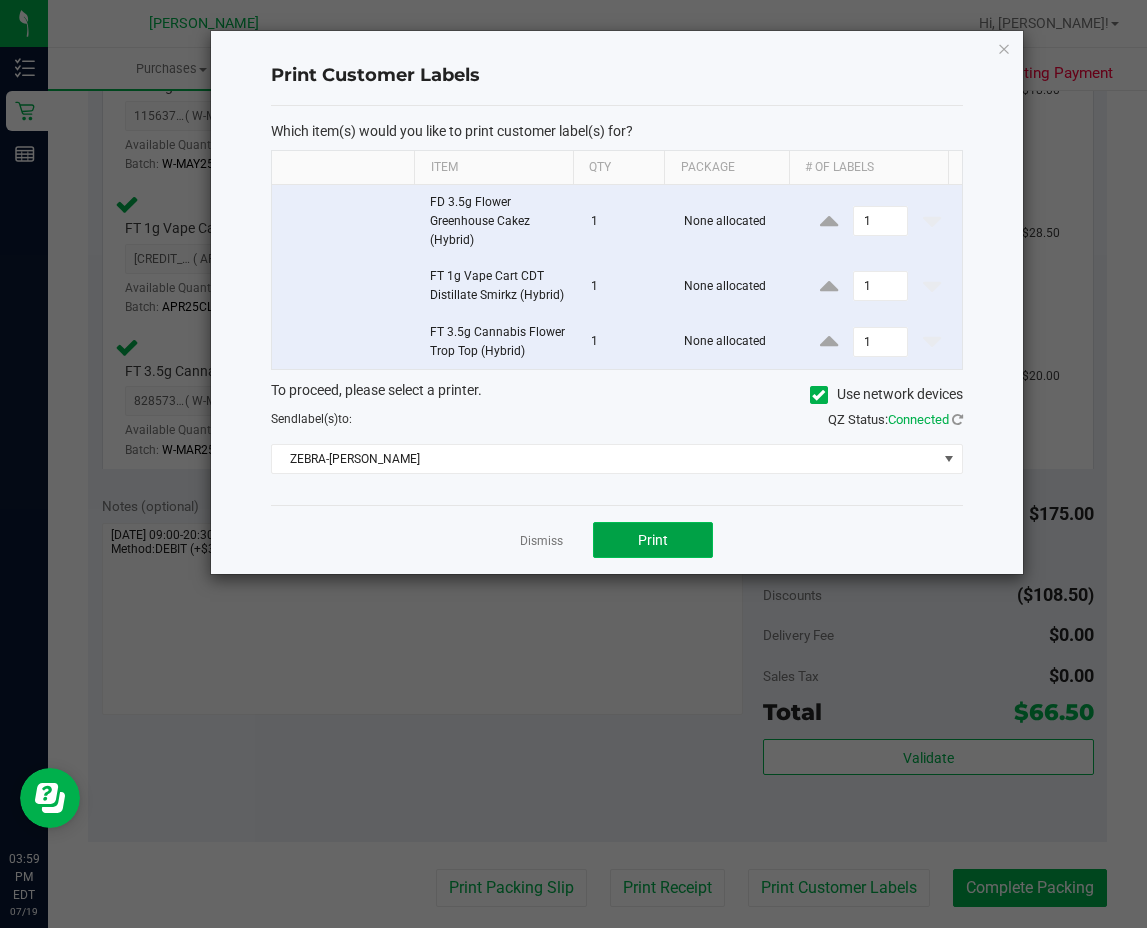 click on "Print" 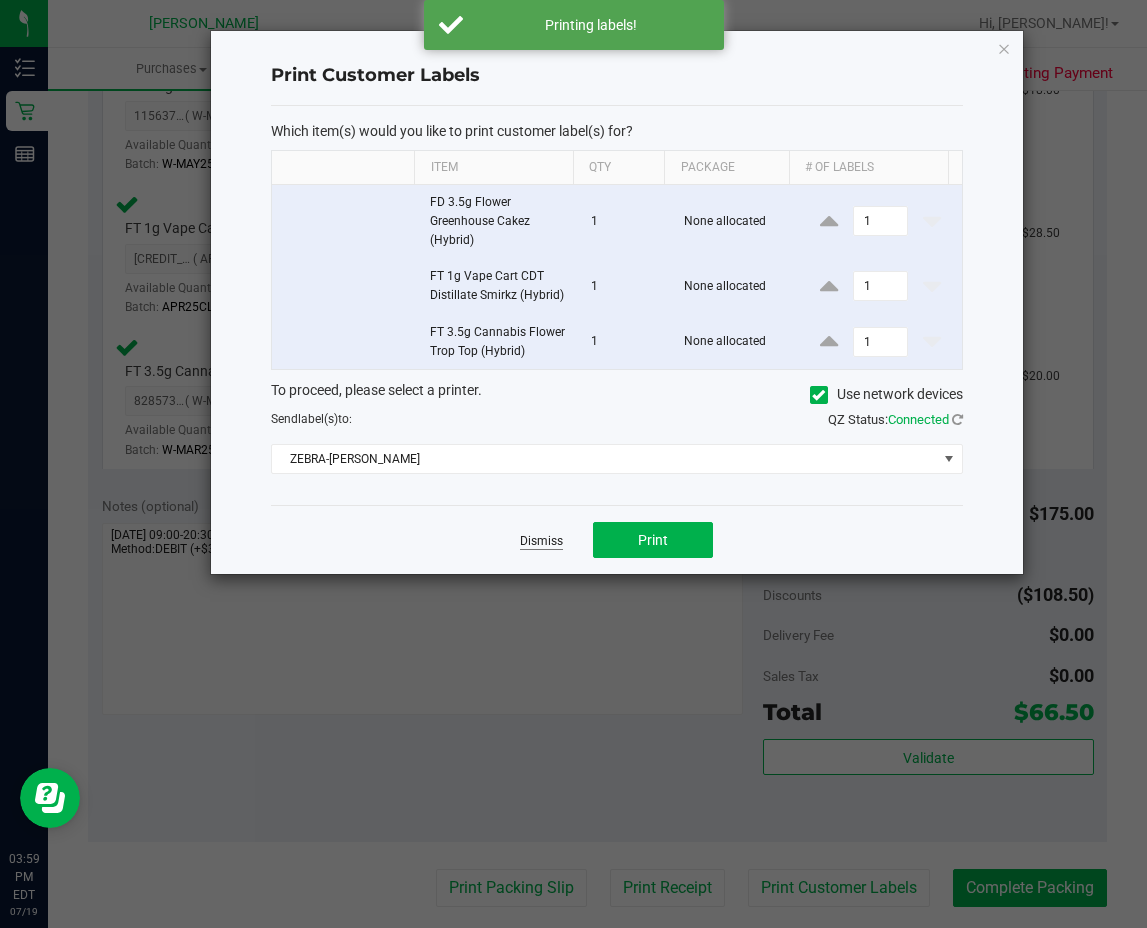 click on "Dismiss" 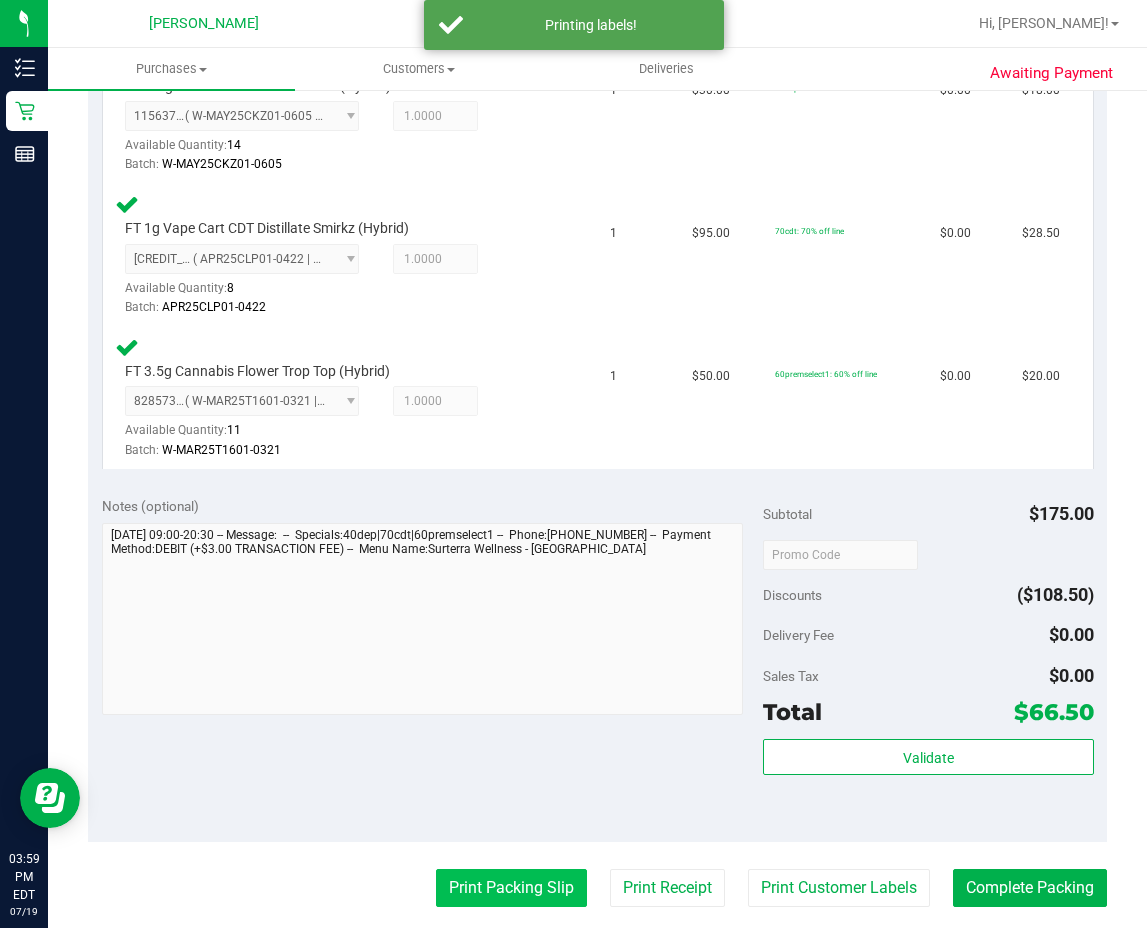 click on "Print Packing Slip" at bounding box center [511, 888] 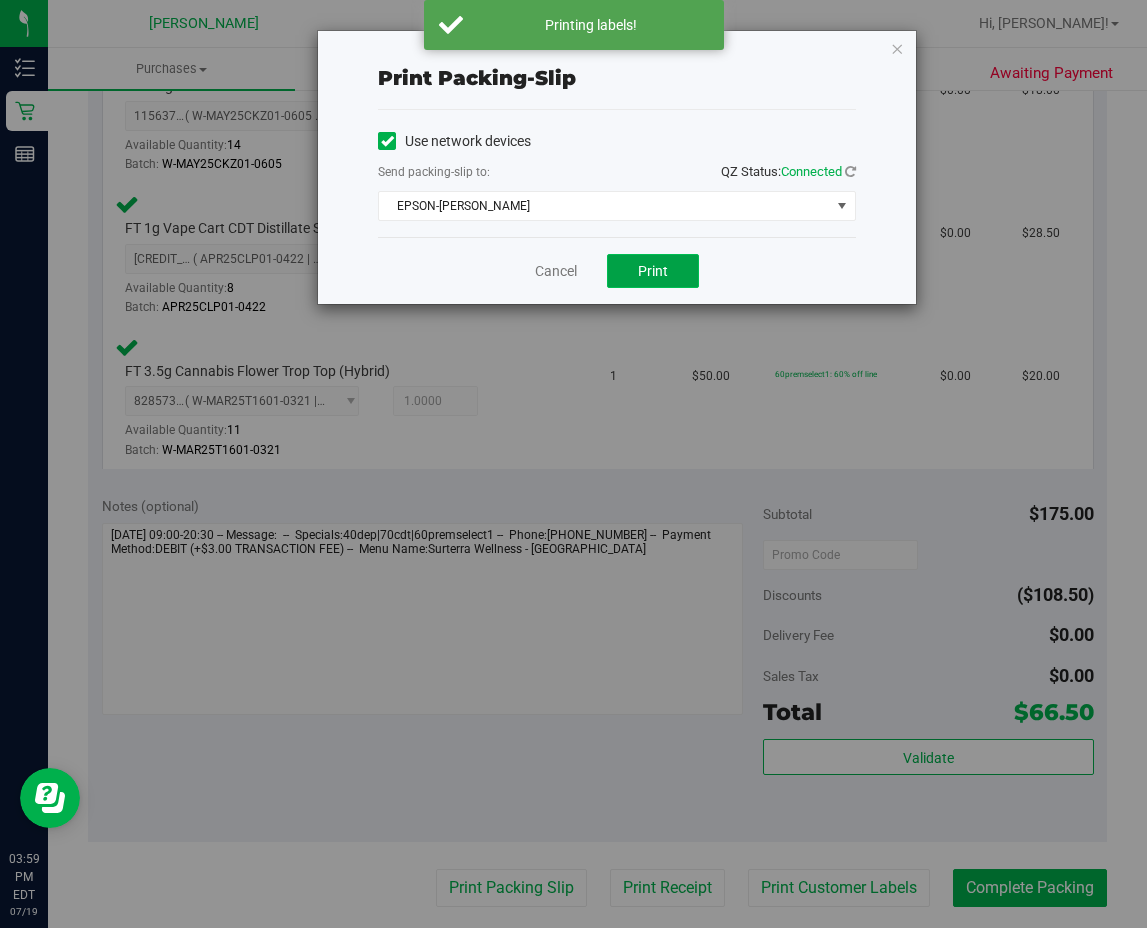click on "Print" at bounding box center [653, 271] 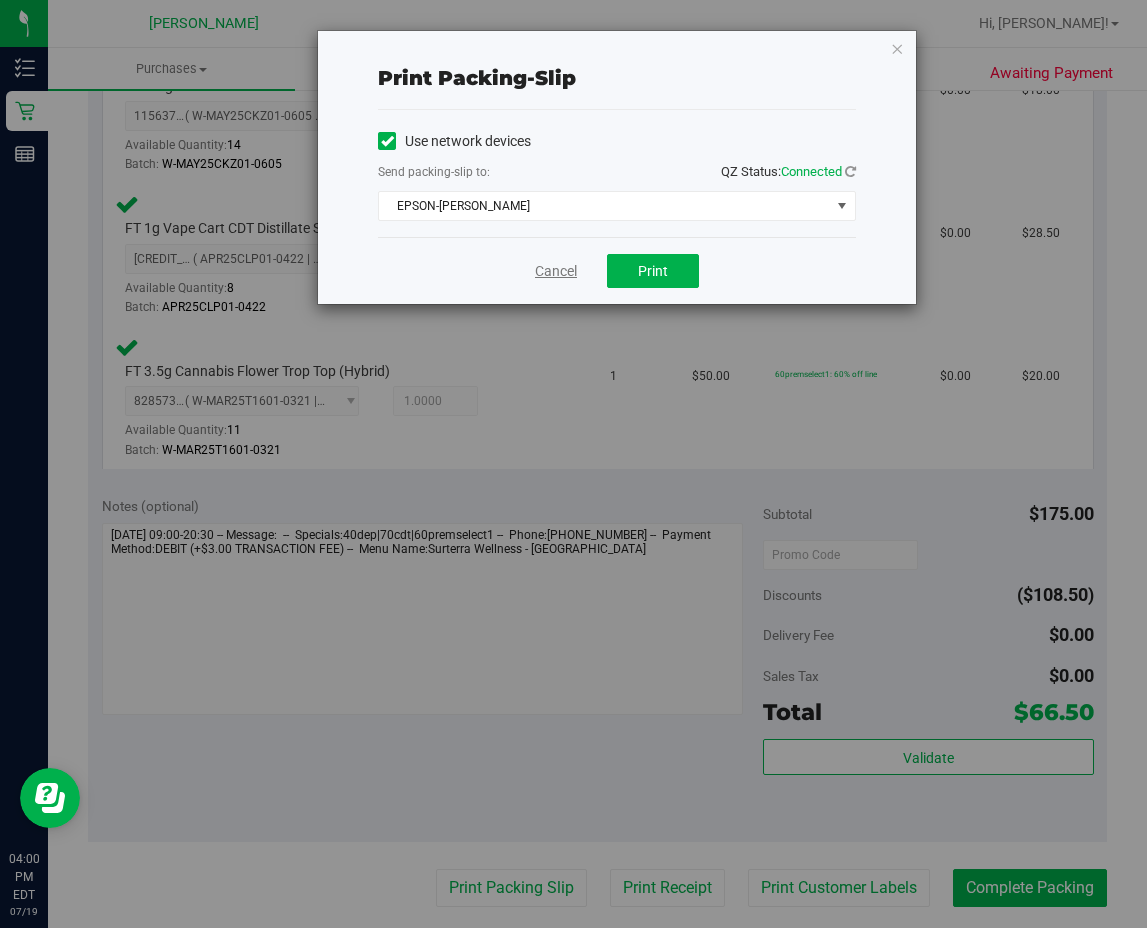click on "Cancel" at bounding box center [556, 271] 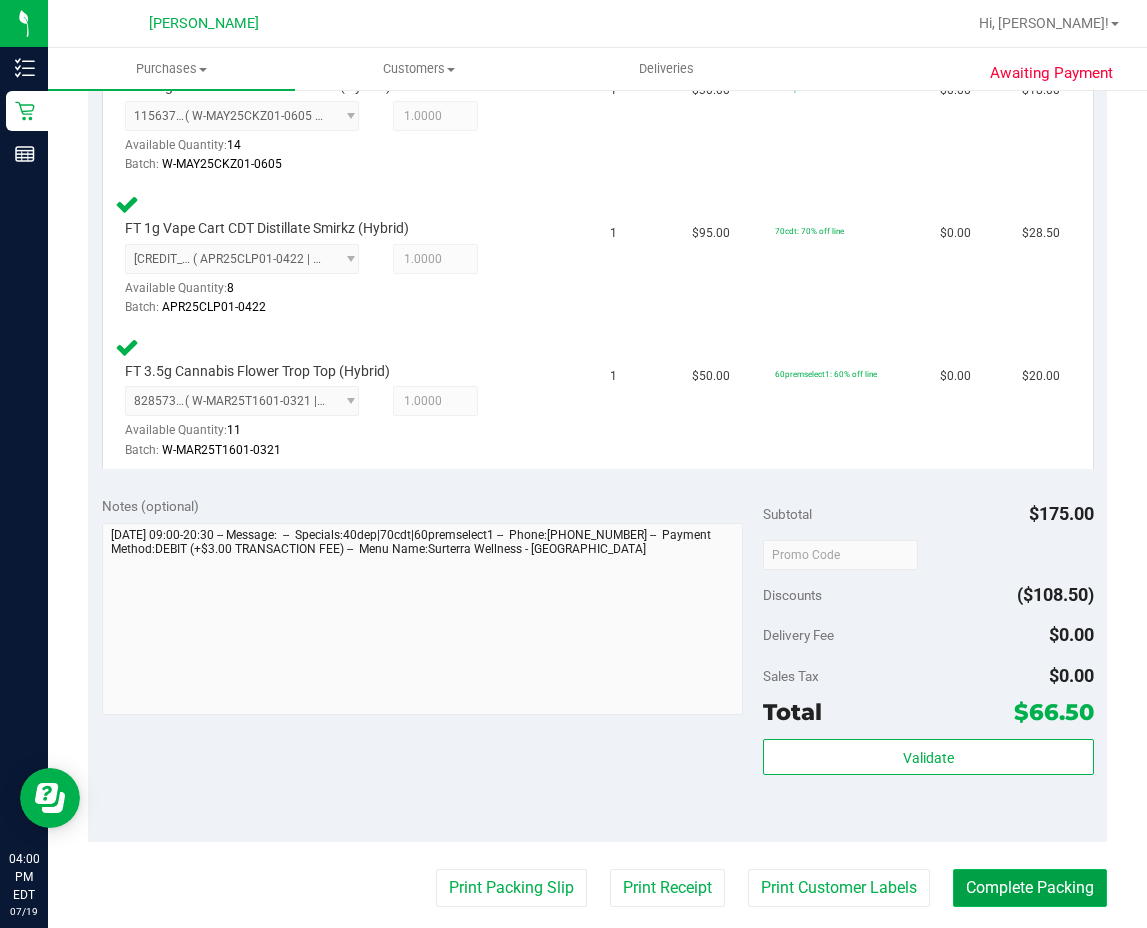 click on "Complete Packing" at bounding box center [1030, 888] 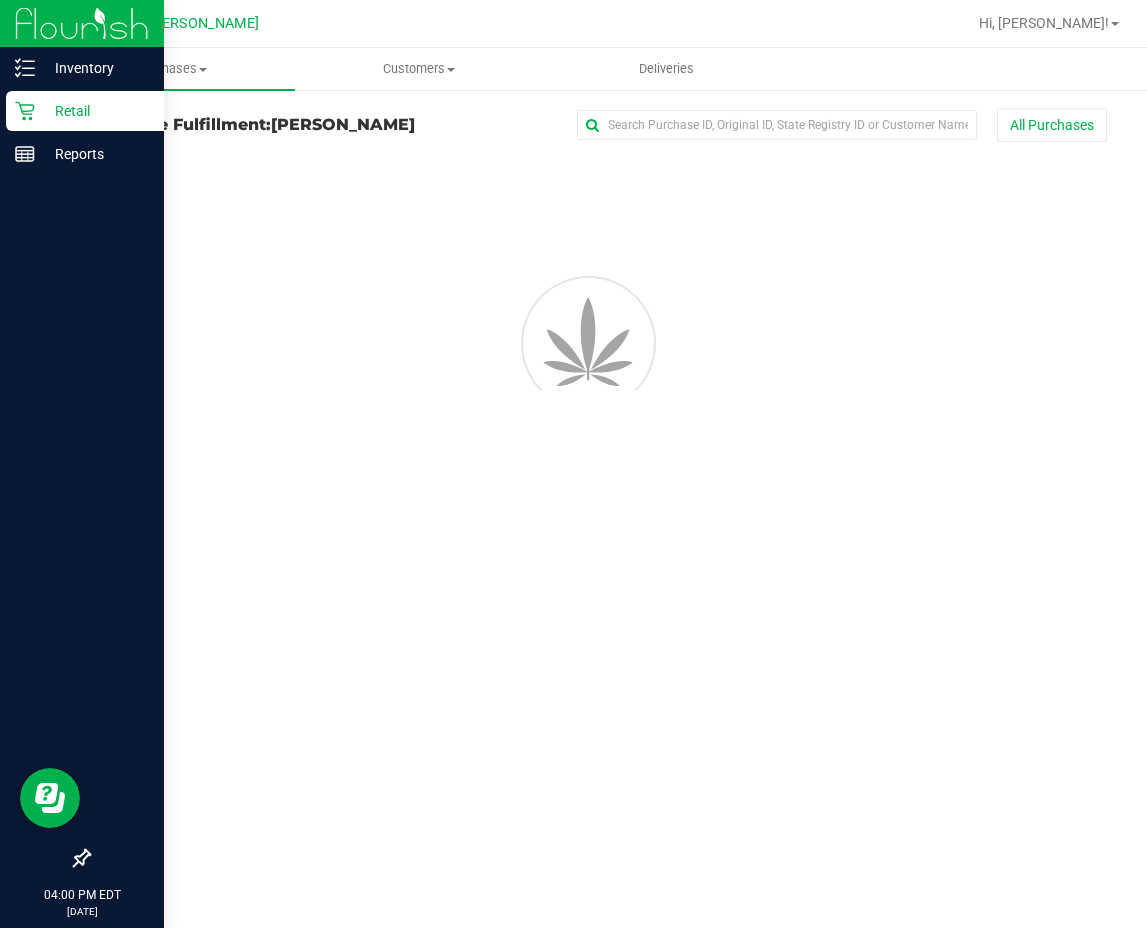 scroll, scrollTop: 0, scrollLeft: 0, axis: both 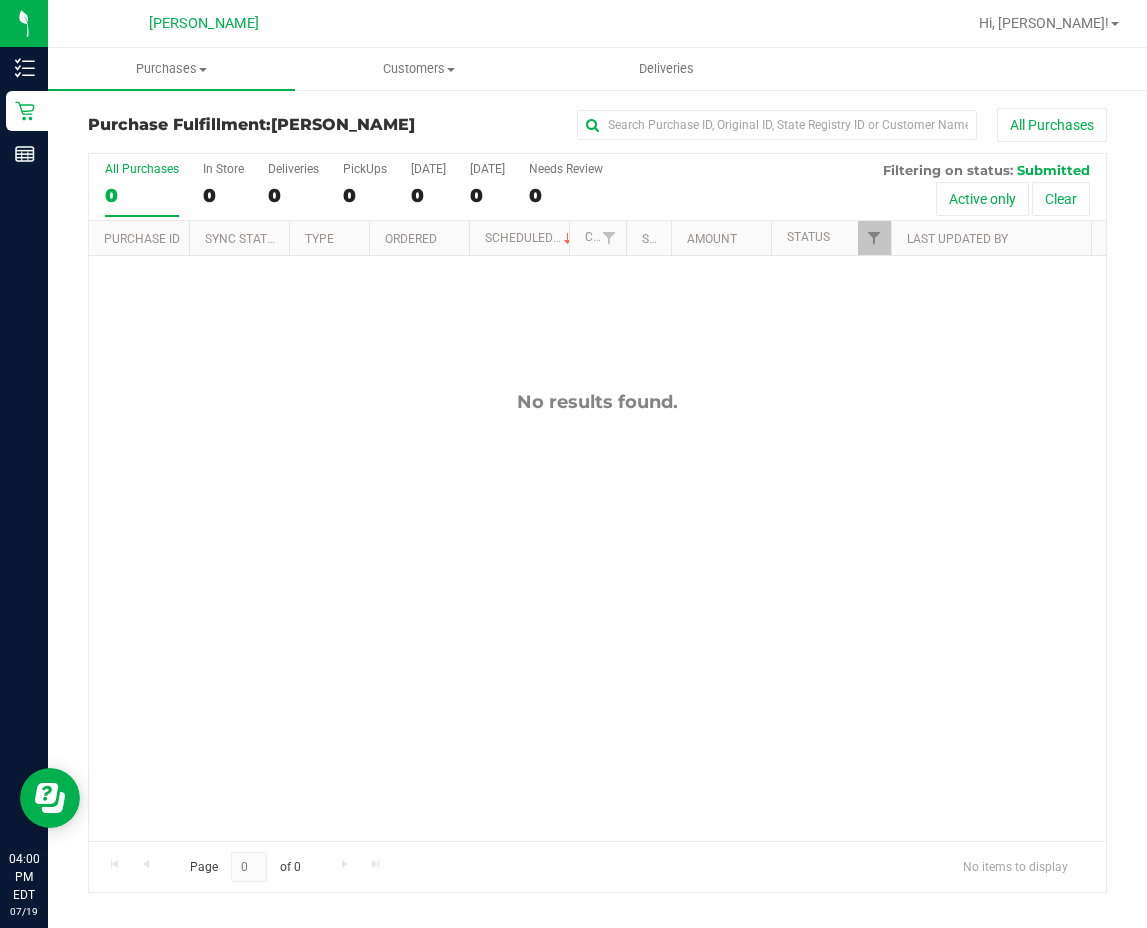 drag, startPoint x: 433, startPoint y: 622, endPoint x: 375, endPoint y: 606, distance: 60.166435 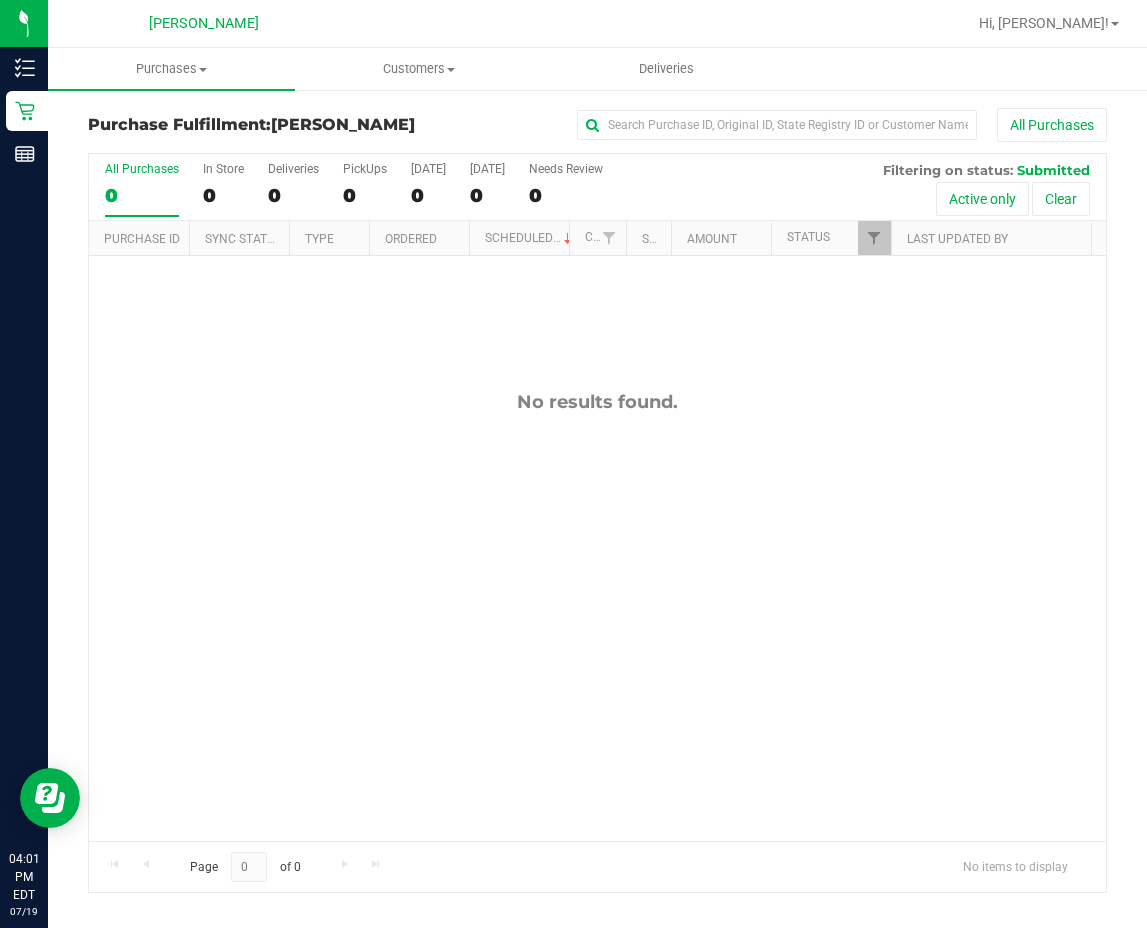 click on "No results found." at bounding box center [597, 616] 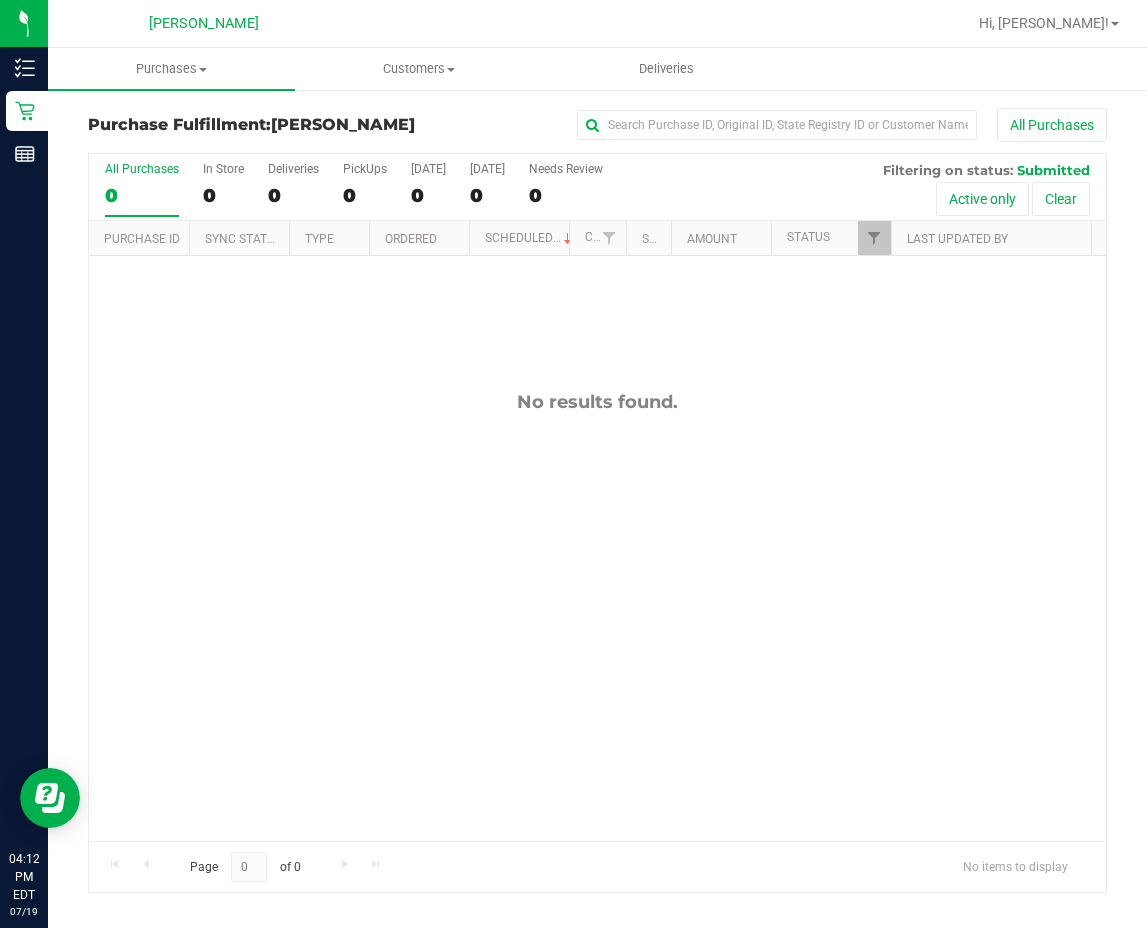 click on "No results found." at bounding box center (597, 616) 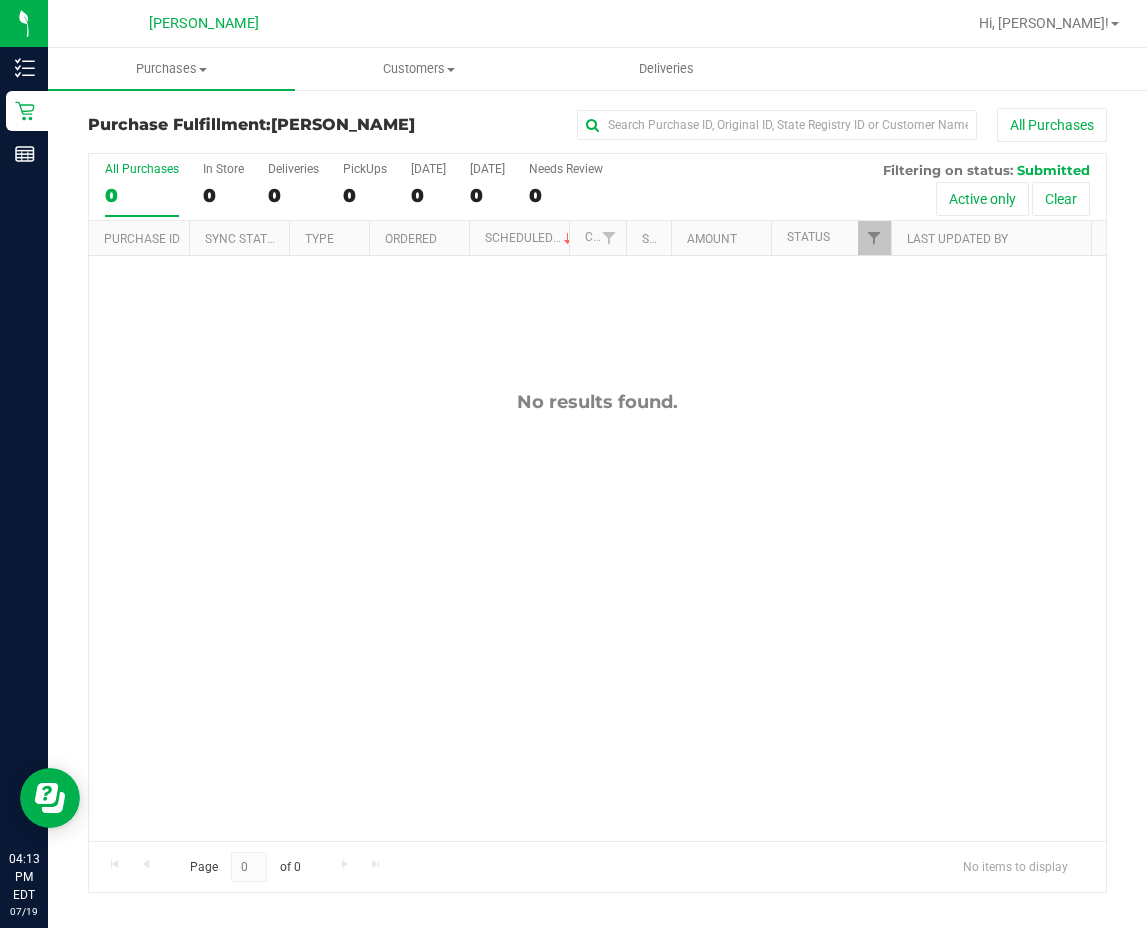 click on "No results found." at bounding box center (597, 616) 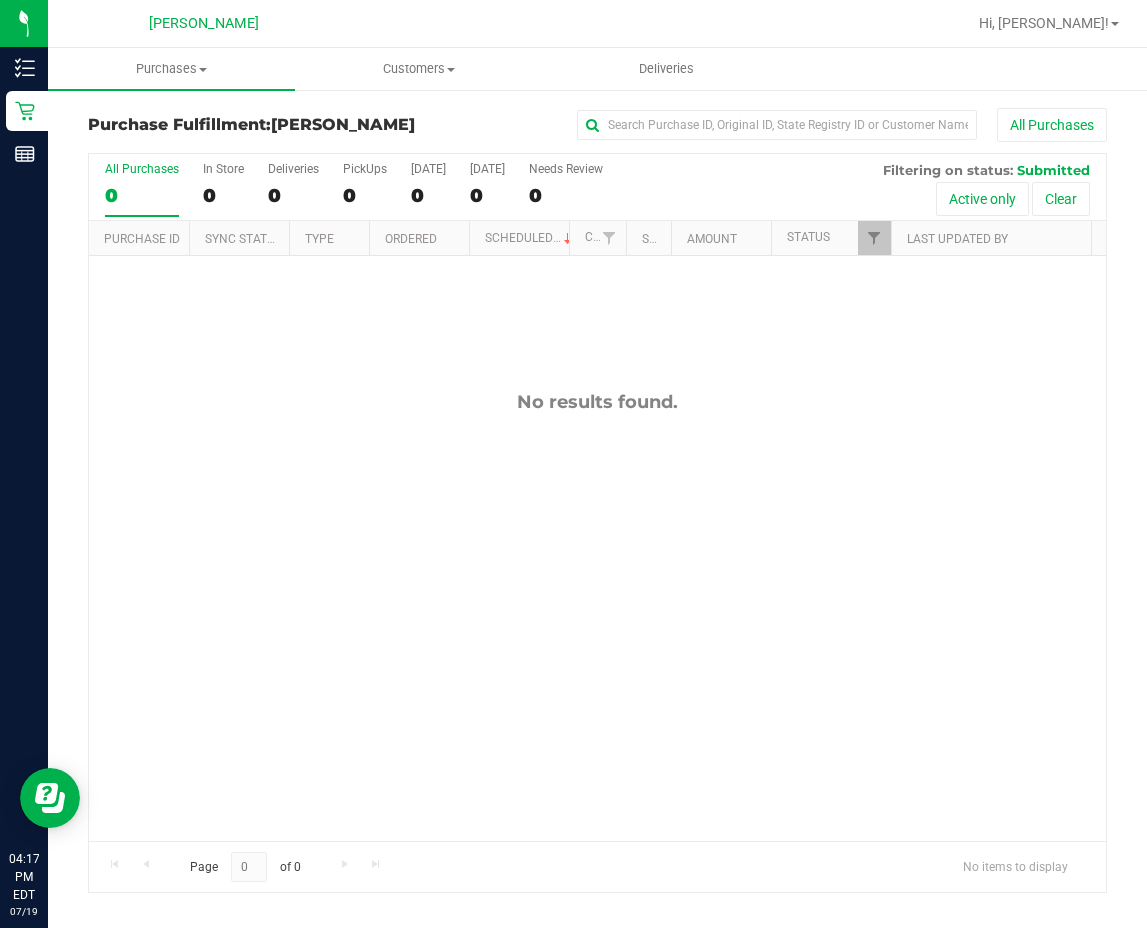 click on "No results found." at bounding box center [597, 616] 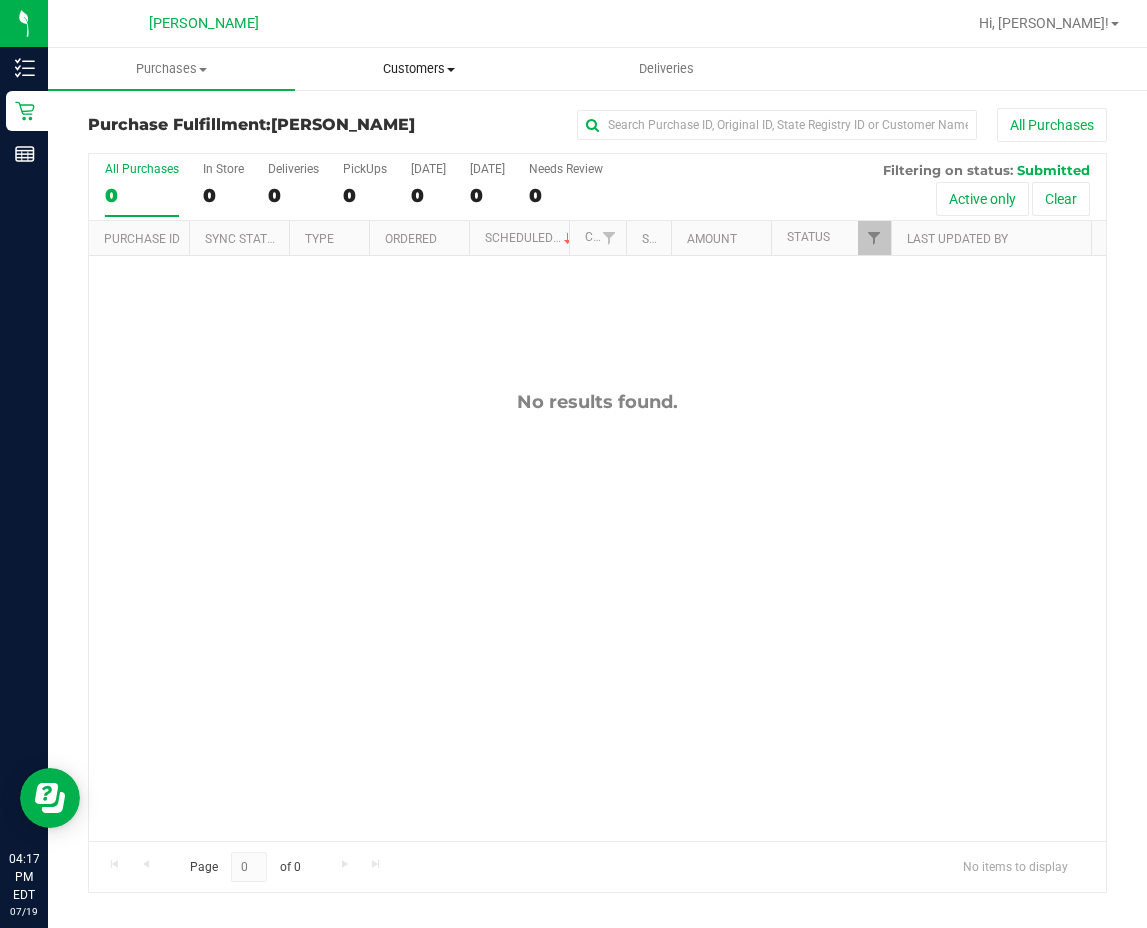 click on "Customers" at bounding box center [418, 69] 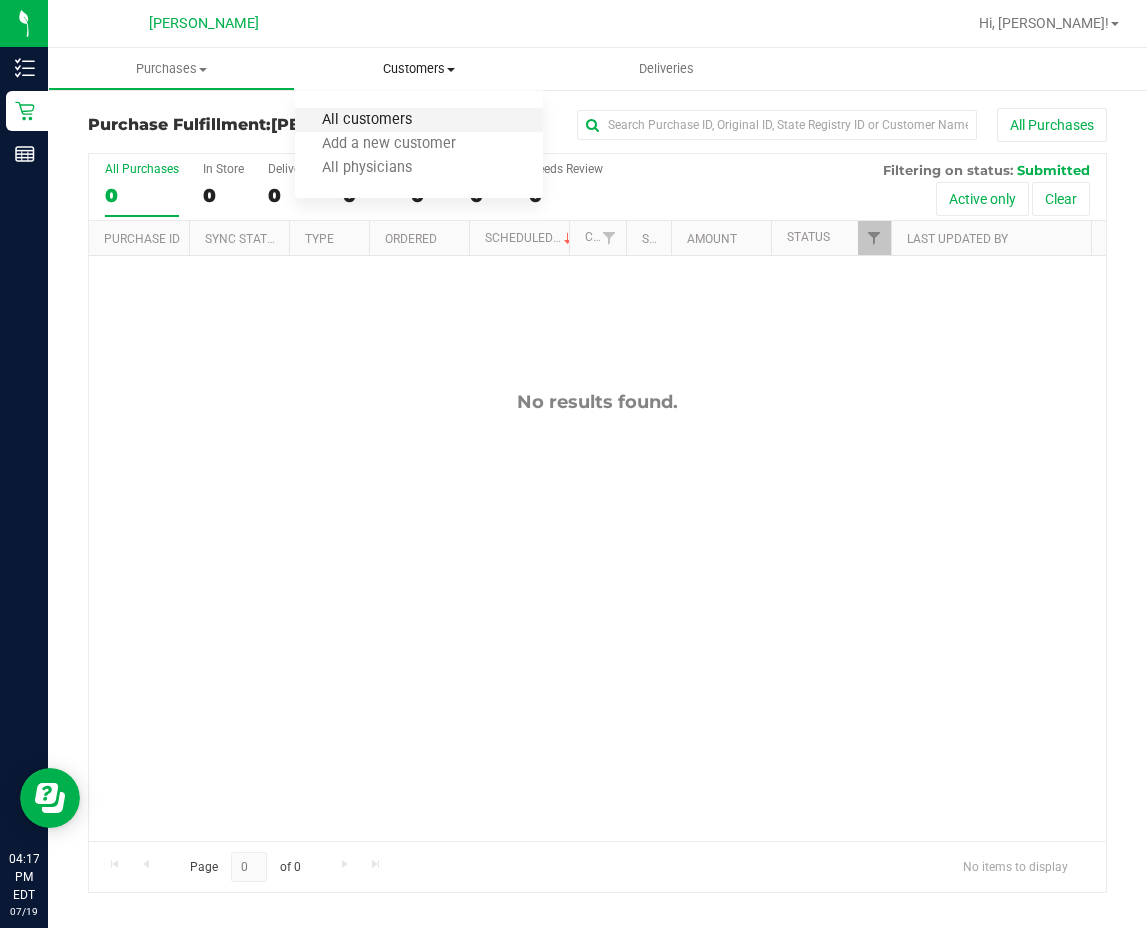 click on "All customers" at bounding box center [367, 120] 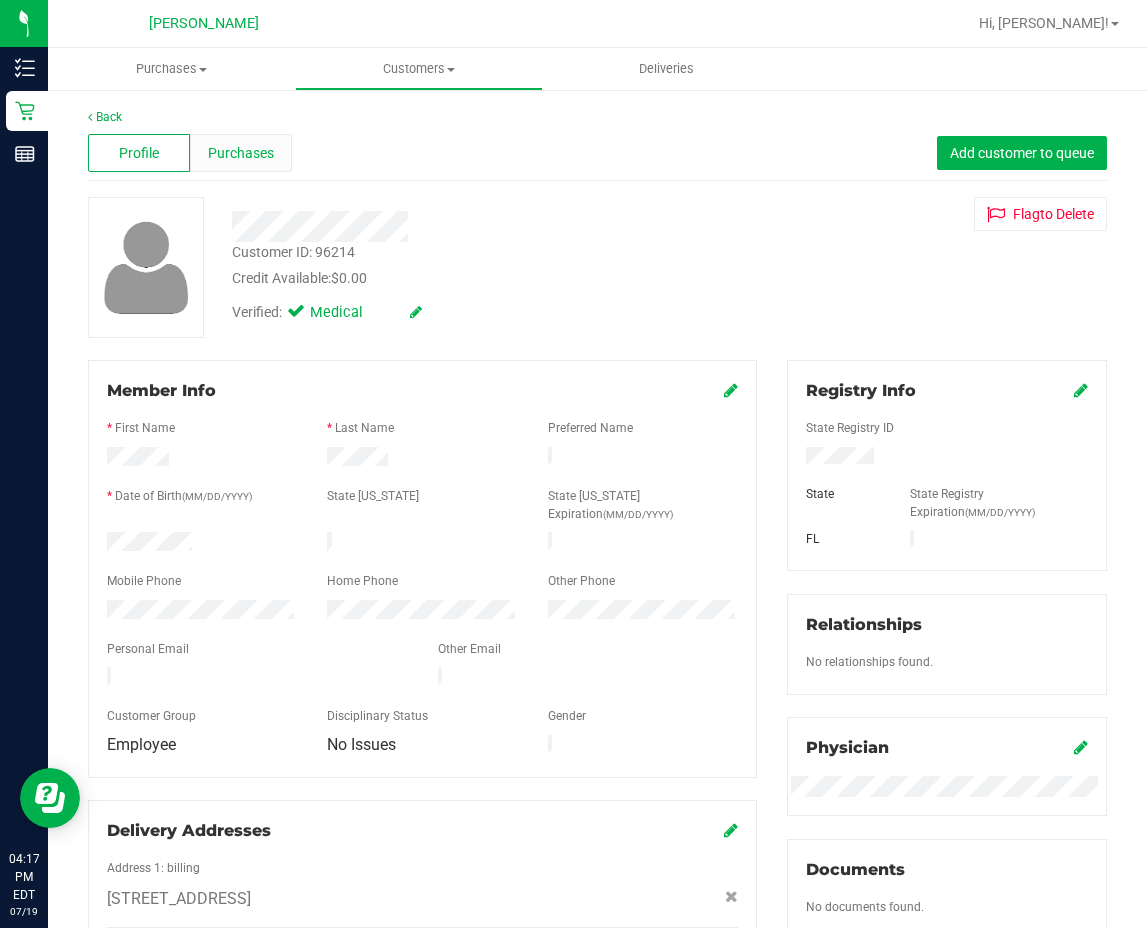 click on "Purchases" at bounding box center [241, 153] 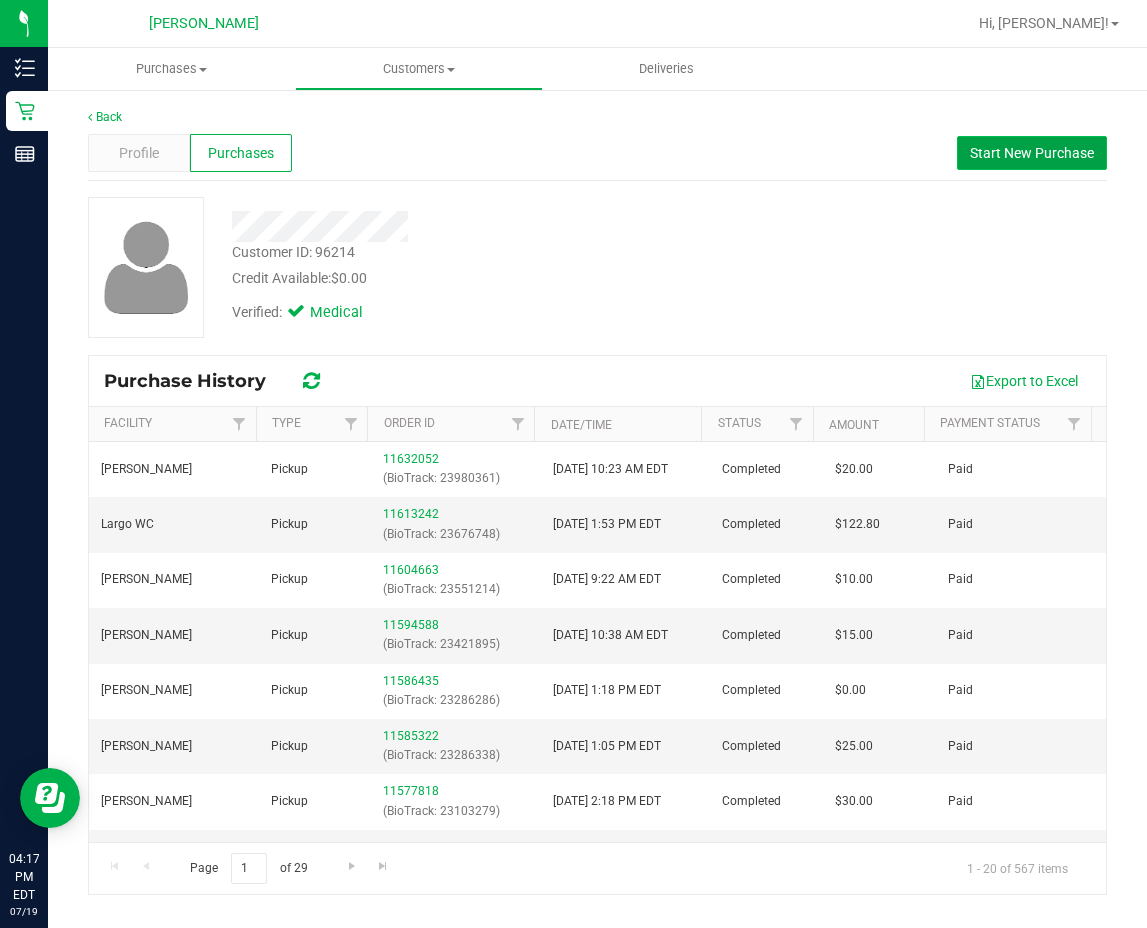 click on "Start New Purchase" at bounding box center [1032, 153] 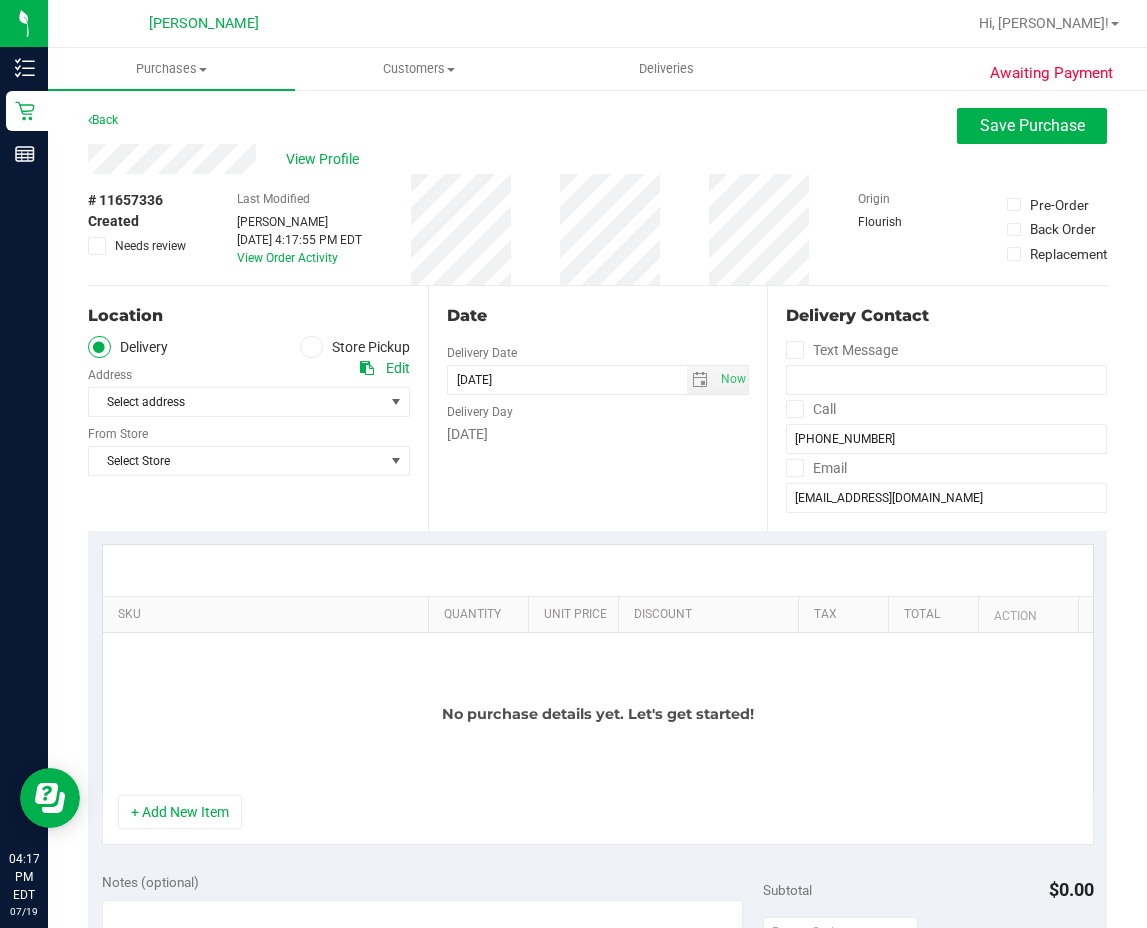 click at bounding box center (311, 347) 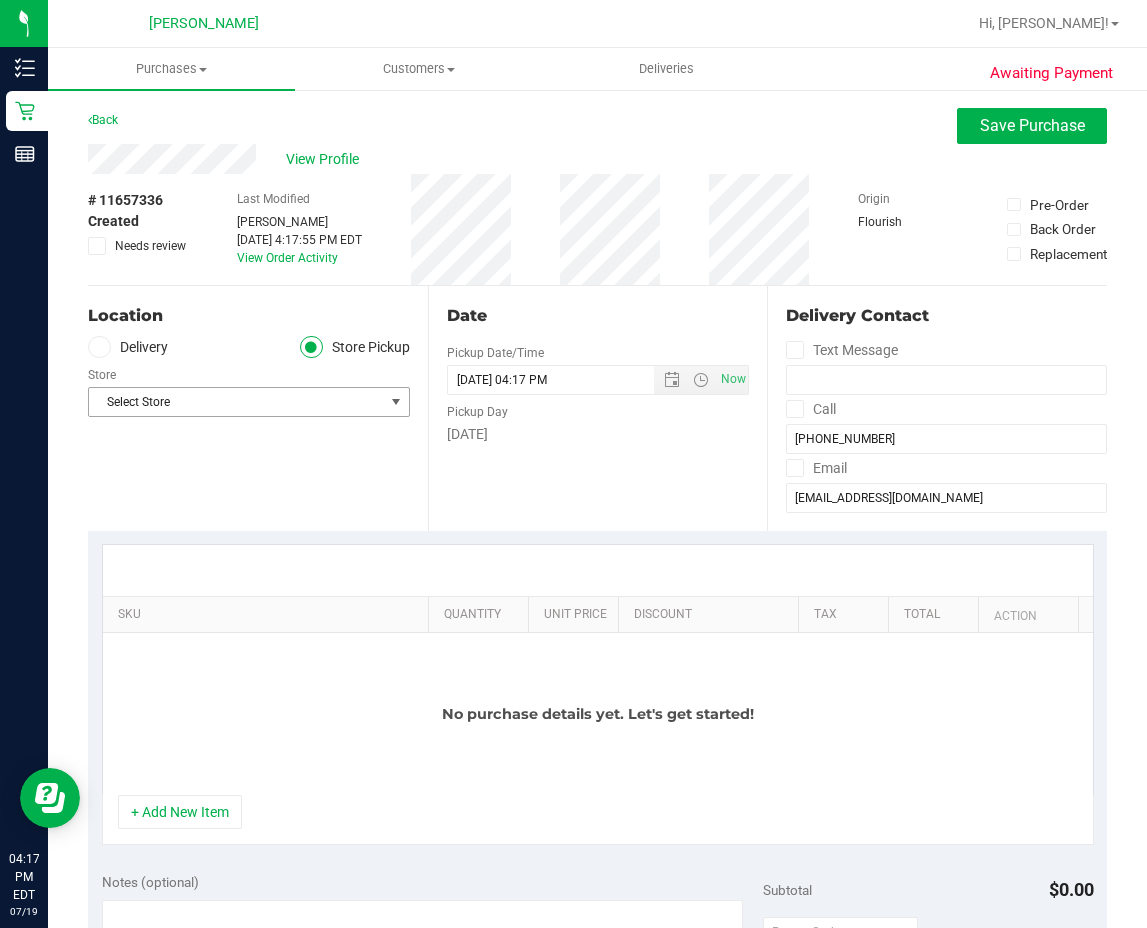 click on "Select Store" at bounding box center (236, 402) 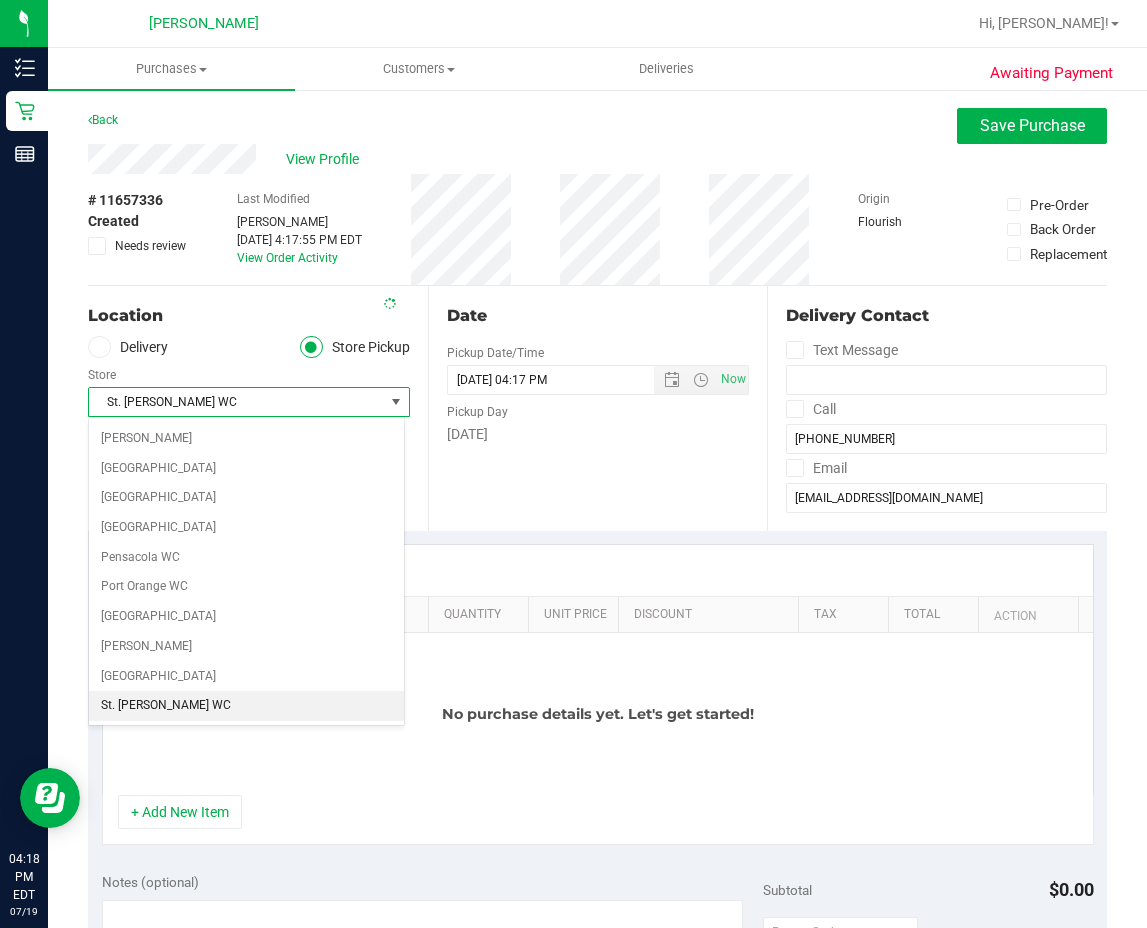 scroll, scrollTop: 1067, scrollLeft: 0, axis: vertical 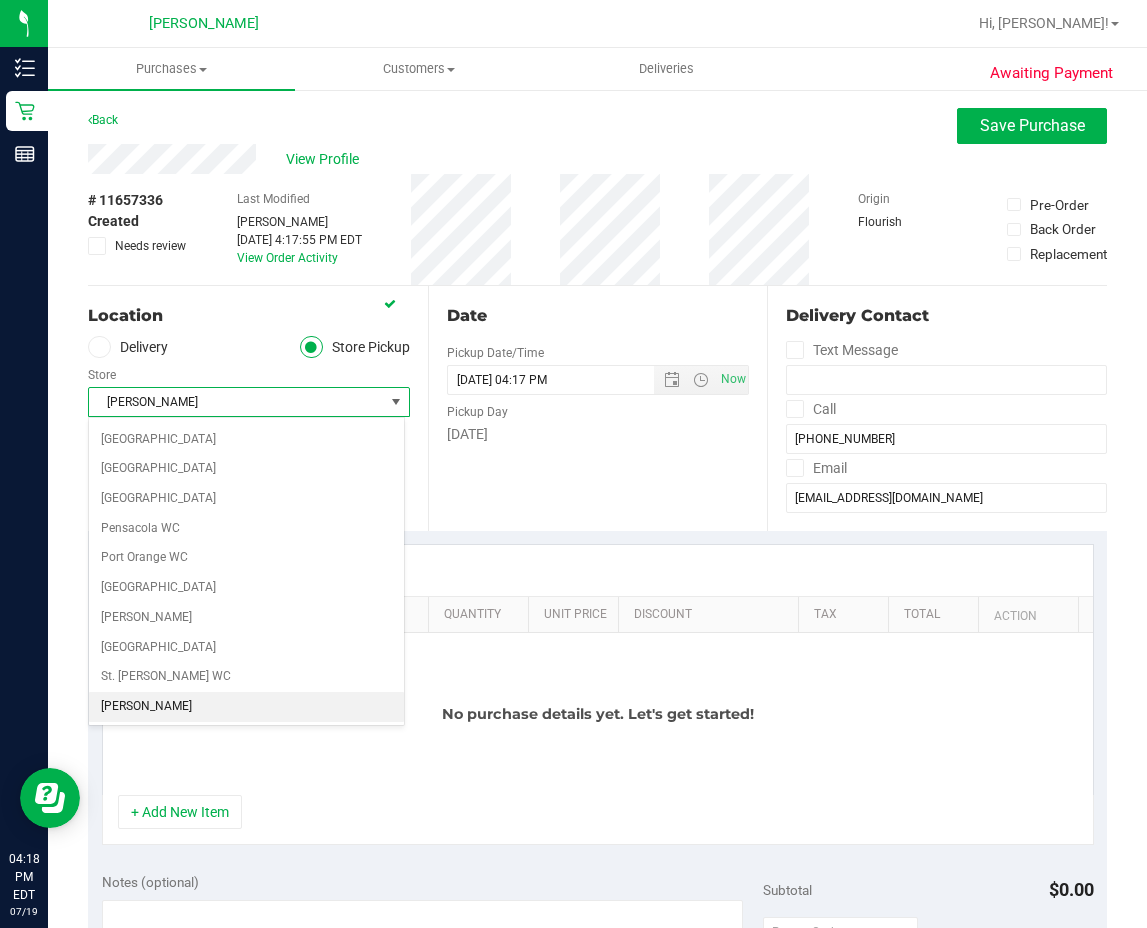 click on "[PERSON_NAME]" at bounding box center [236, 402] 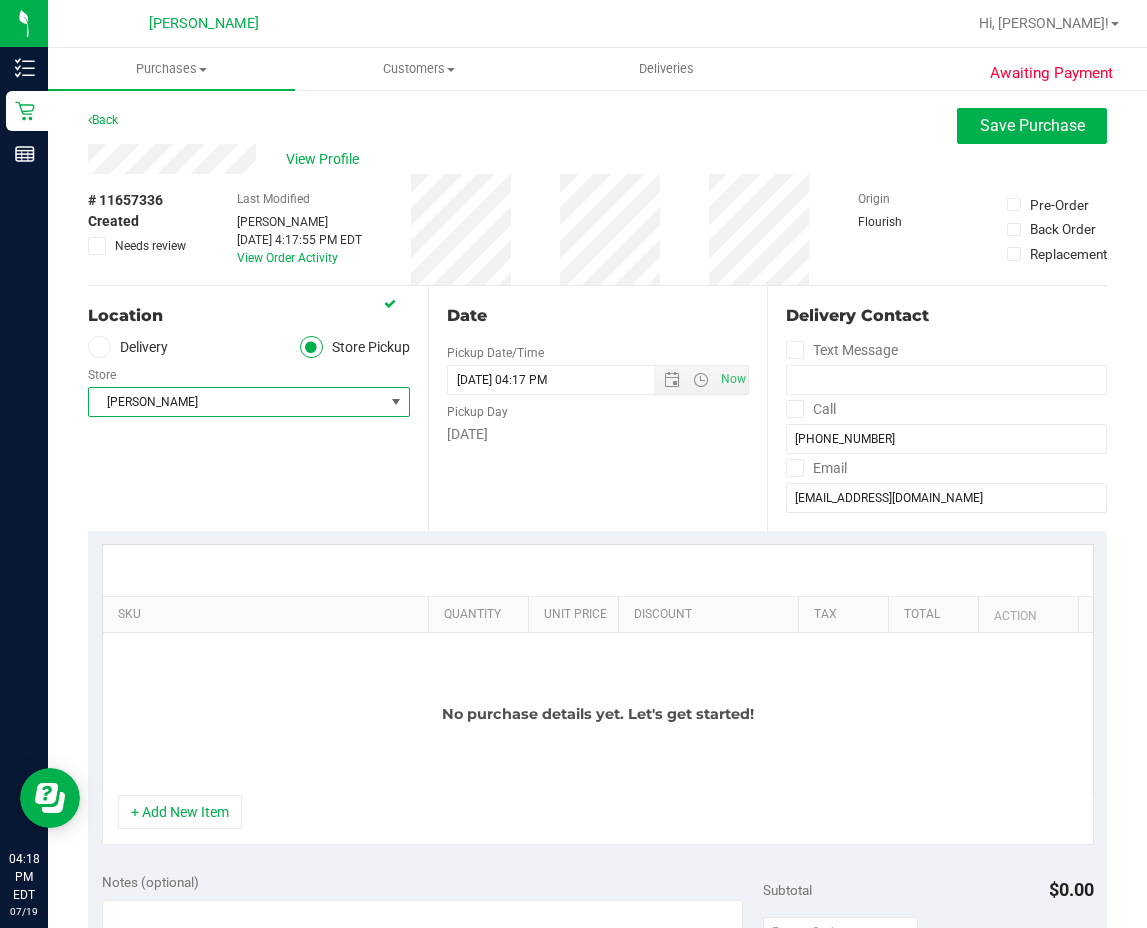 click on "Location
Delivery
Store Pickup
Store
[PERSON_NAME] Select Store [PERSON_NAME][GEOGRAPHIC_DATA] [PERSON_NAME][GEOGRAPHIC_DATA] [GEOGRAPHIC_DATA] [GEOGRAPHIC_DATA] [PERSON_NAME][GEOGRAPHIC_DATA] WC [GEOGRAPHIC_DATA] WC [GEOGRAPHIC_DATA] [PERSON_NAME] [GEOGRAPHIC_DATA] WC [GEOGRAPHIC_DATA] [GEOGRAPHIC_DATA] WC [GEOGRAPHIC_DATA] WC [GEOGRAPHIC_DATA][PERSON_NAME] WC Ft. Lauderdale WC Ft. [PERSON_NAME] [GEOGRAPHIC_DATA] WC Jax Atlantic WC JAX DC REP Jax WC [GEOGRAPHIC_DATA][PERSON_NAME] WC [GEOGRAPHIC_DATA][PERSON_NAME][GEOGRAPHIC_DATA] [GEOGRAPHIC_DATA] [GEOGRAPHIC_DATA] [PERSON_NAME][GEOGRAPHIC_DATA] [GEOGRAPHIC_DATA] [GEOGRAPHIC_DATA] 72nd WC [GEOGRAPHIC_DATA] WC [GEOGRAPHIC_DATA] [GEOGRAPHIC_DATA] [GEOGRAPHIC_DATA] [GEOGRAPHIC_DATA] [GEOGRAPHIC_DATA] [GEOGRAPHIC_DATA] [GEOGRAPHIC_DATA][PERSON_NAME] [GEOGRAPHIC_DATA] WC [GEOGRAPHIC_DATA] Ocala WC [GEOGRAPHIC_DATA] [PERSON_NAME][GEOGRAPHIC_DATA] Colonial [PERSON_NAME][GEOGRAPHIC_DATA] [GEOGRAPHIC_DATA] [GEOGRAPHIC_DATA] [PERSON_NAME][GEOGRAPHIC_DATA] WC [GEOGRAPHIC_DATA] WC [GEOGRAPHIC_DATA] WC [GEOGRAPHIC_DATA] WC [GEOGRAPHIC_DATA] [PERSON_NAME] WC" at bounding box center [258, 408] 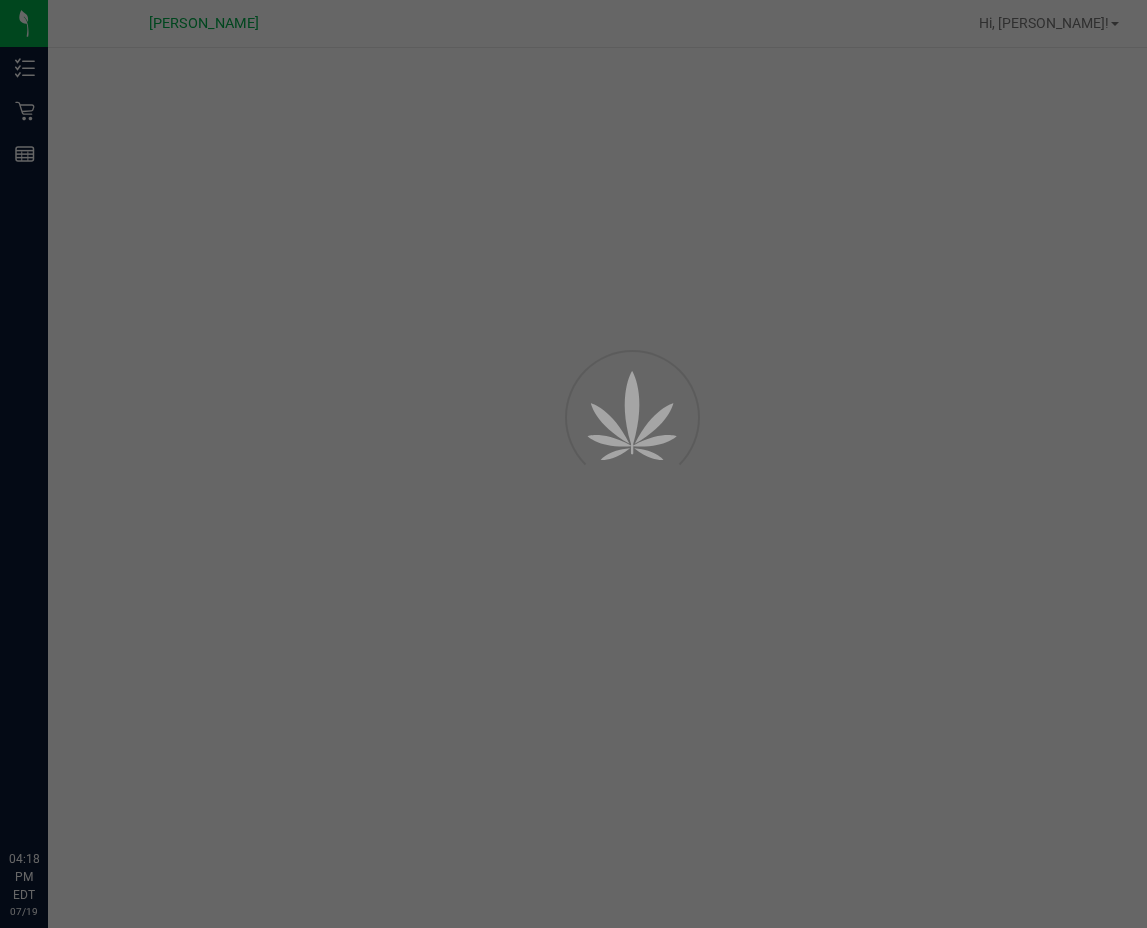scroll, scrollTop: 0, scrollLeft: 0, axis: both 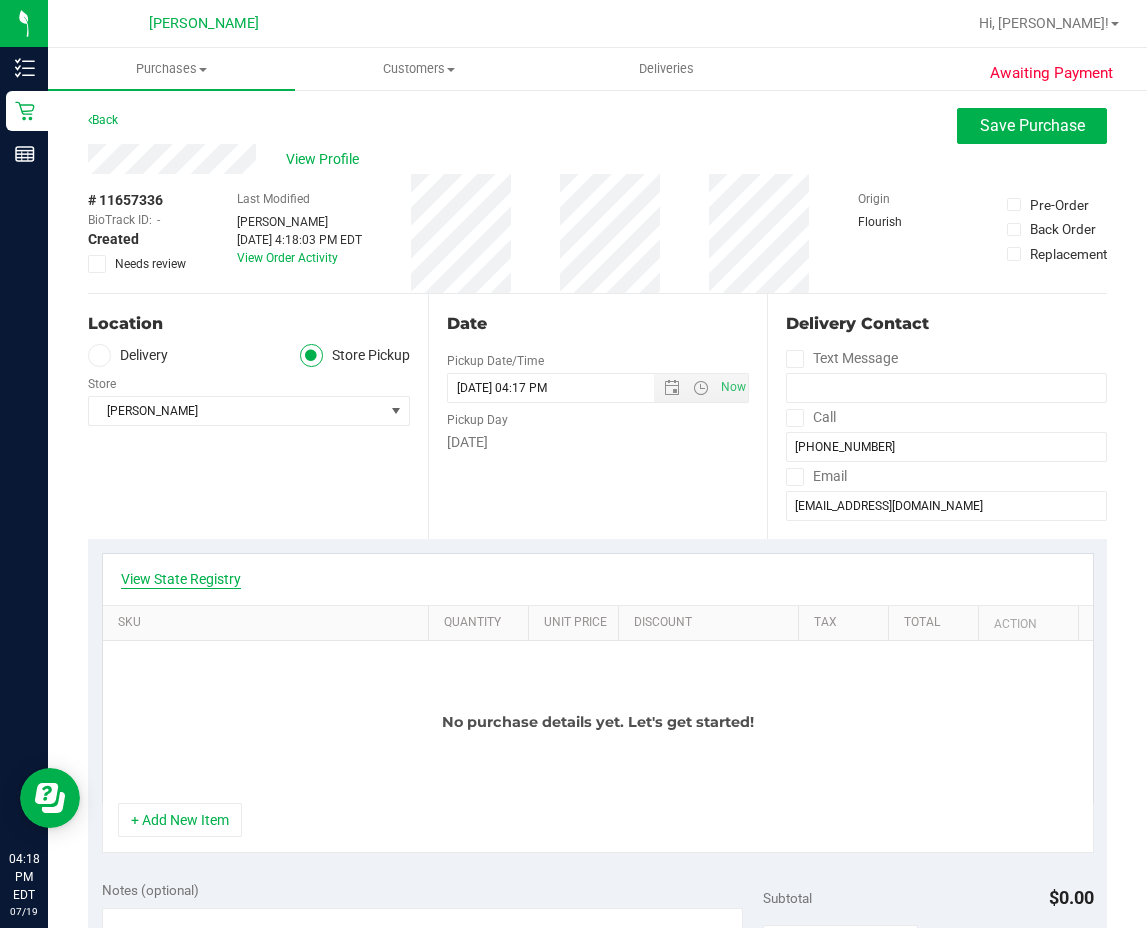 click on "View State Registry" at bounding box center (181, 579) 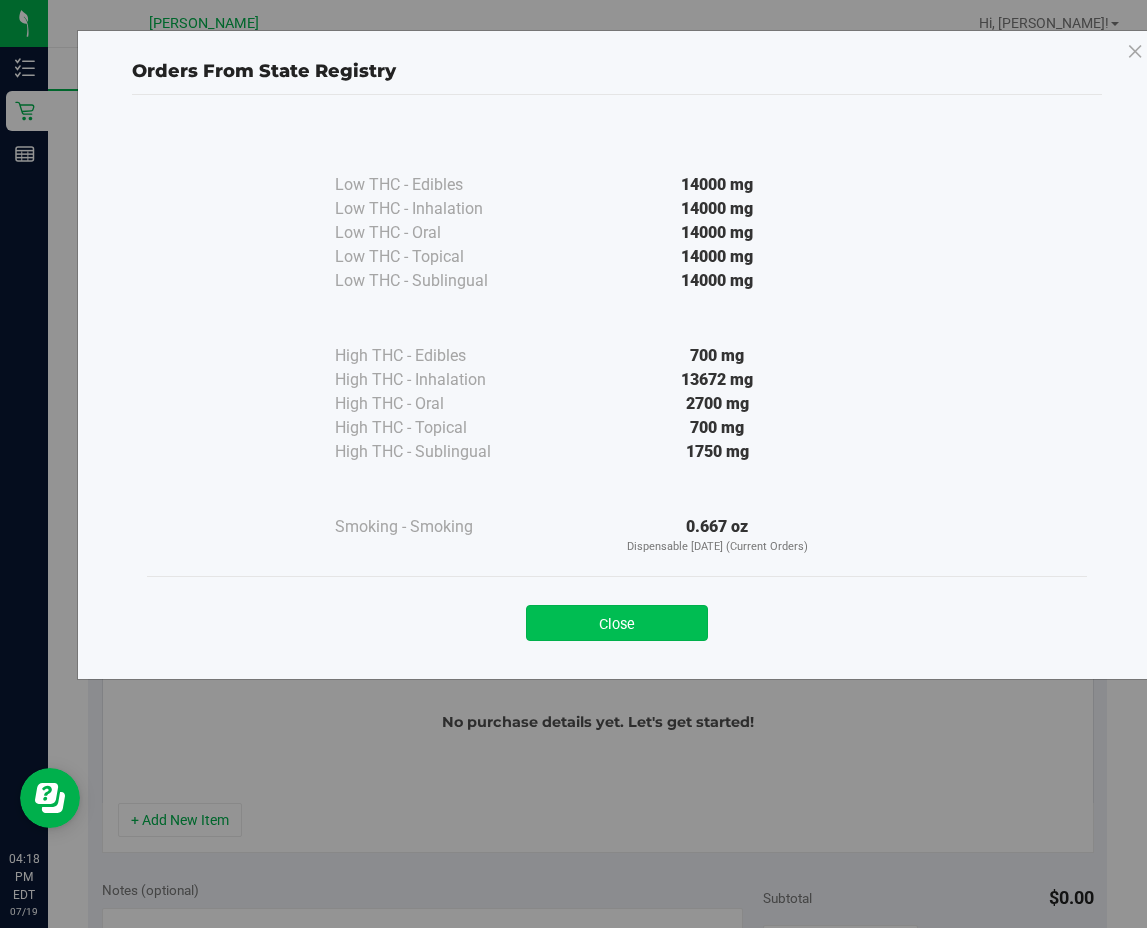 click on "Close" at bounding box center [617, 623] 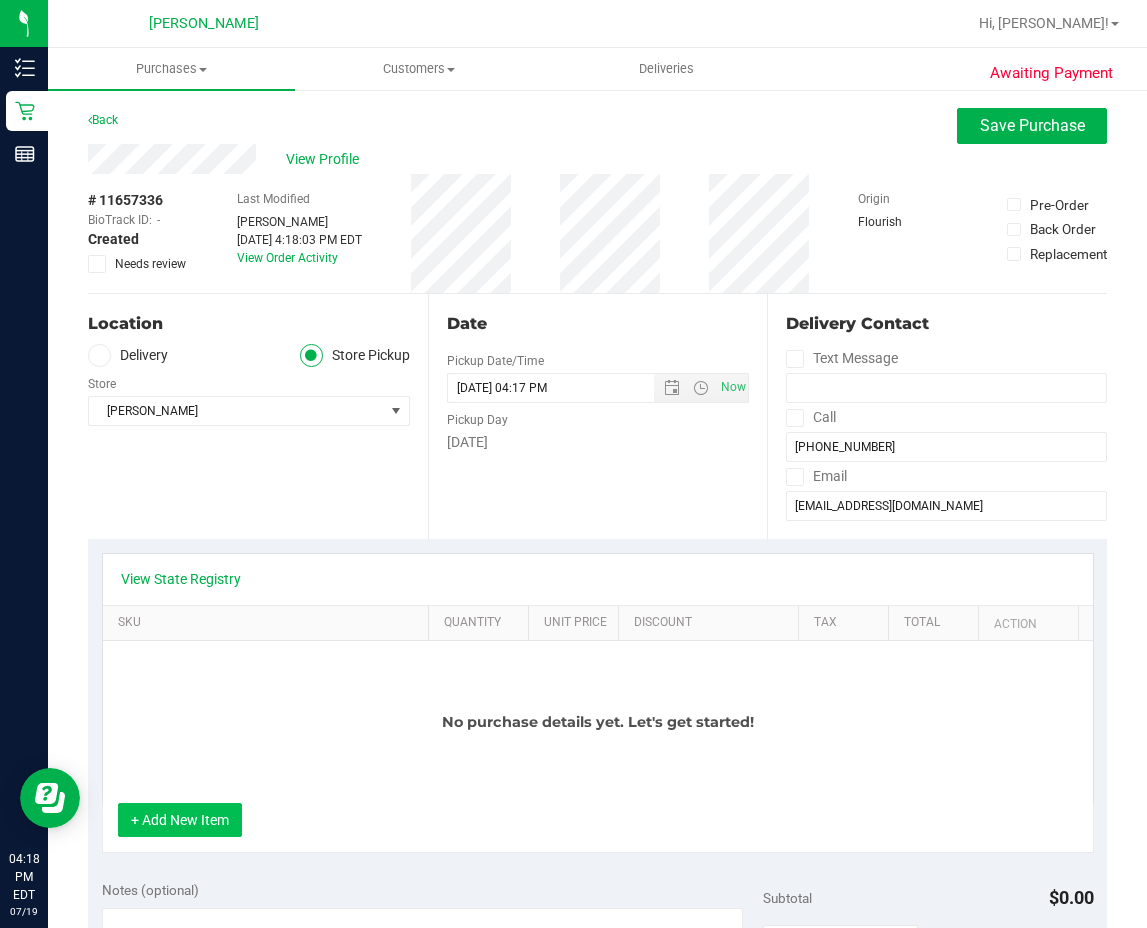 click on "+ Add New Item" at bounding box center (180, 820) 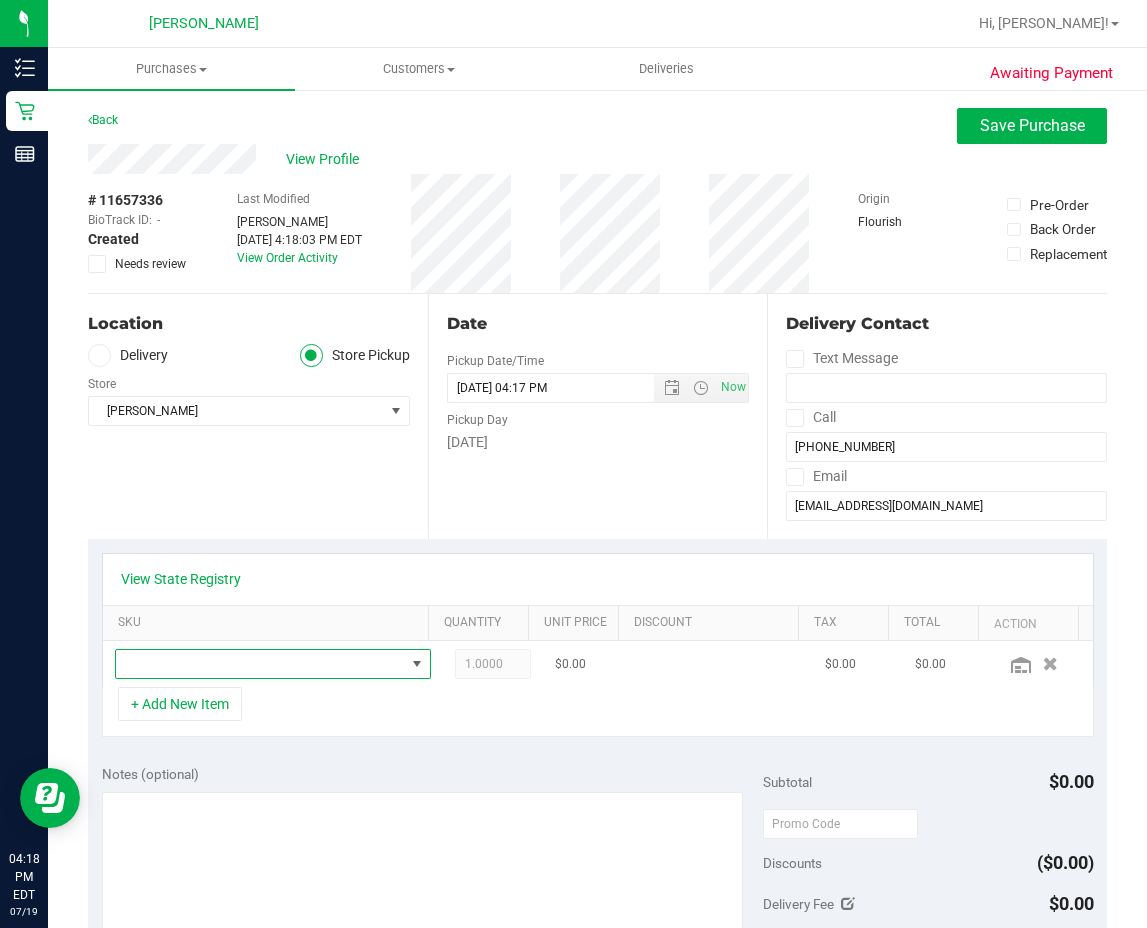 click at bounding box center (260, 664) 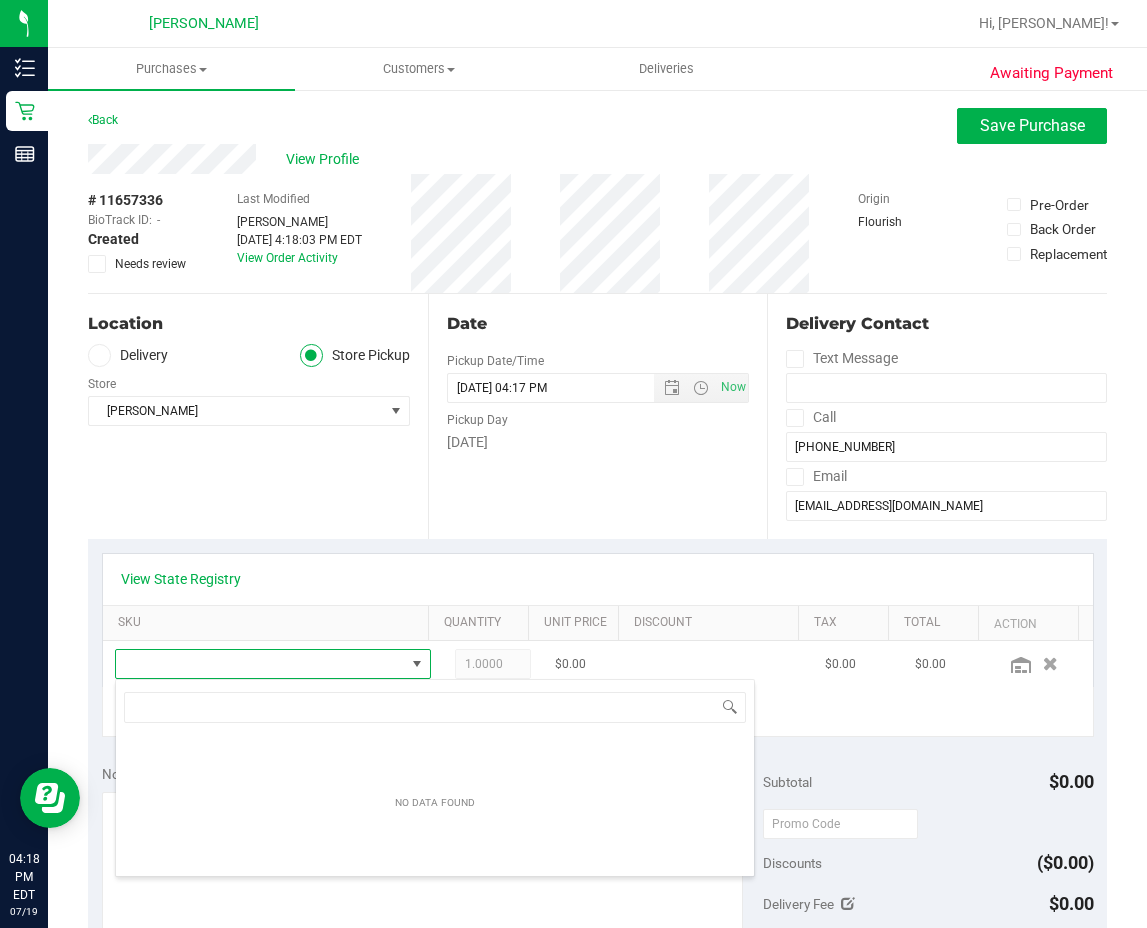 scroll, scrollTop: 99970, scrollLeft: 99714, axis: both 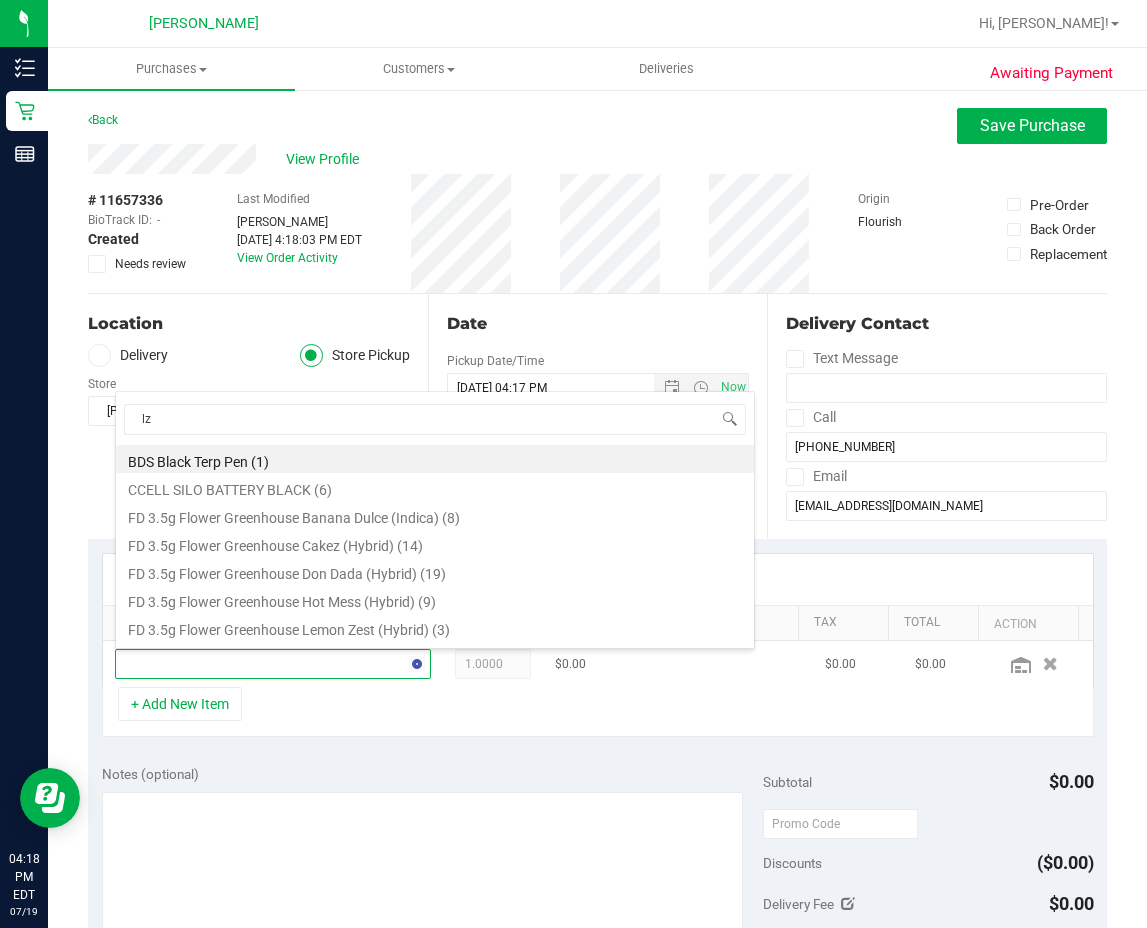 type on "lza" 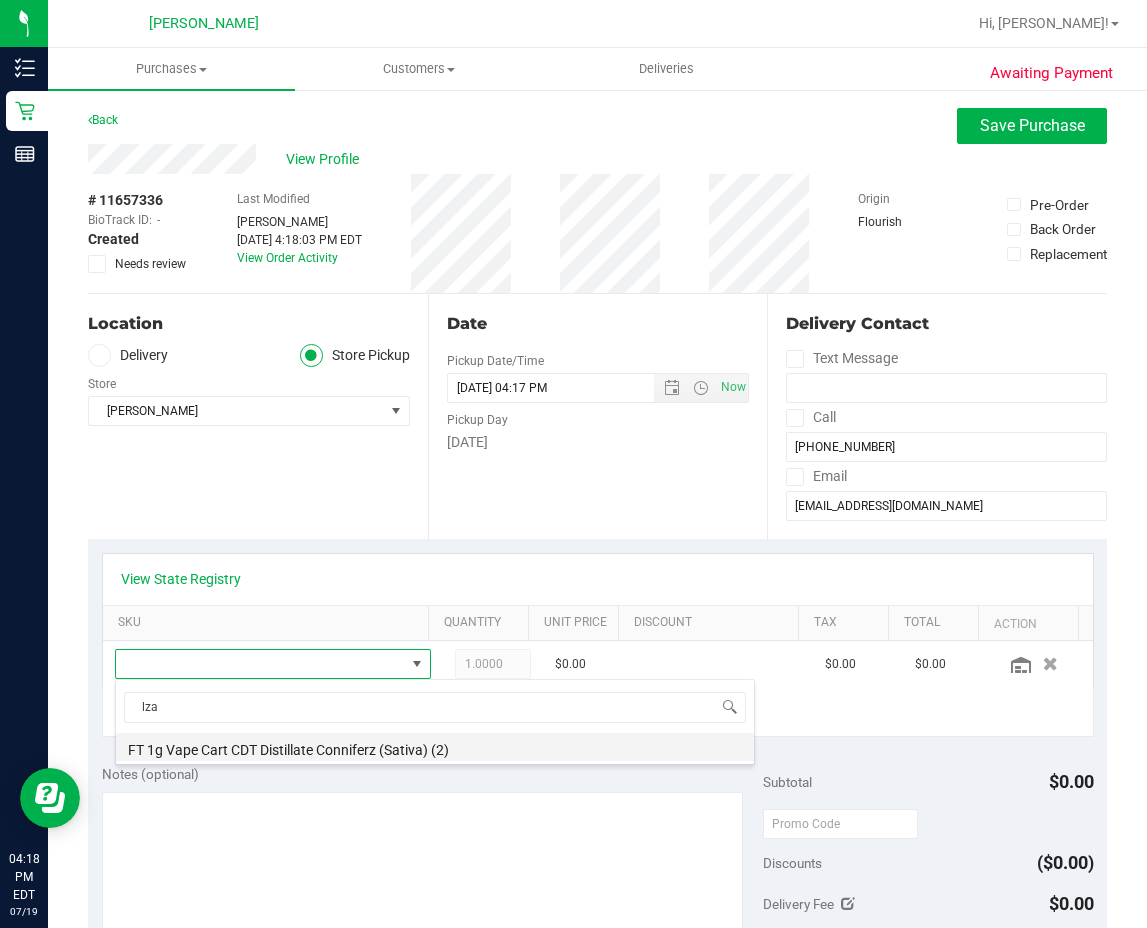 click on "FT 1g Vape Cart CDT Distillate Conniferz (Sativa) (2)" at bounding box center [435, 747] 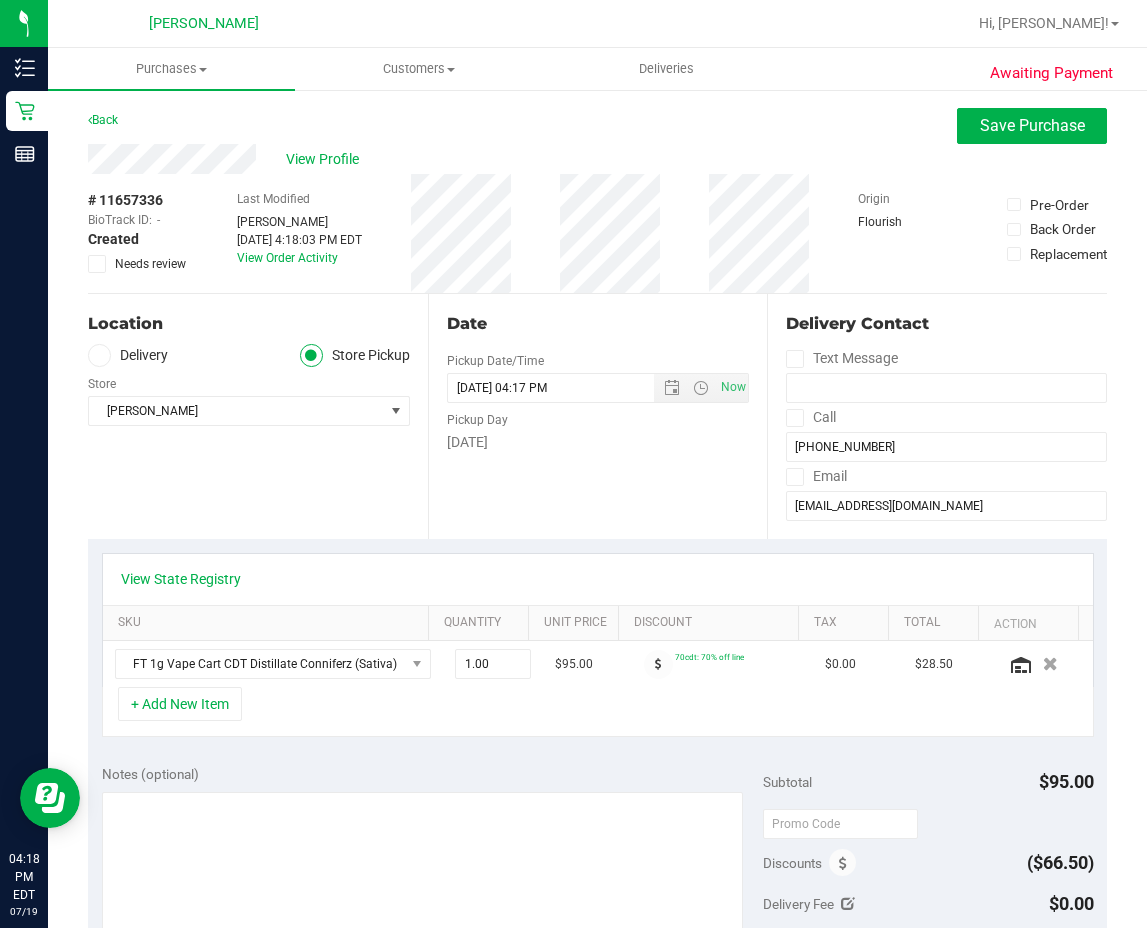 click on "Notes (optional)
Subtotal
$95.00
Discounts
($66.50)
Delivery Fee
$0.00
Sales Tax
$0.00
Total" at bounding box center [597, 931] 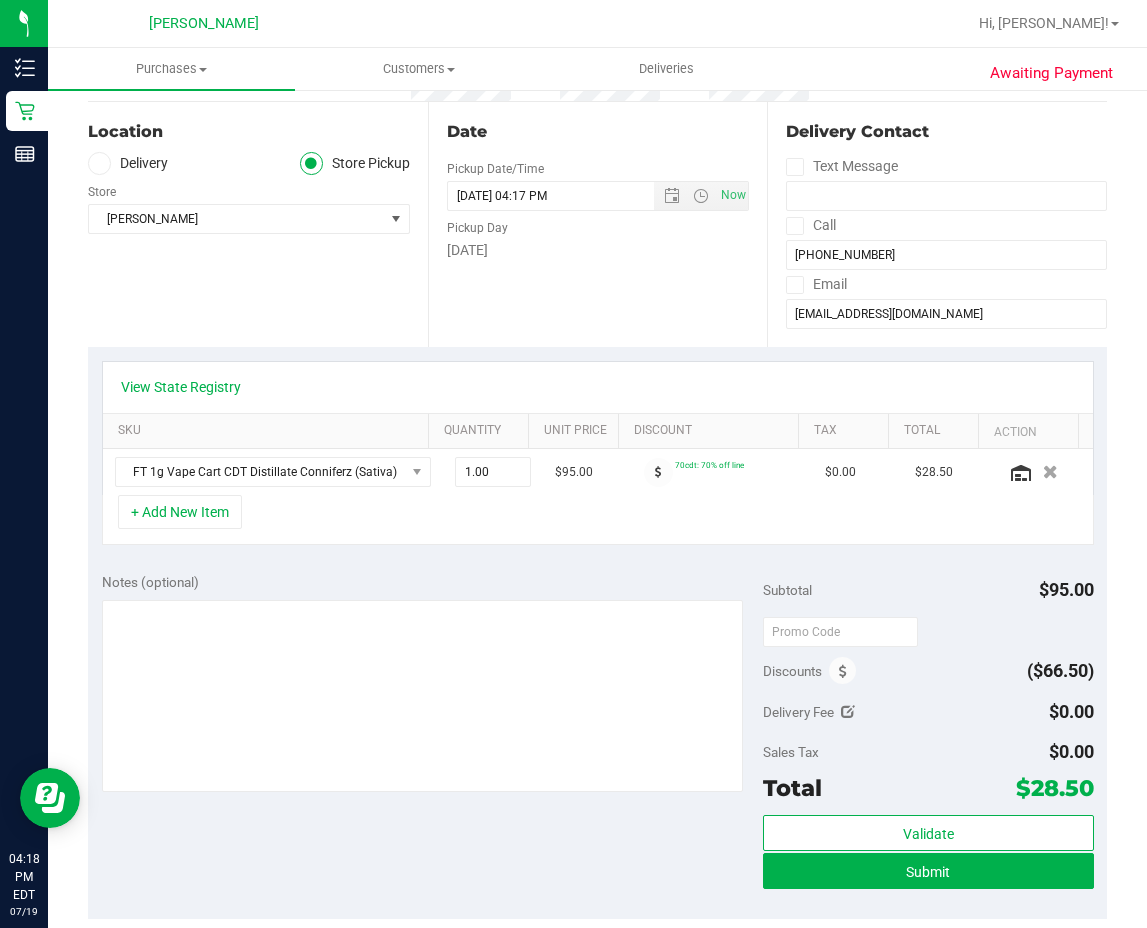 scroll, scrollTop: 200, scrollLeft: 0, axis: vertical 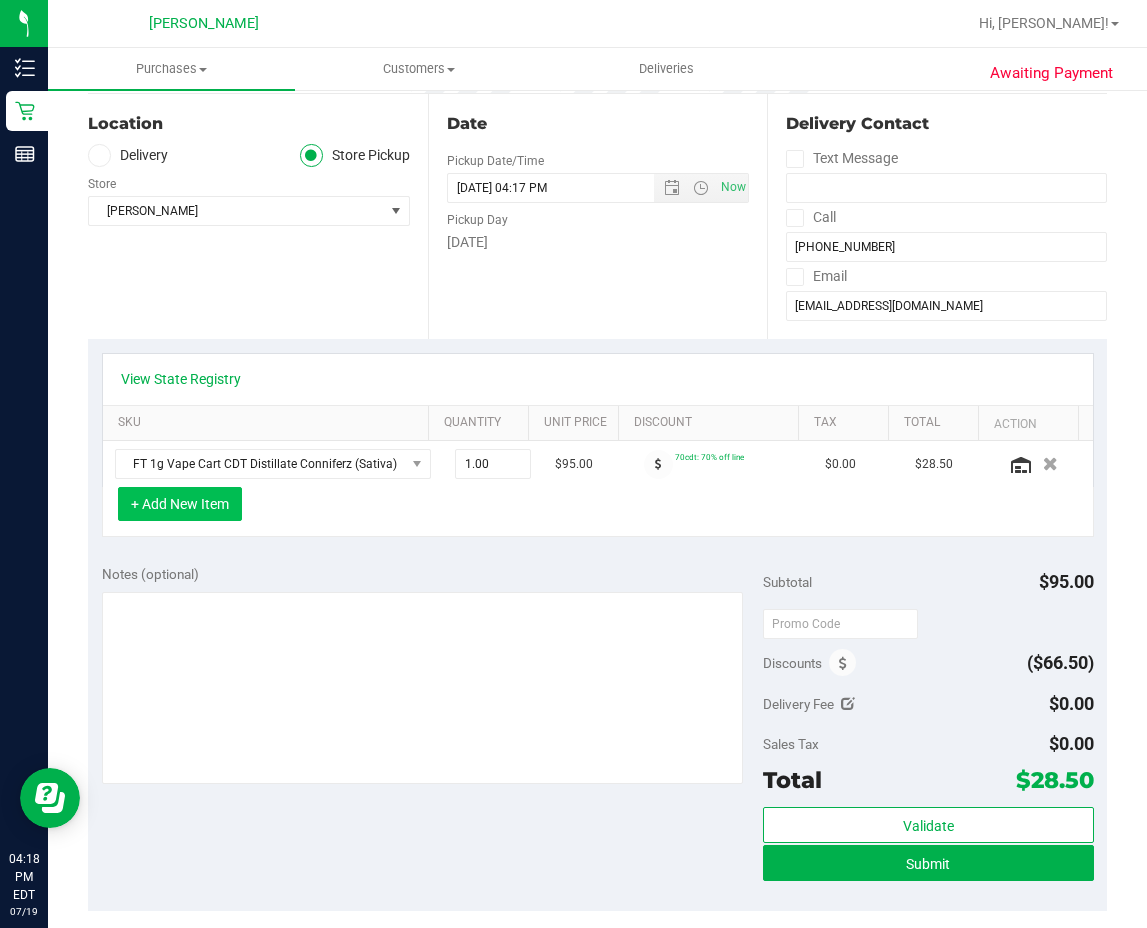 click on "+ Add New Item" at bounding box center (180, 504) 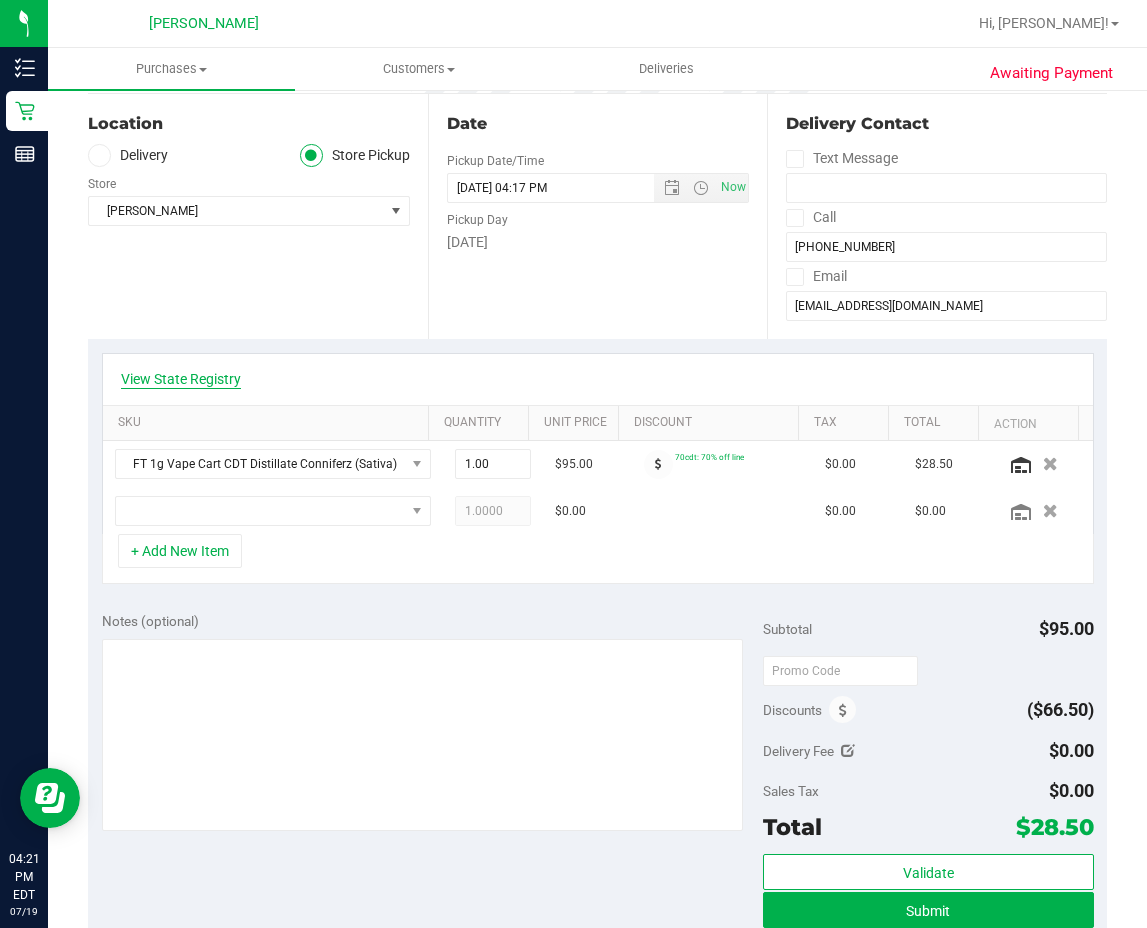 click on "View State Registry" at bounding box center [181, 379] 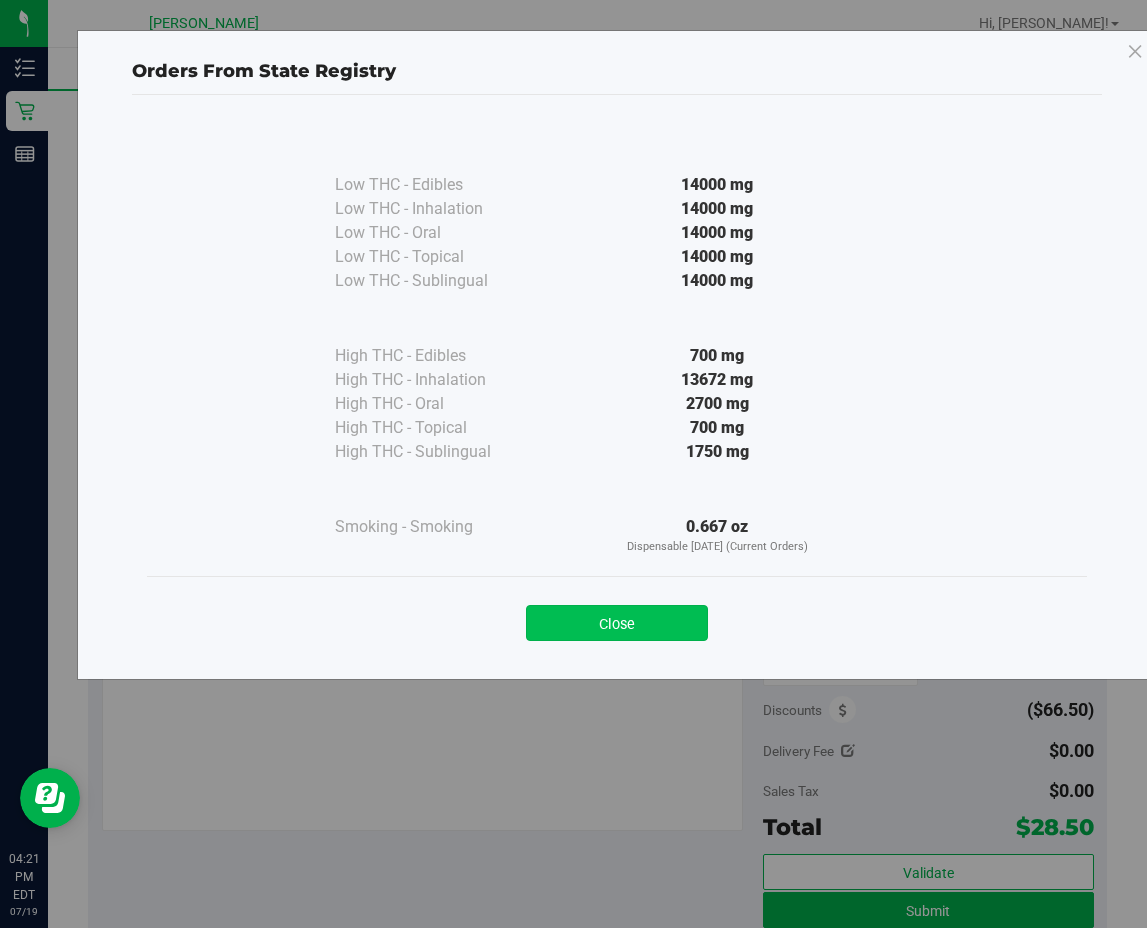 click on "Close" at bounding box center (617, 623) 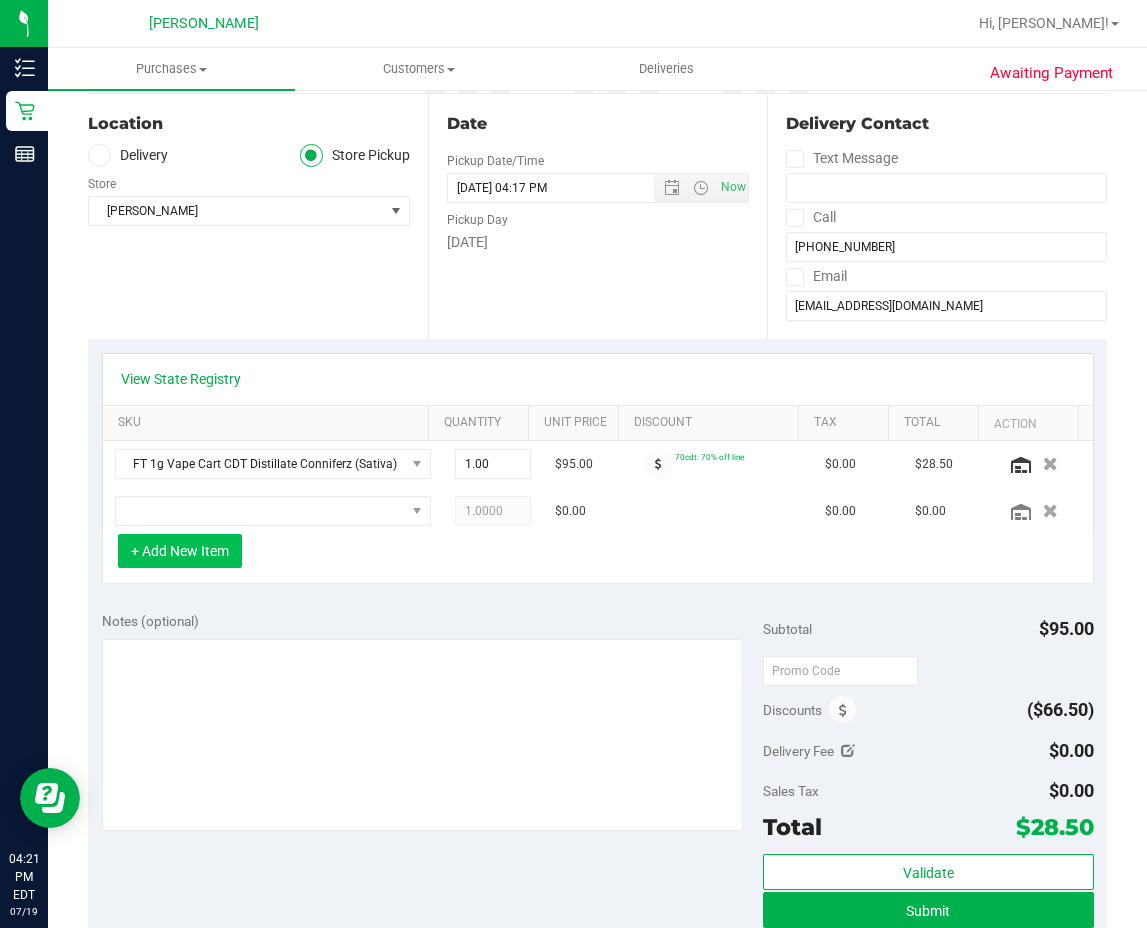 click on "+ Add New Item" at bounding box center [180, 551] 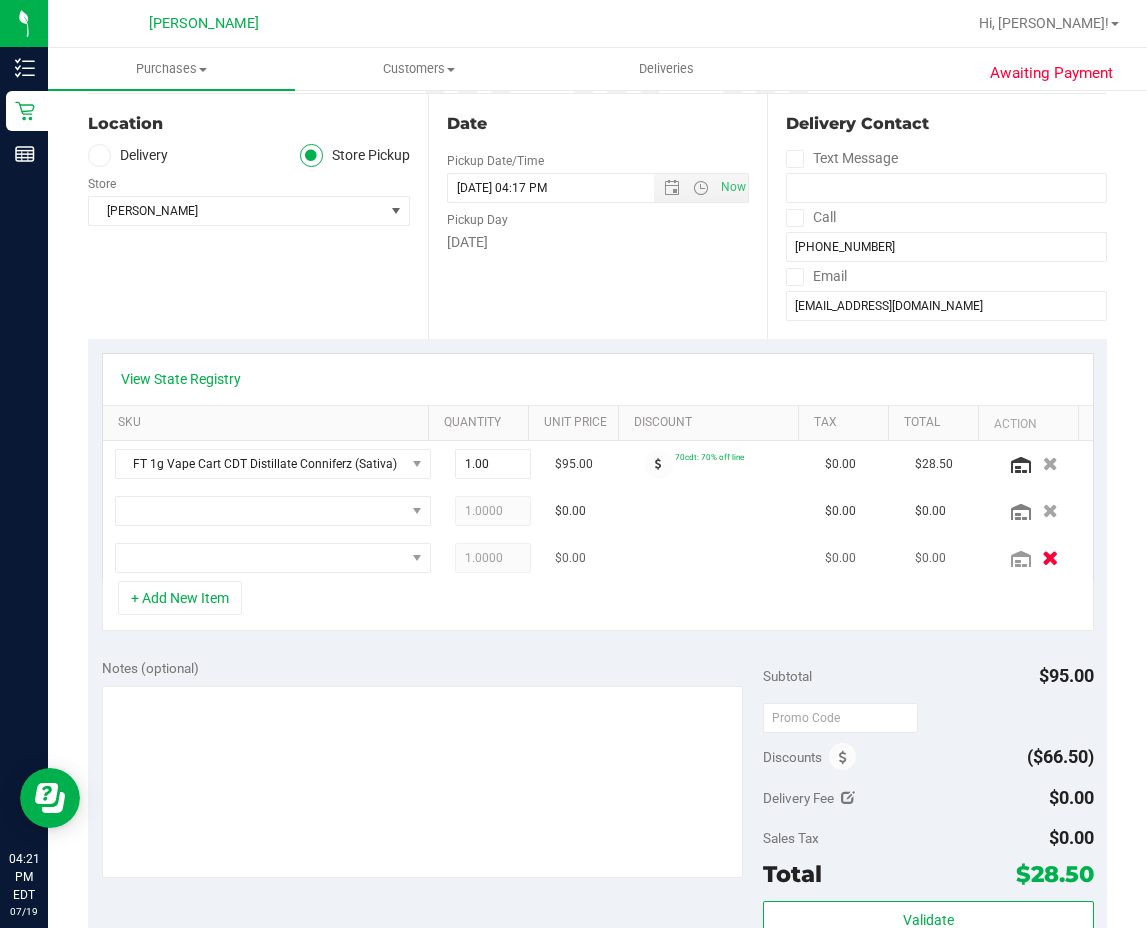 click at bounding box center (1050, 558) 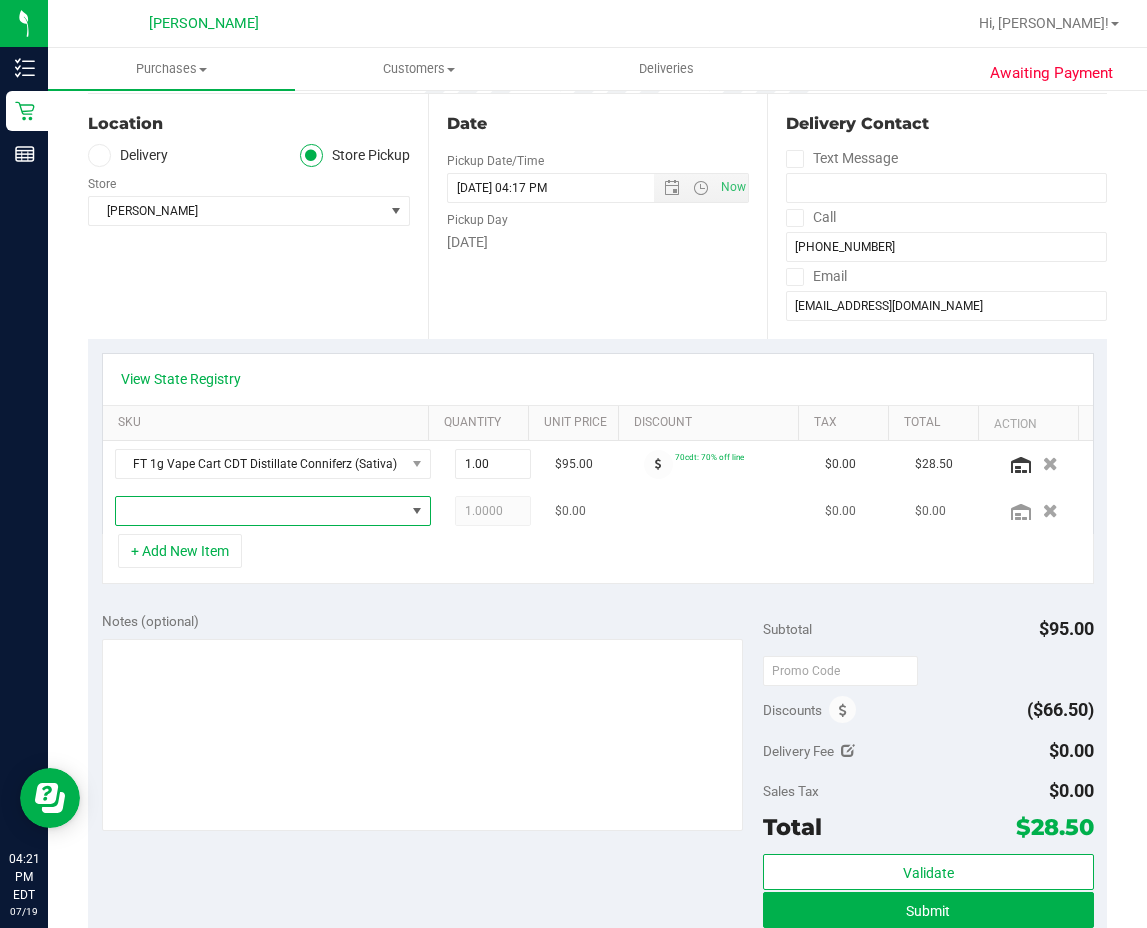 click at bounding box center [260, 511] 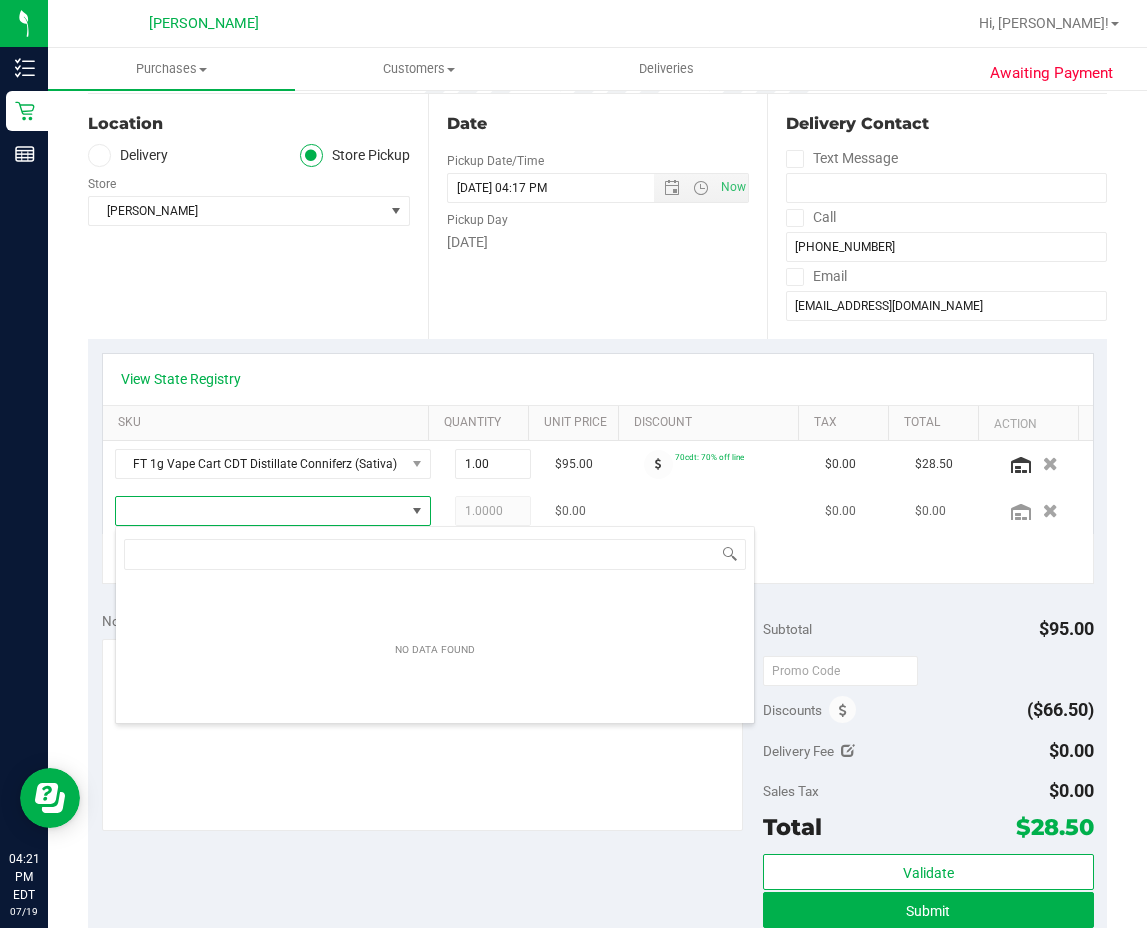 scroll, scrollTop: 99970, scrollLeft: 99714, axis: both 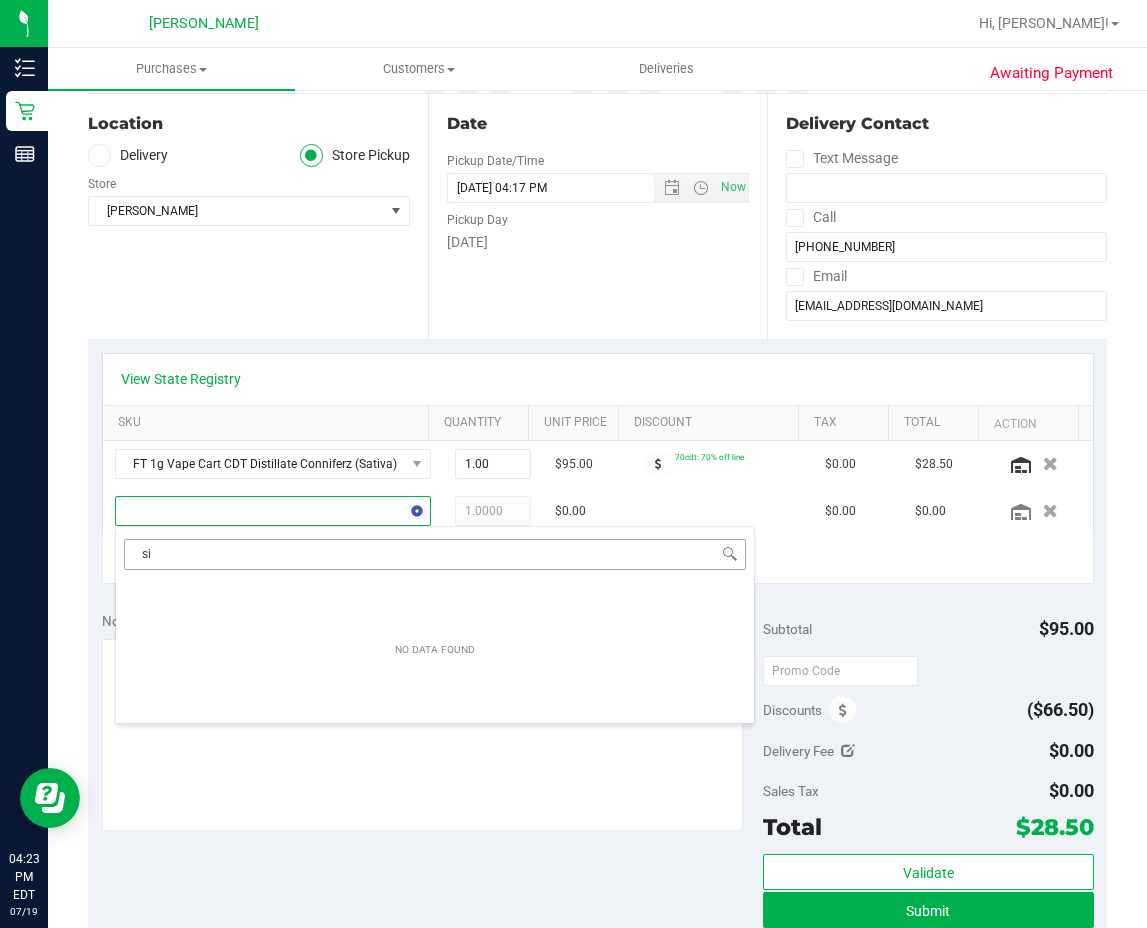type on "s" 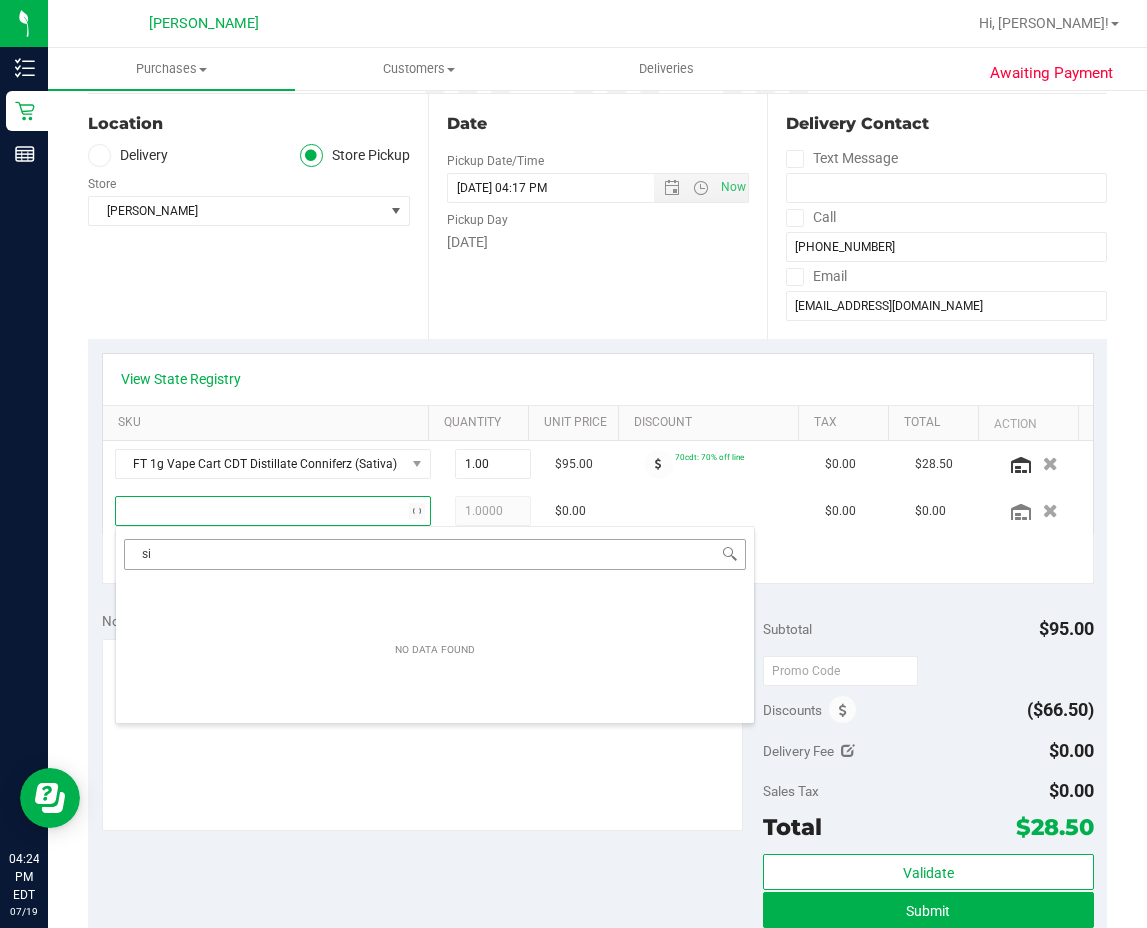 type on "s" 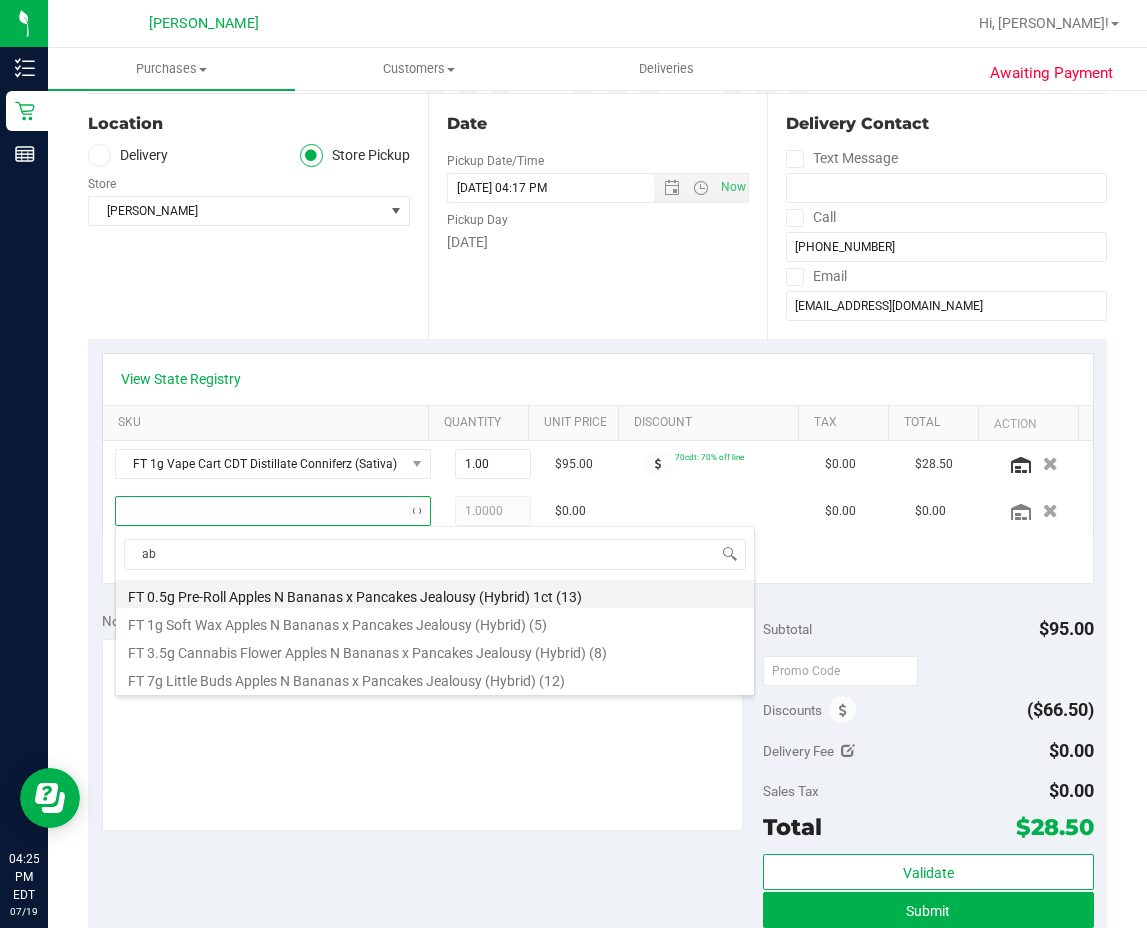 type on "a" 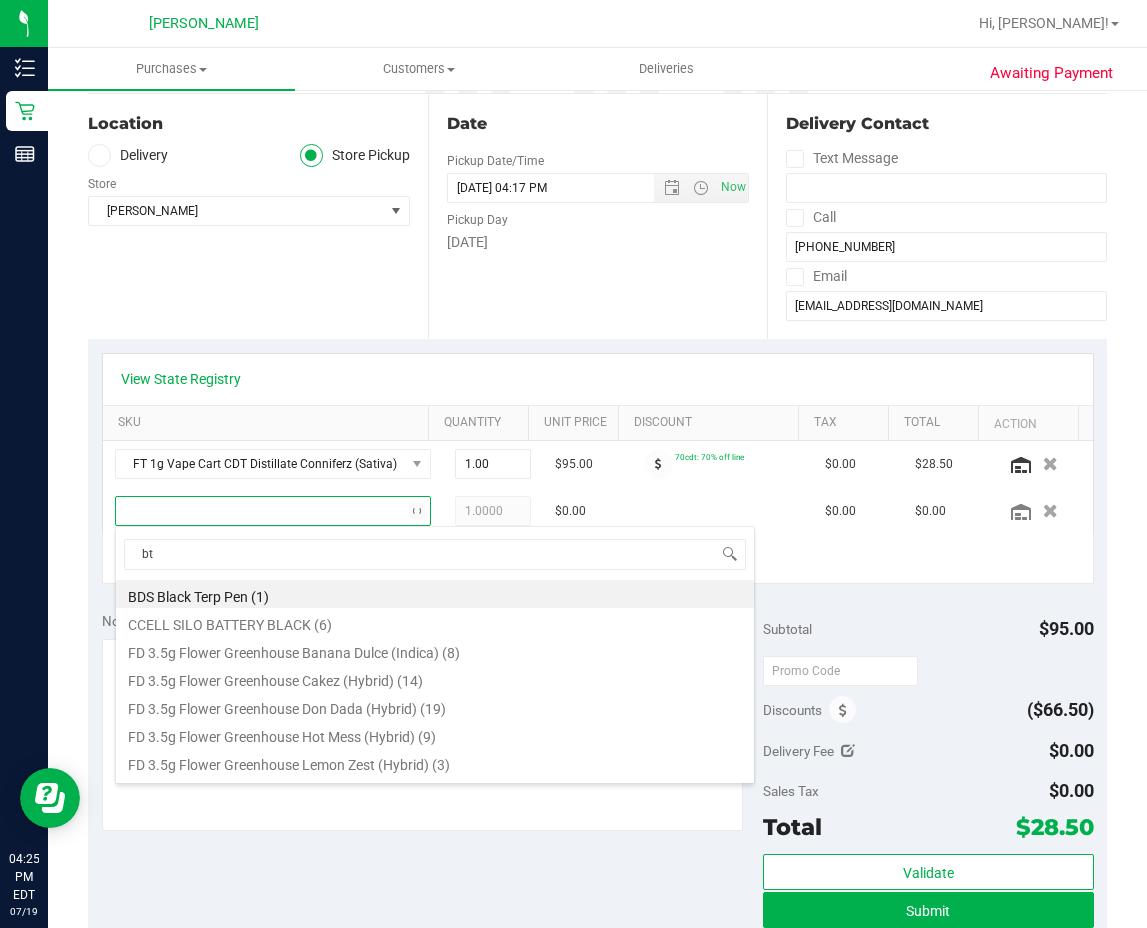type on "btb" 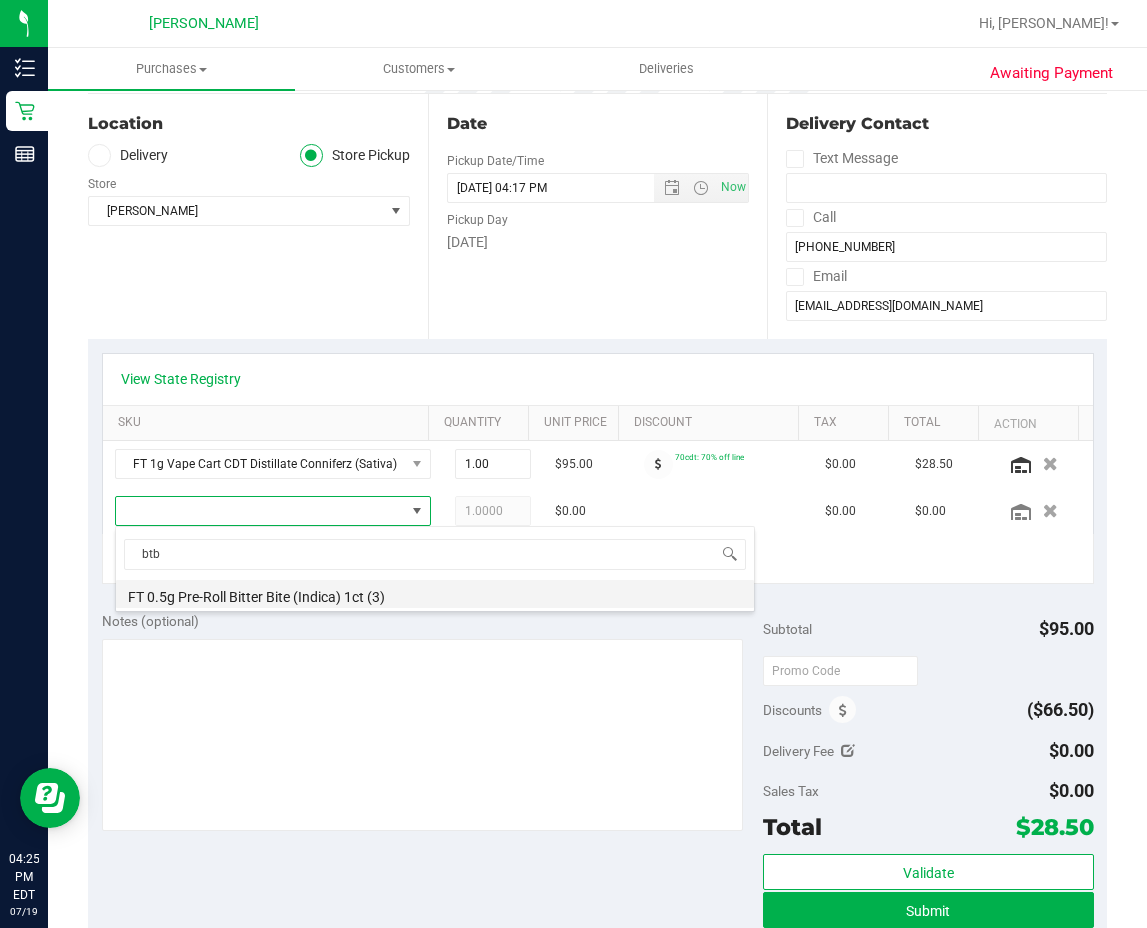 click on "FT 0.5g Pre-Roll Bitter Bite (Indica) 1ct (3)" at bounding box center (435, 594) 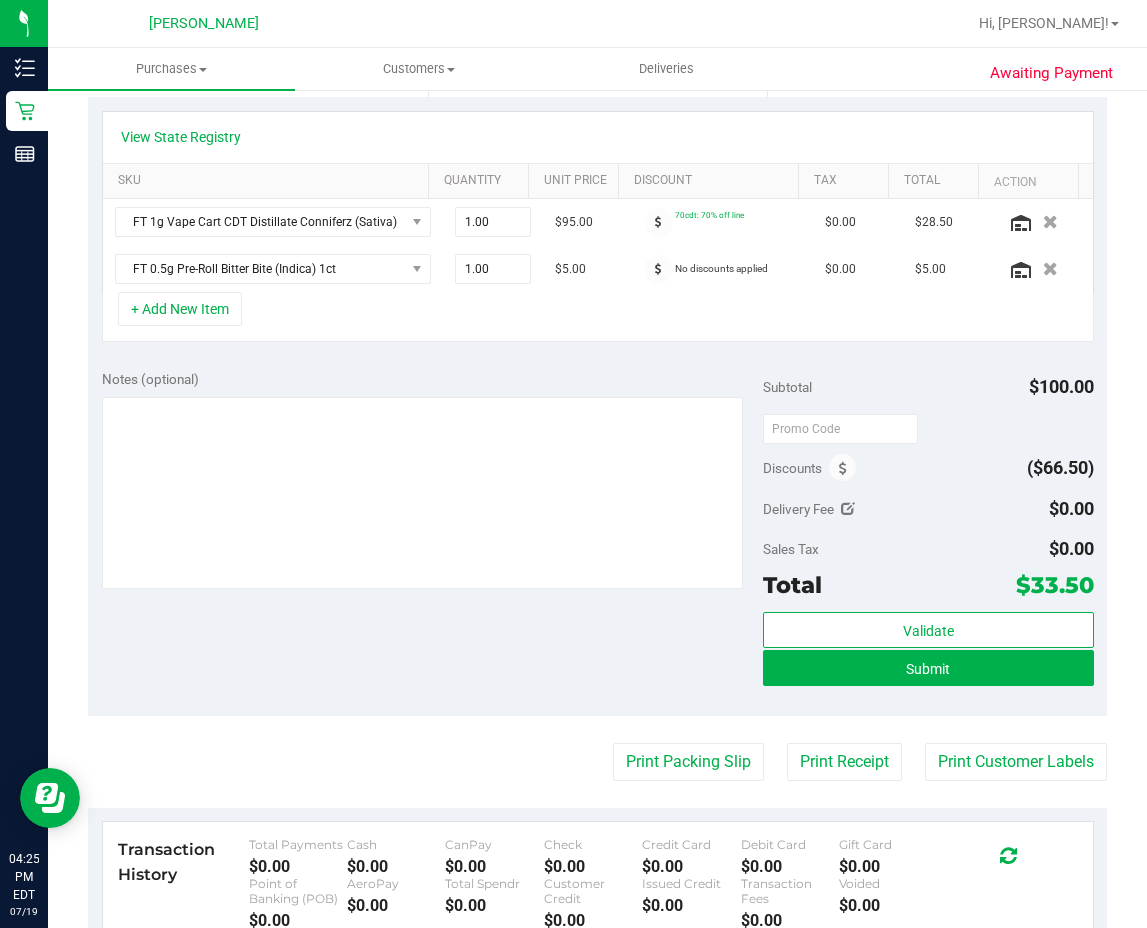scroll, scrollTop: 500, scrollLeft: 0, axis: vertical 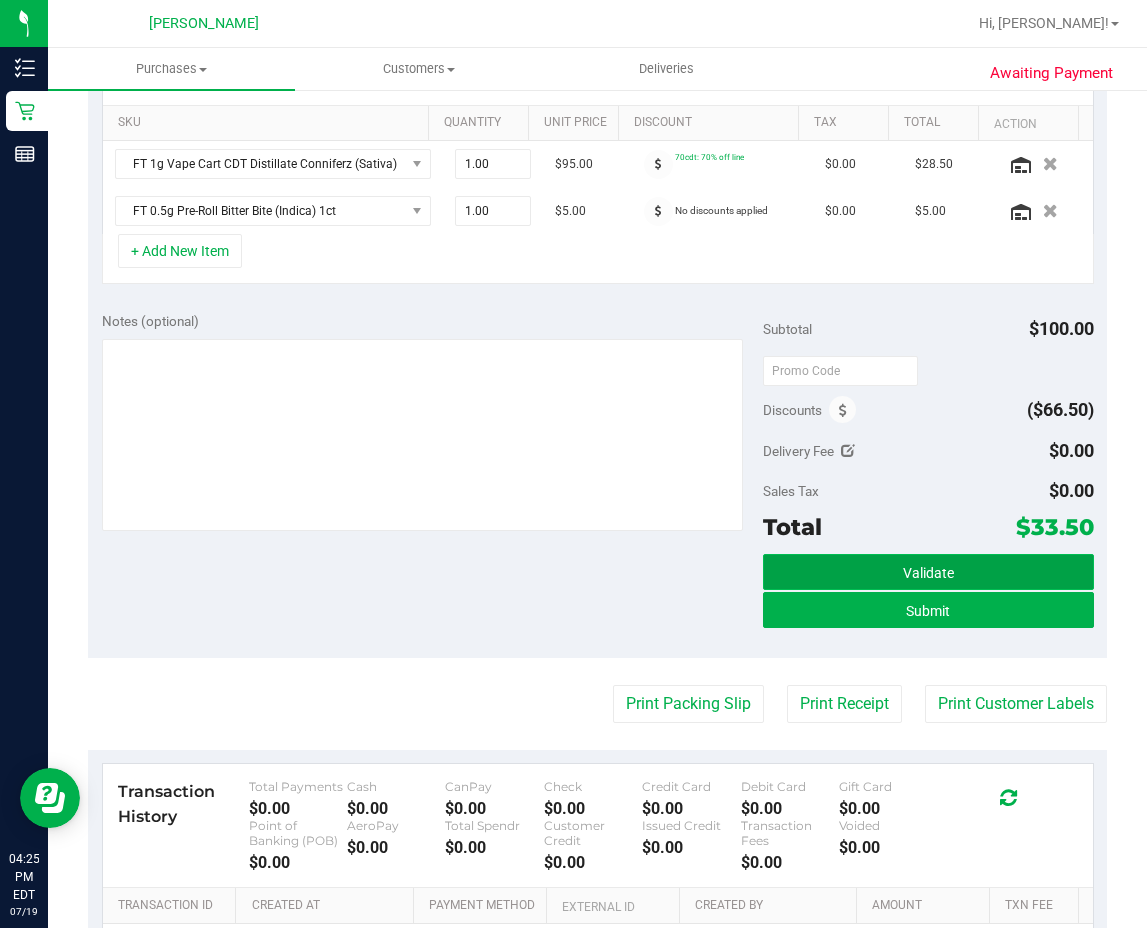 click on "Validate" at bounding box center (928, 573) 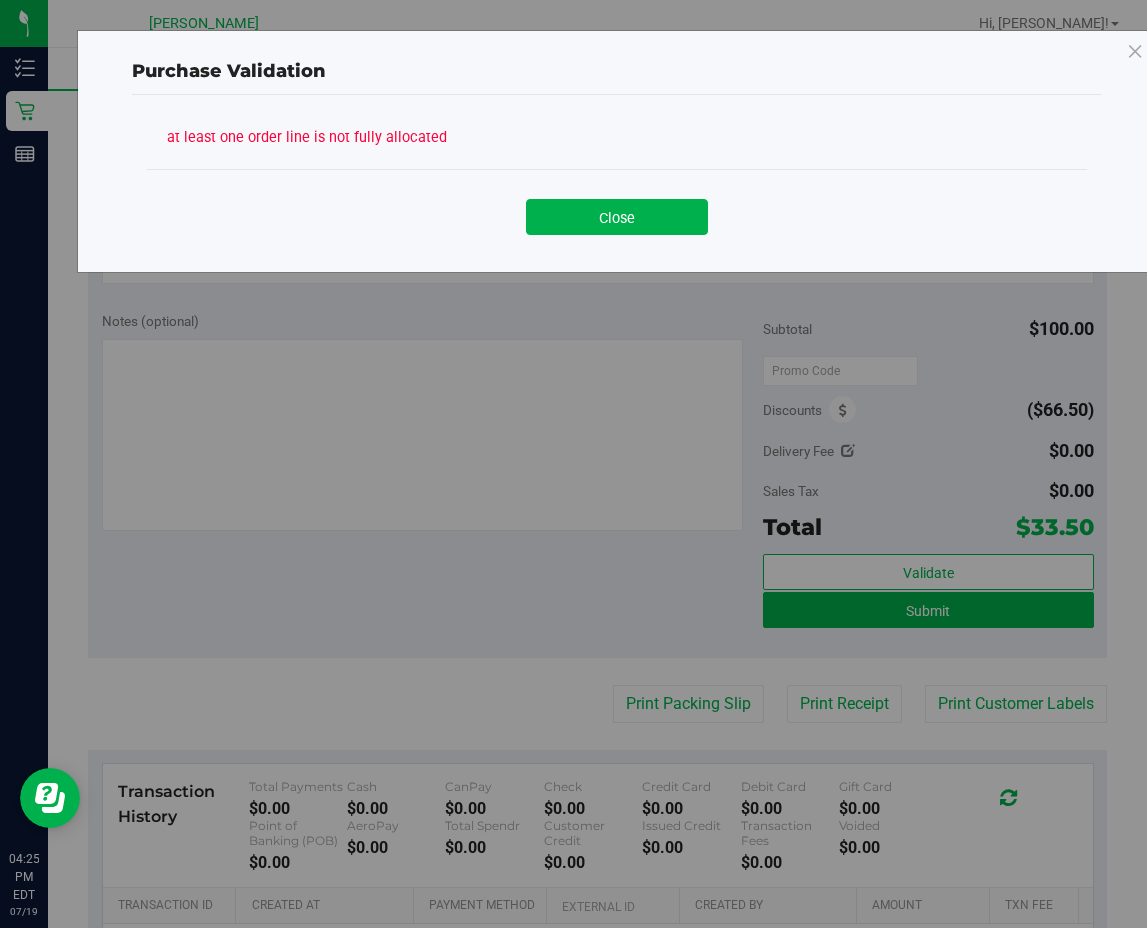 drag, startPoint x: 584, startPoint y: 211, endPoint x: 559, endPoint y: 312, distance: 104.048065 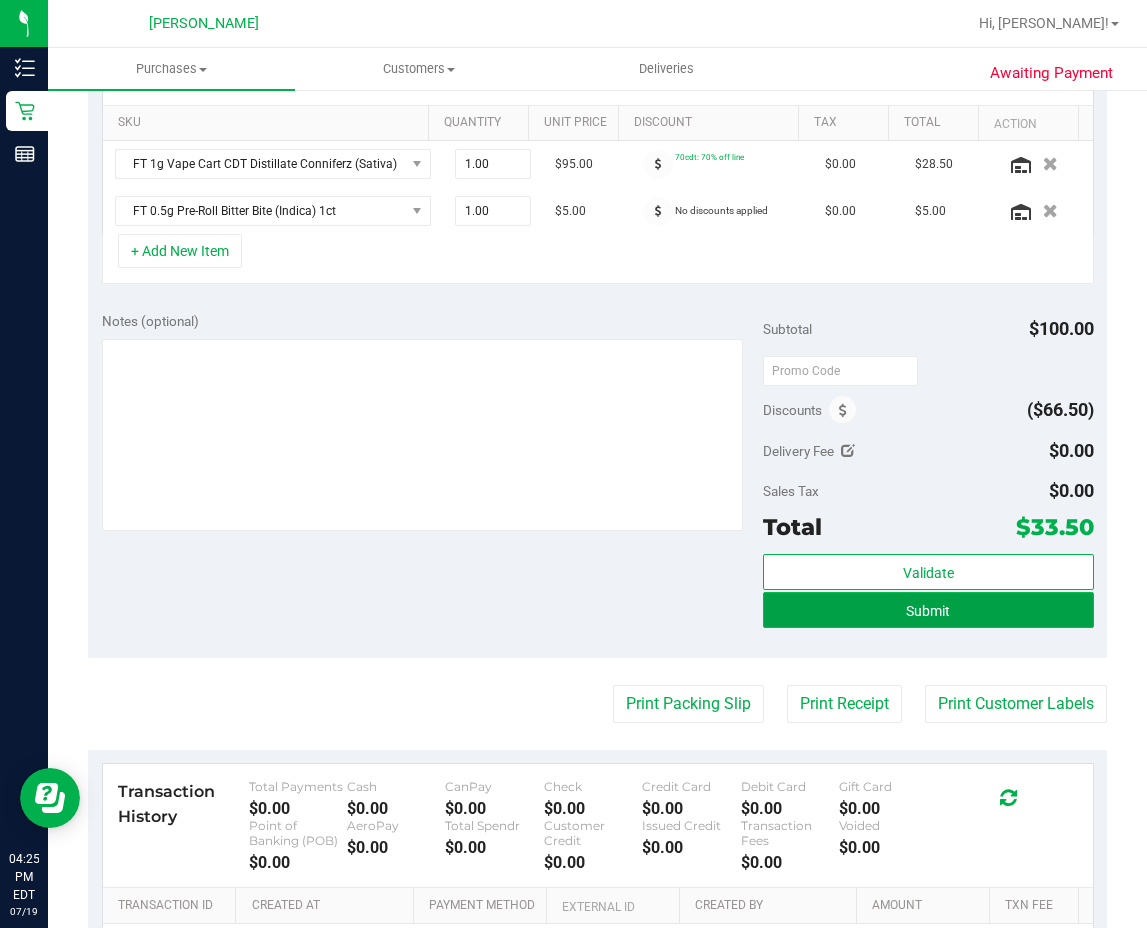 click on "Submit" at bounding box center (928, 611) 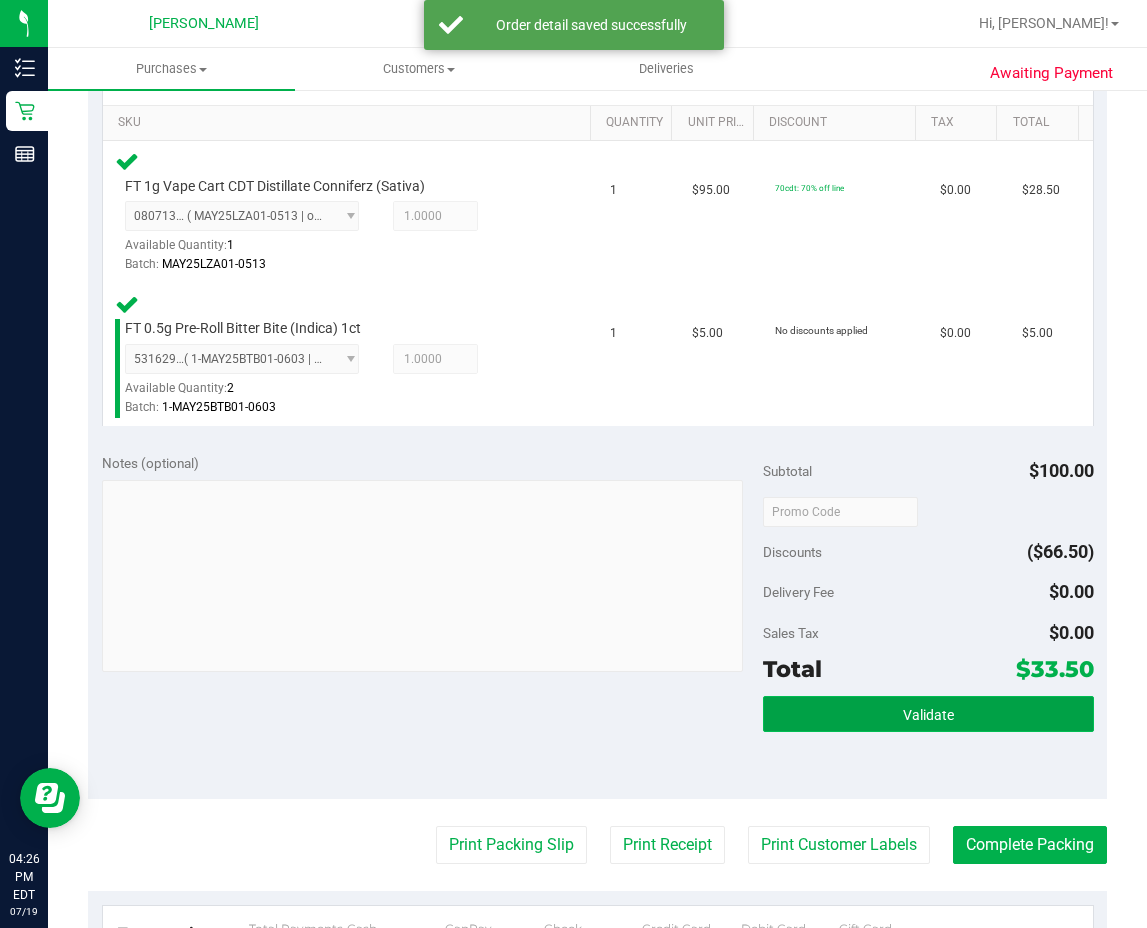 click on "Validate" at bounding box center (928, 714) 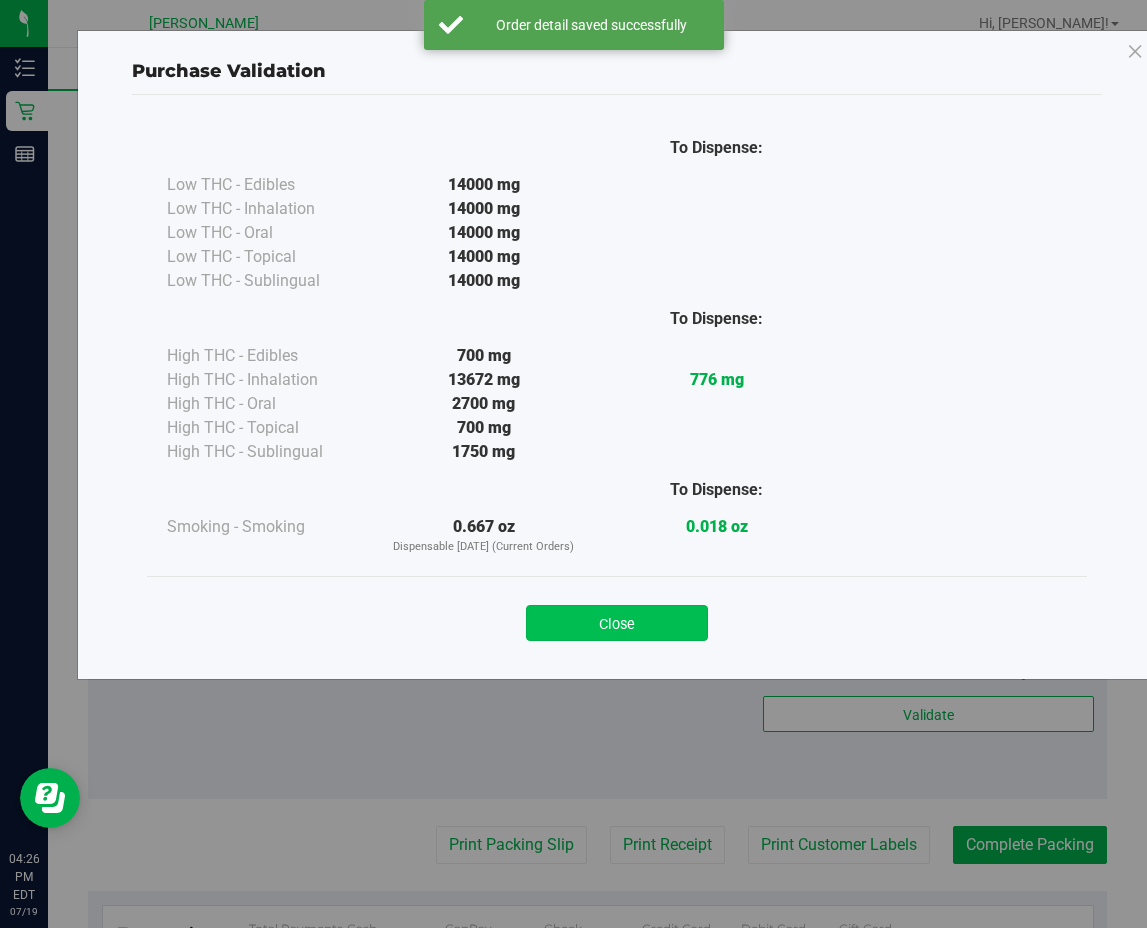 click on "Close" at bounding box center [617, 623] 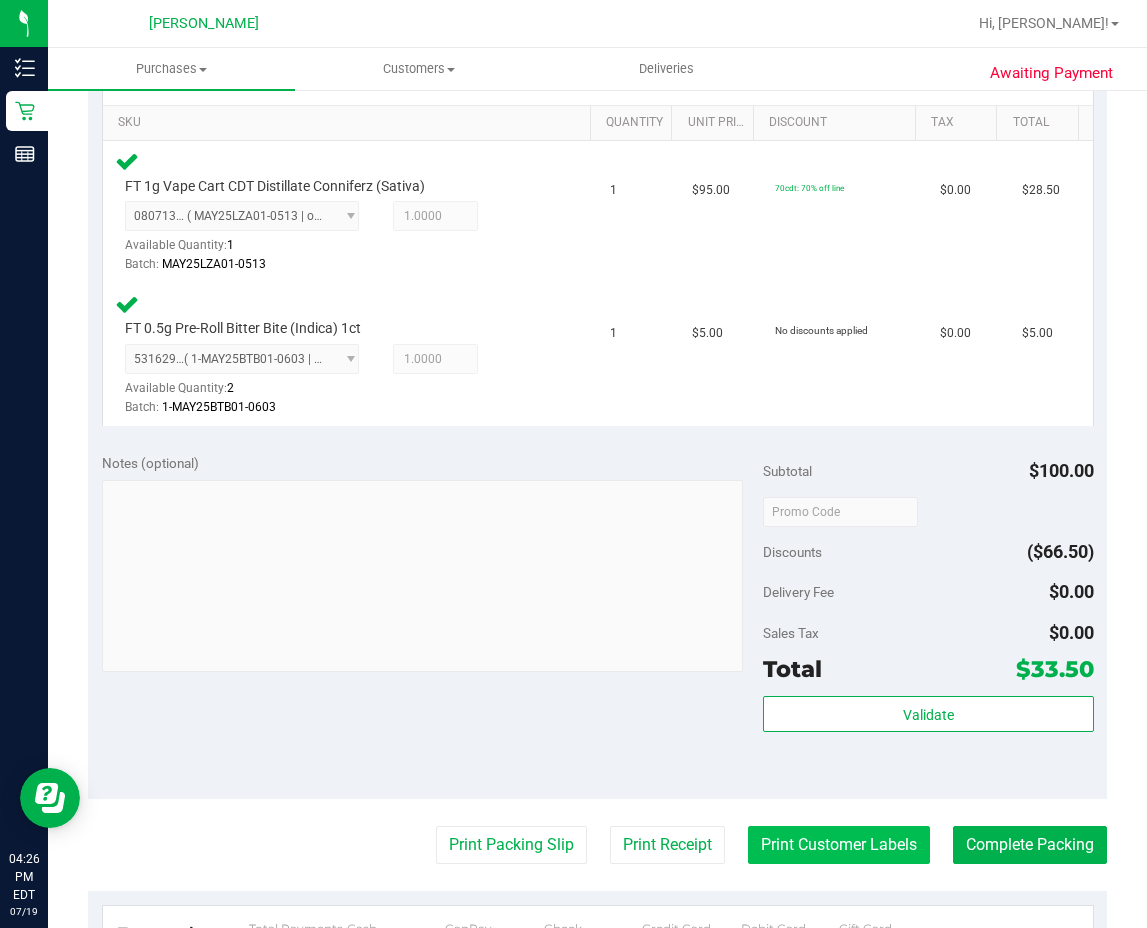 click on "Print Customer Labels" at bounding box center [839, 845] 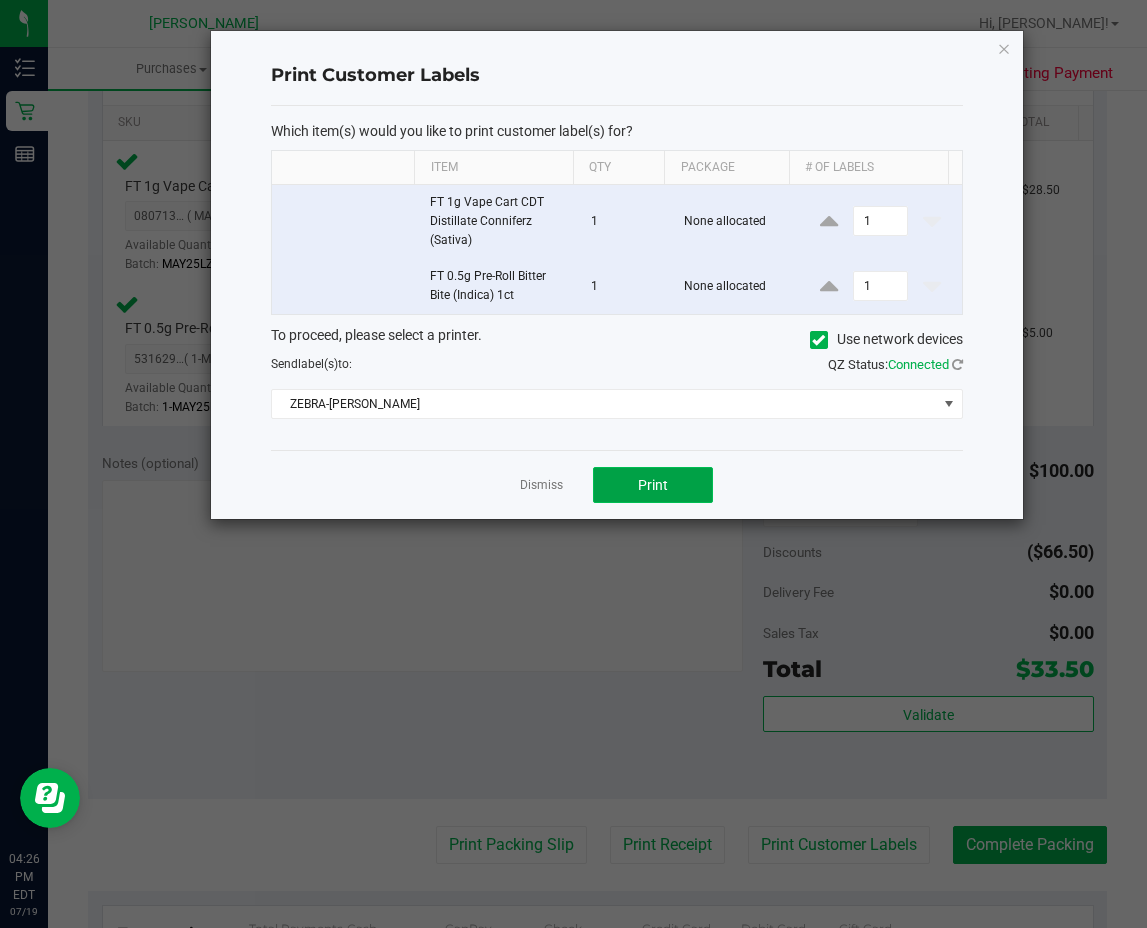 click on "Print" 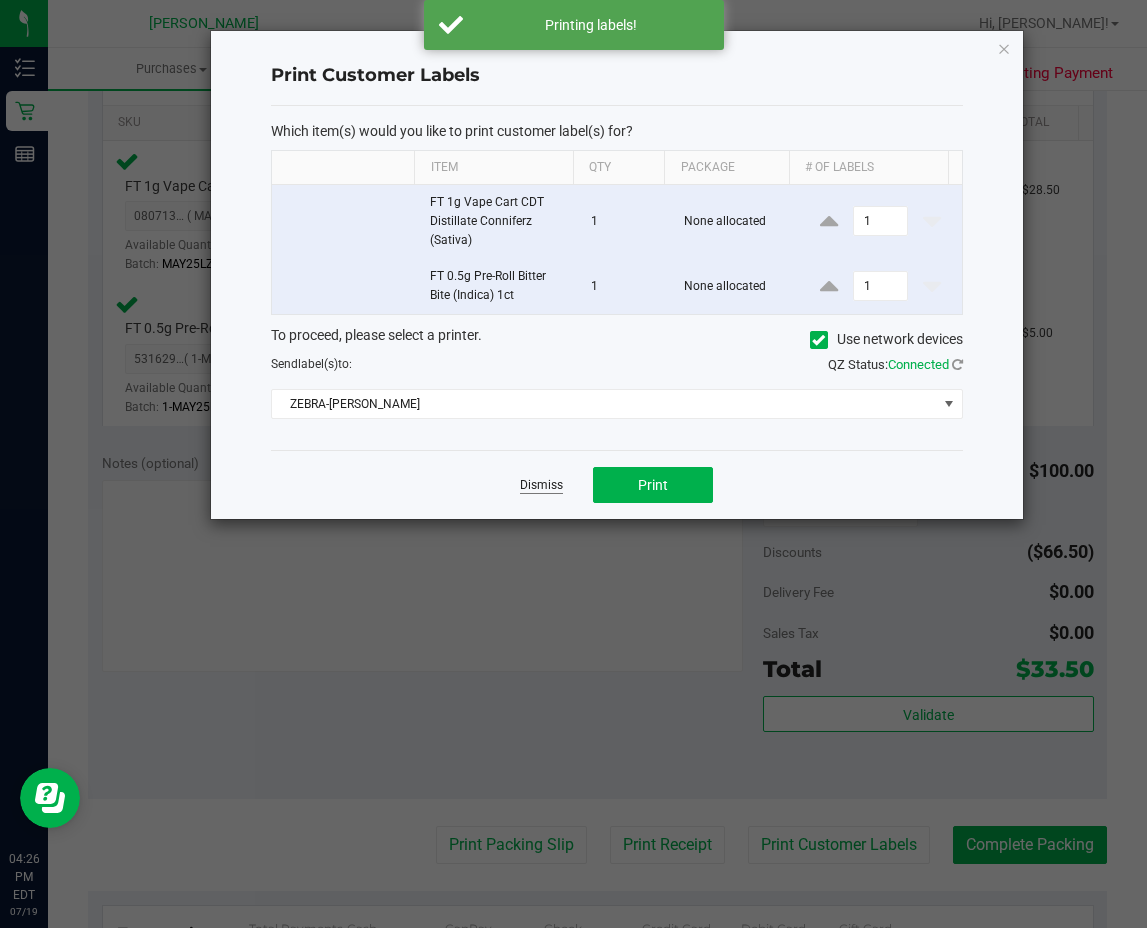 click on "Dismiss" 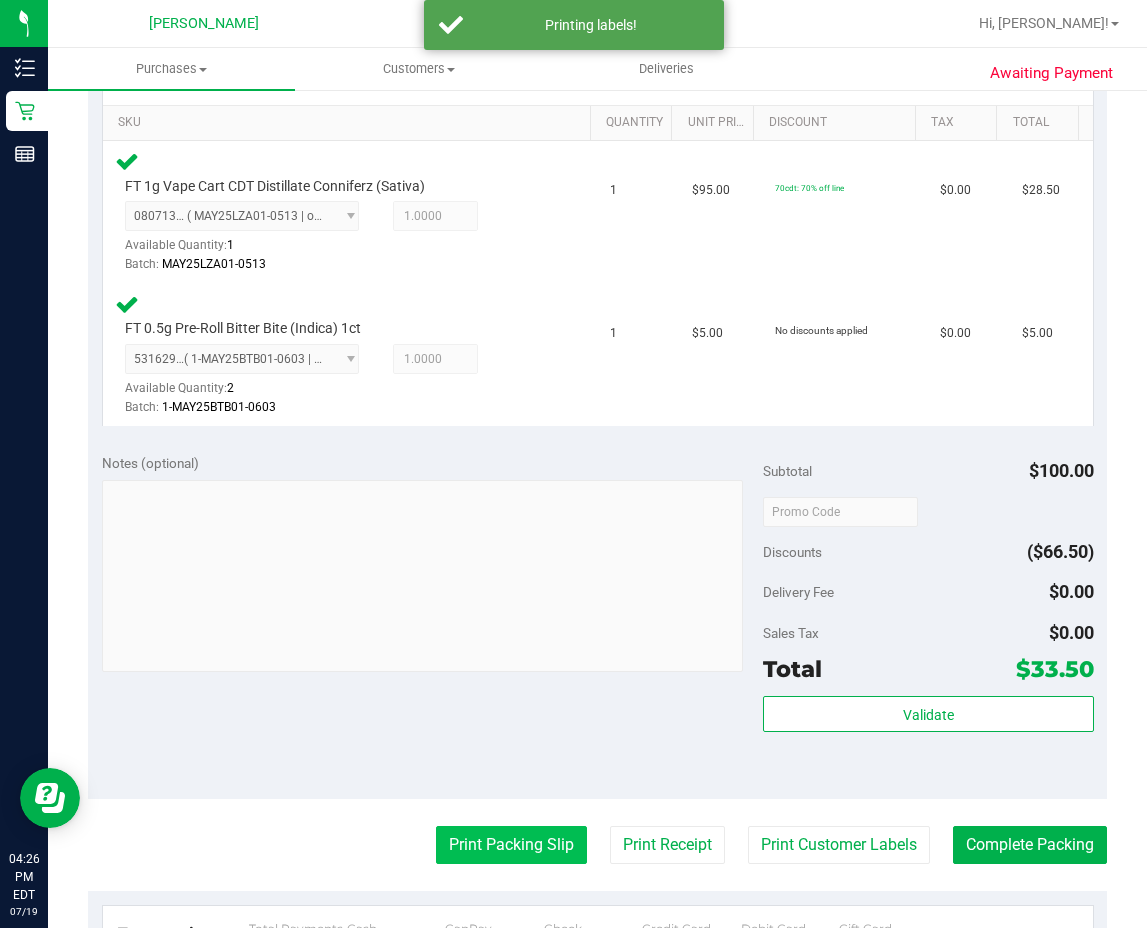 click on "Print Packing Slip" at bounding box center (511, 845) 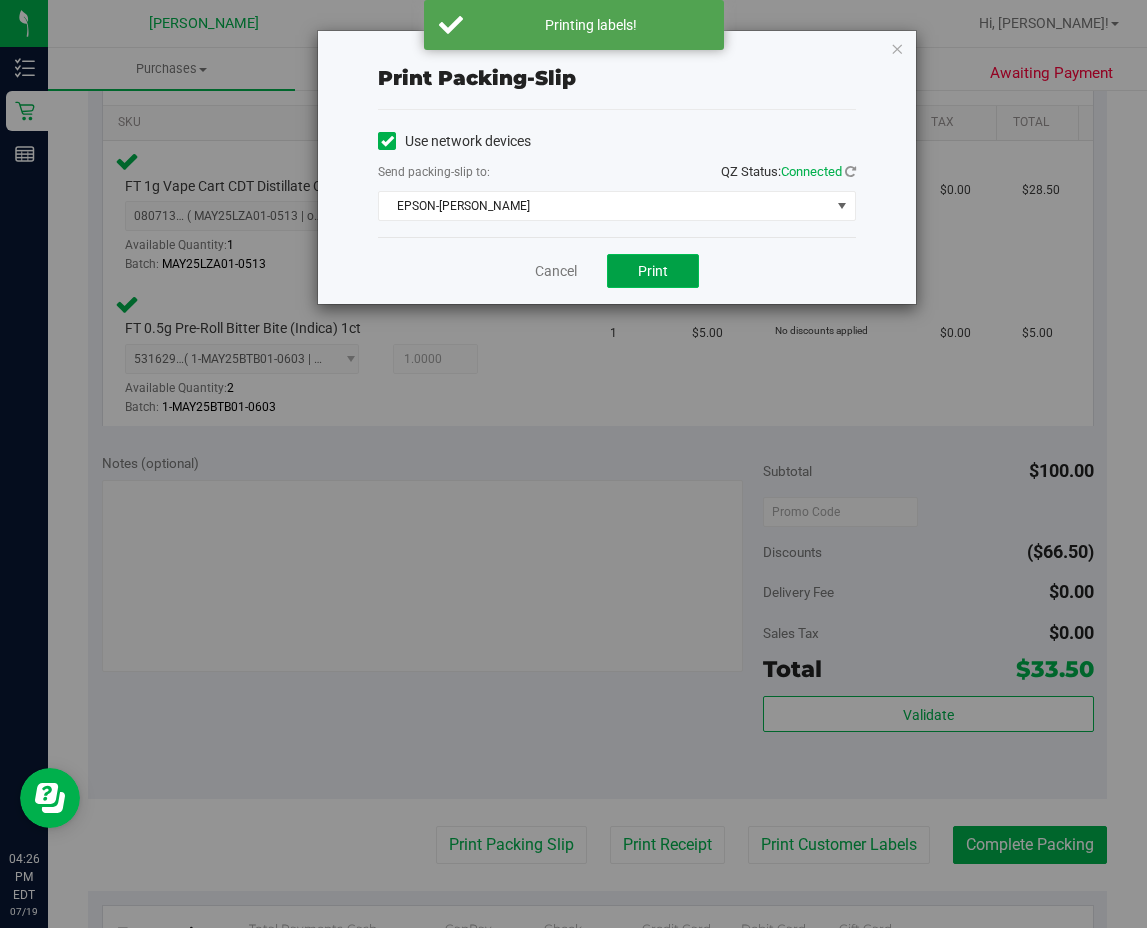 click on "Print" at bounding box center [653, 271] 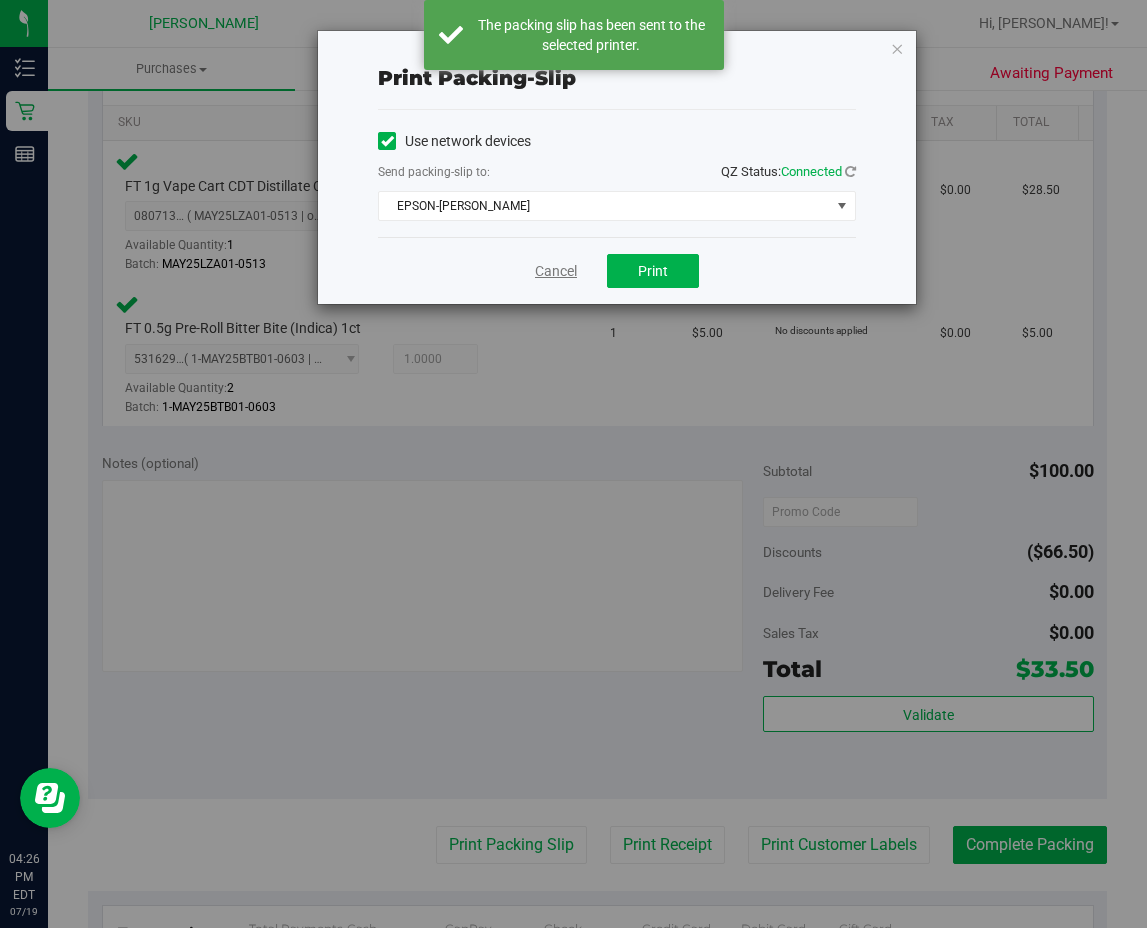 click on "Cancel" at bounding box center (556, 271) 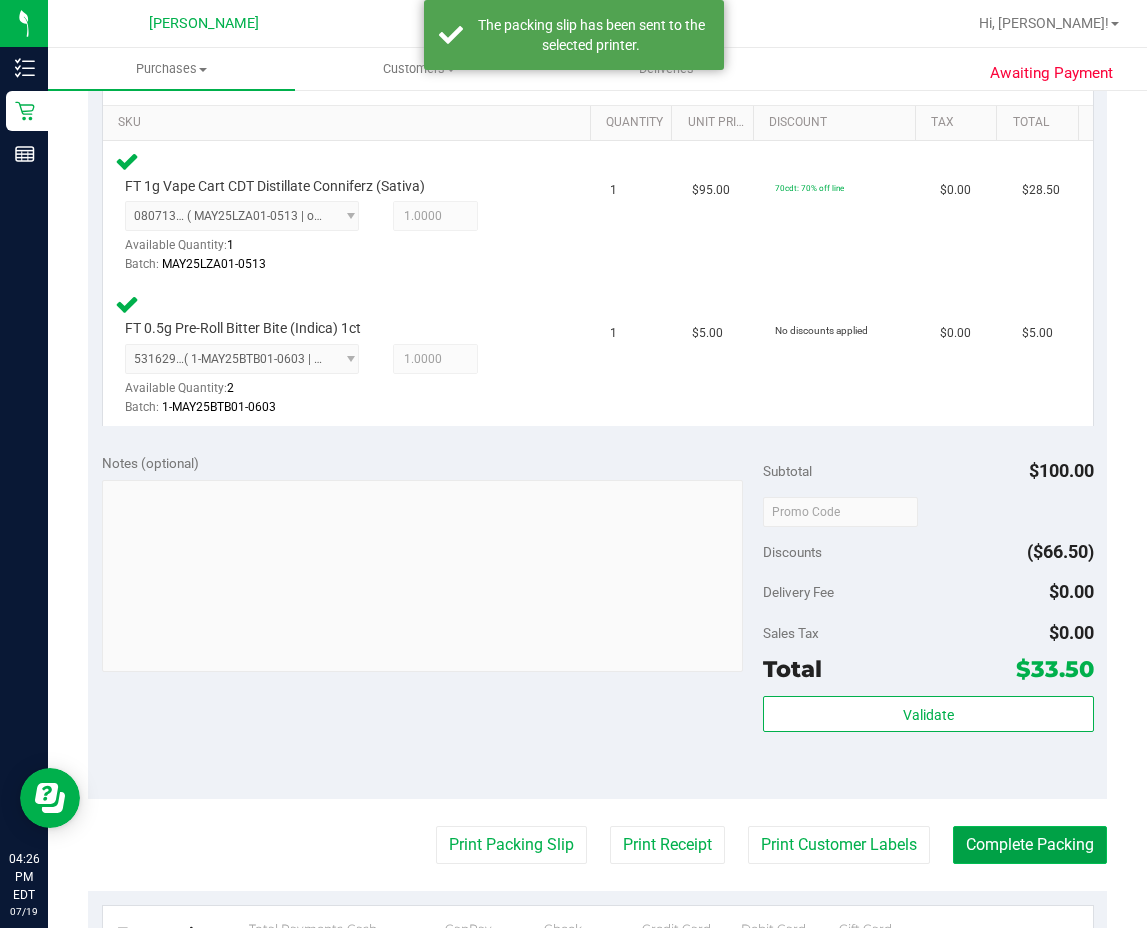 click on "Complete Packing" at bounding box center [1030, 845] 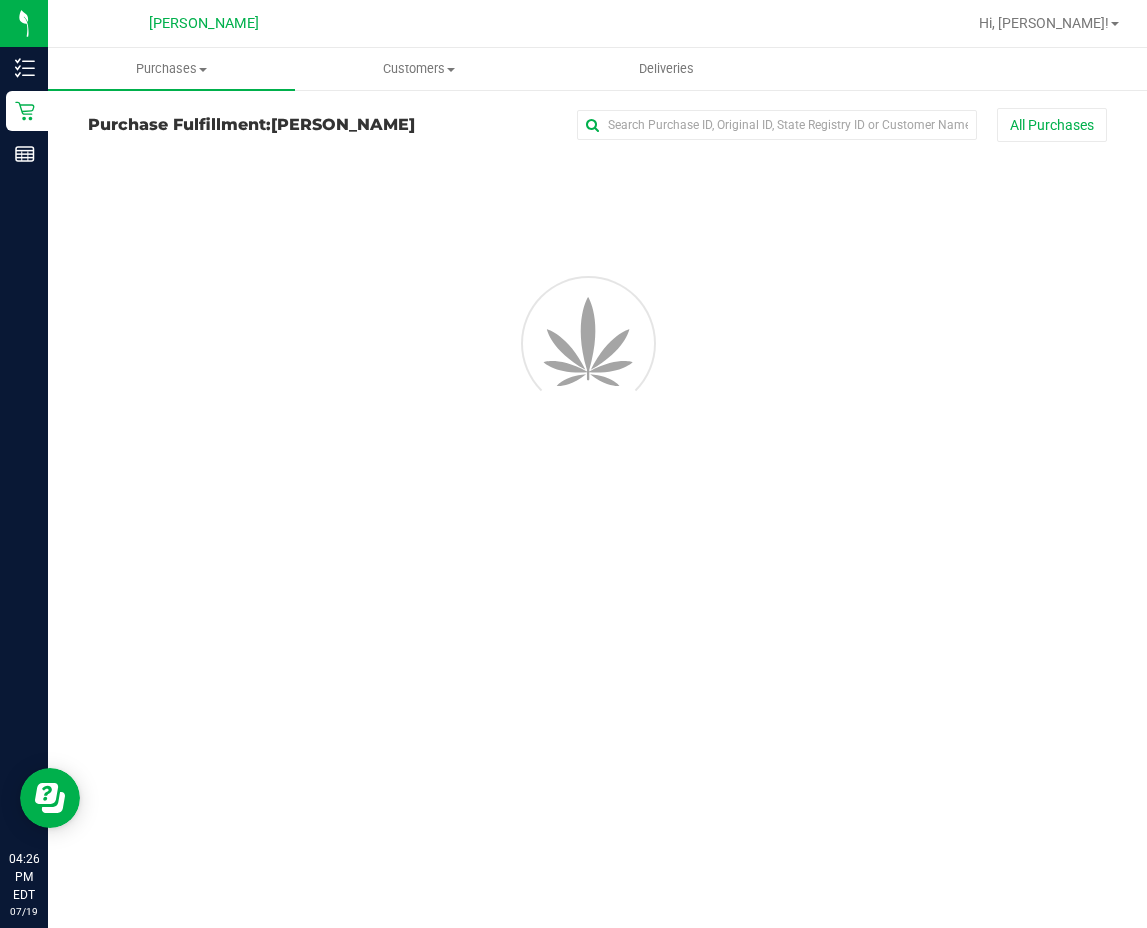 scroll, scrollTop: 0, scrollLeft: 0, axis: both 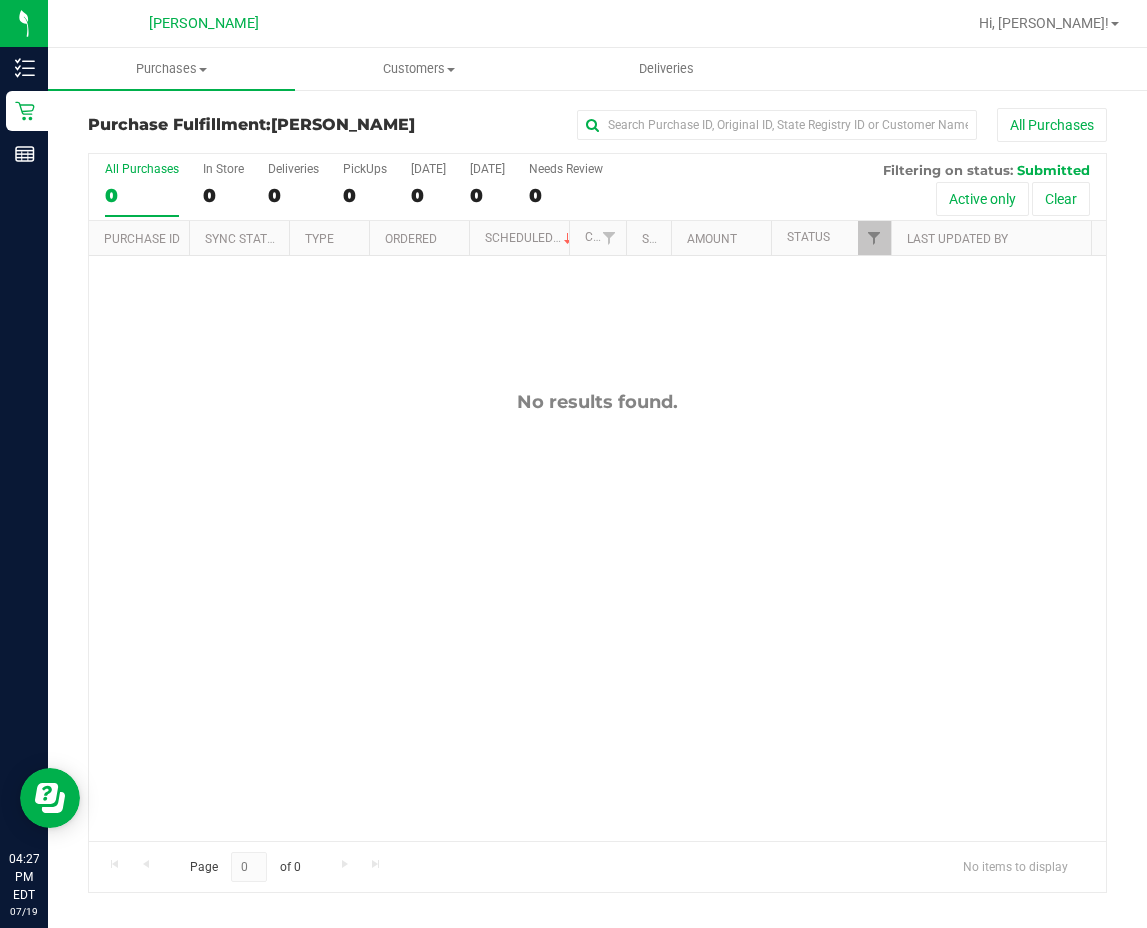 click on "No results found." at bounding box center (597, 616) 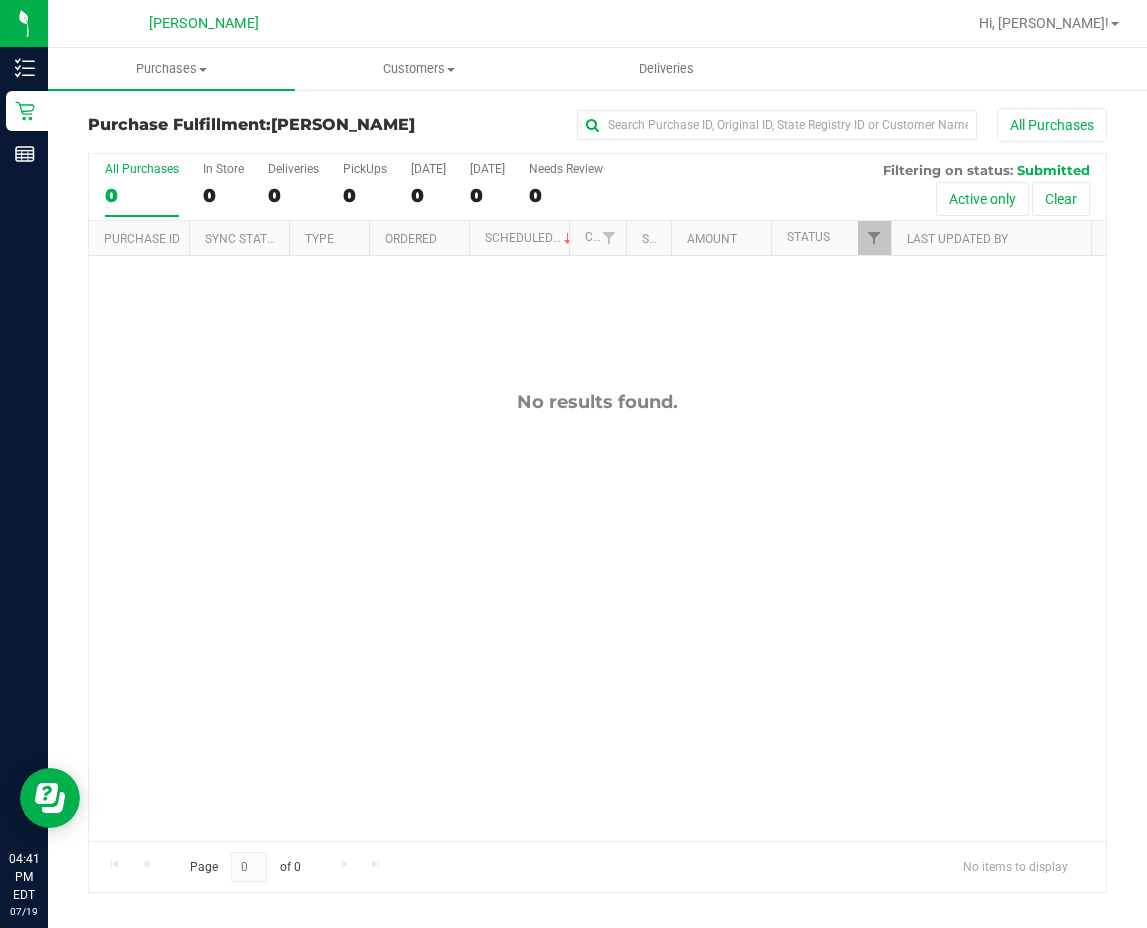 click on "No results found." at bounding box center (597, 616) 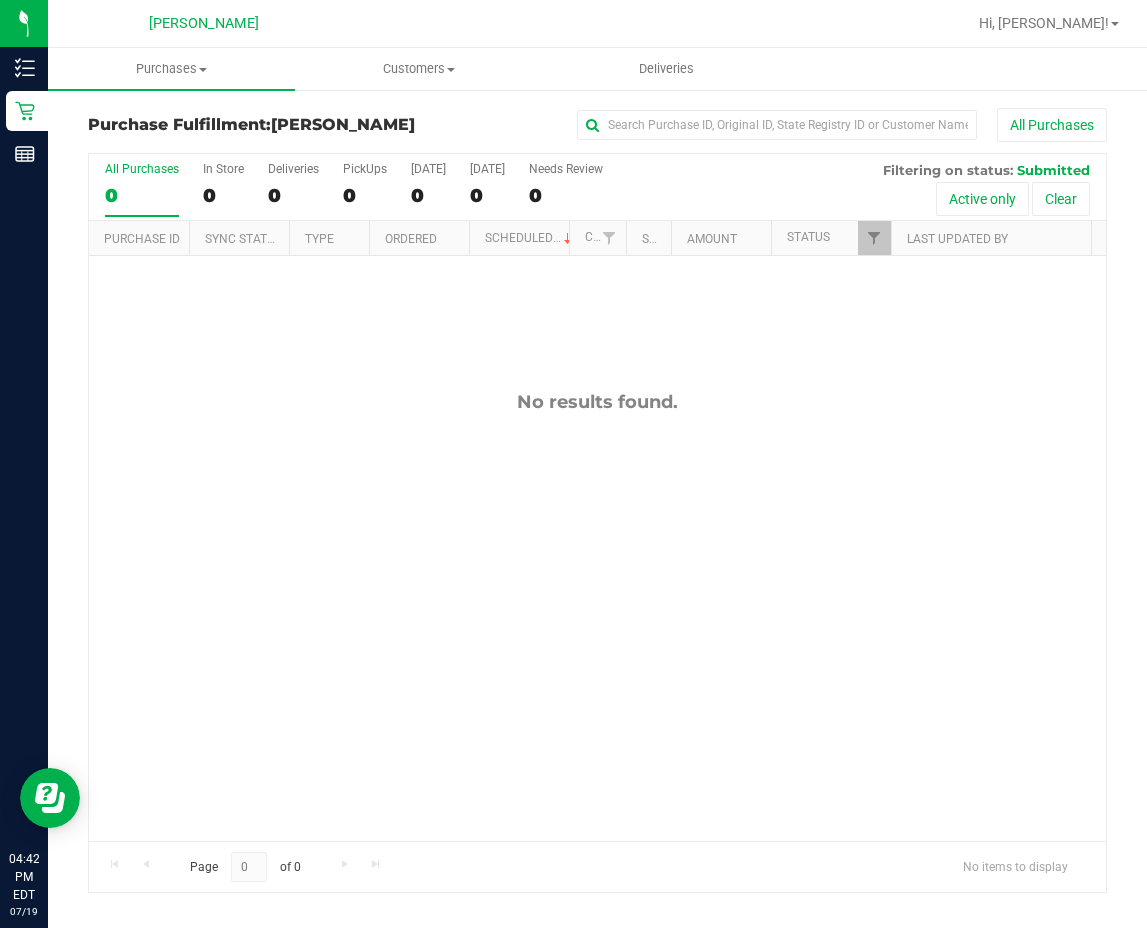 click on "No results found." at bounding box center [597, 616] 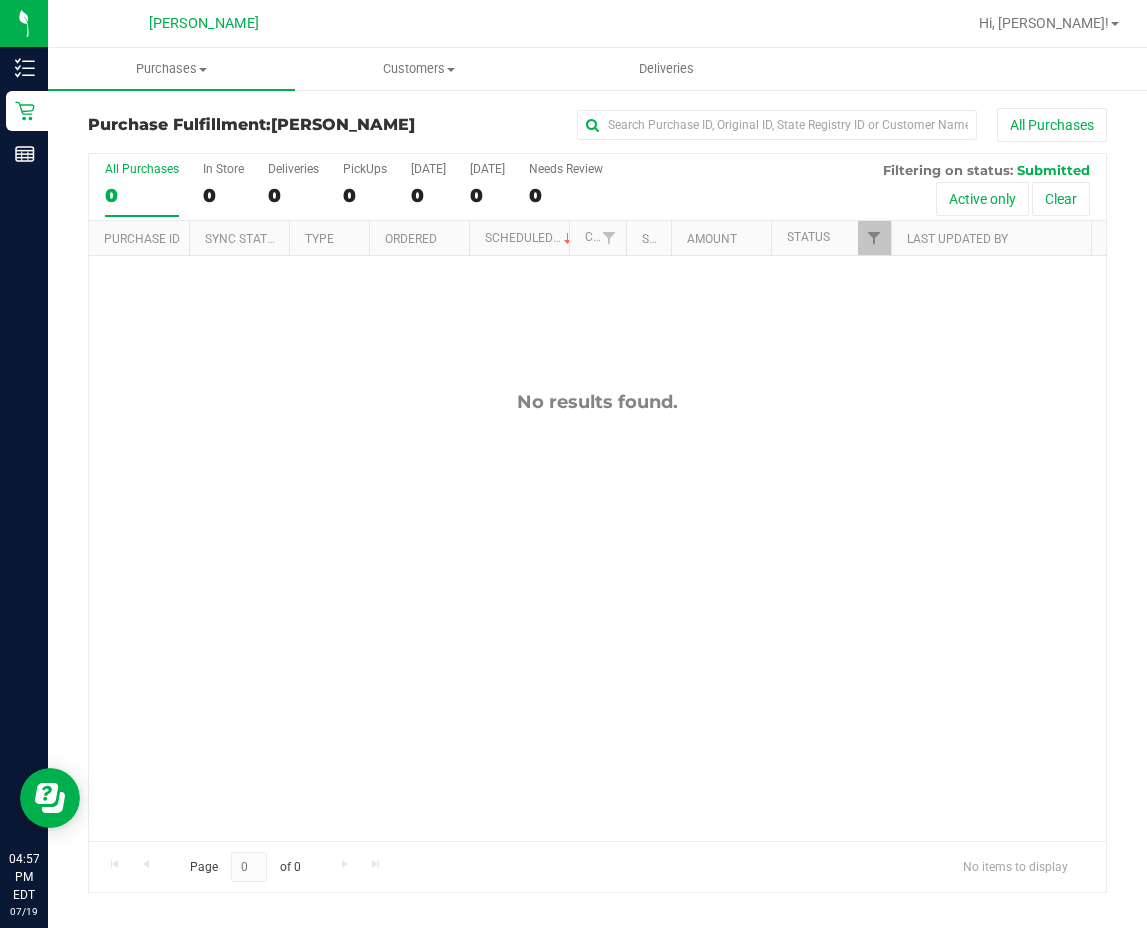 drag, startPoint x: 602, startPoint y: 524, endPoint x: 583, endPoint y: 512, distance: 22.472204 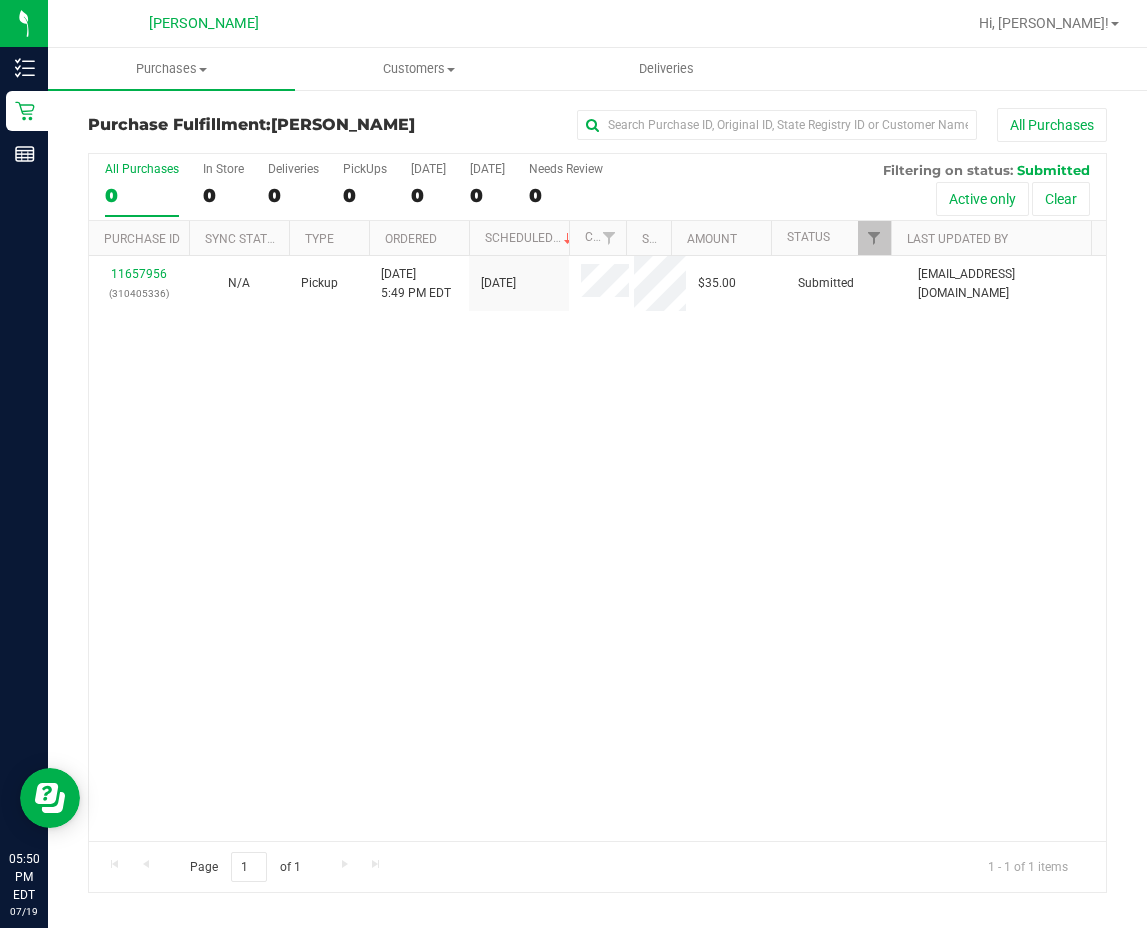 drag, startPoint x: 615, startPoint y: 627, endPoint x: 484, endPoint y: 529, distance: 163.60013 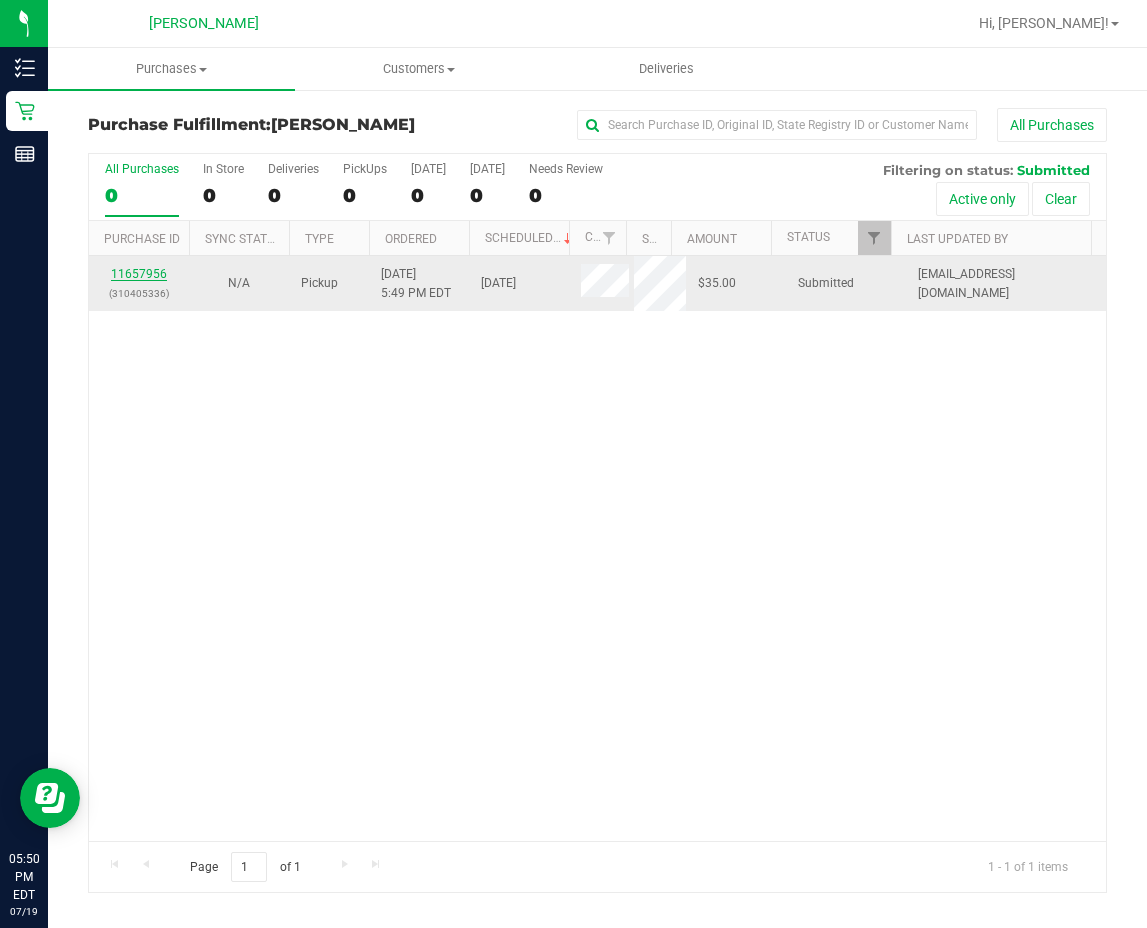 click on "11657956" at bounding box center [139, 274] 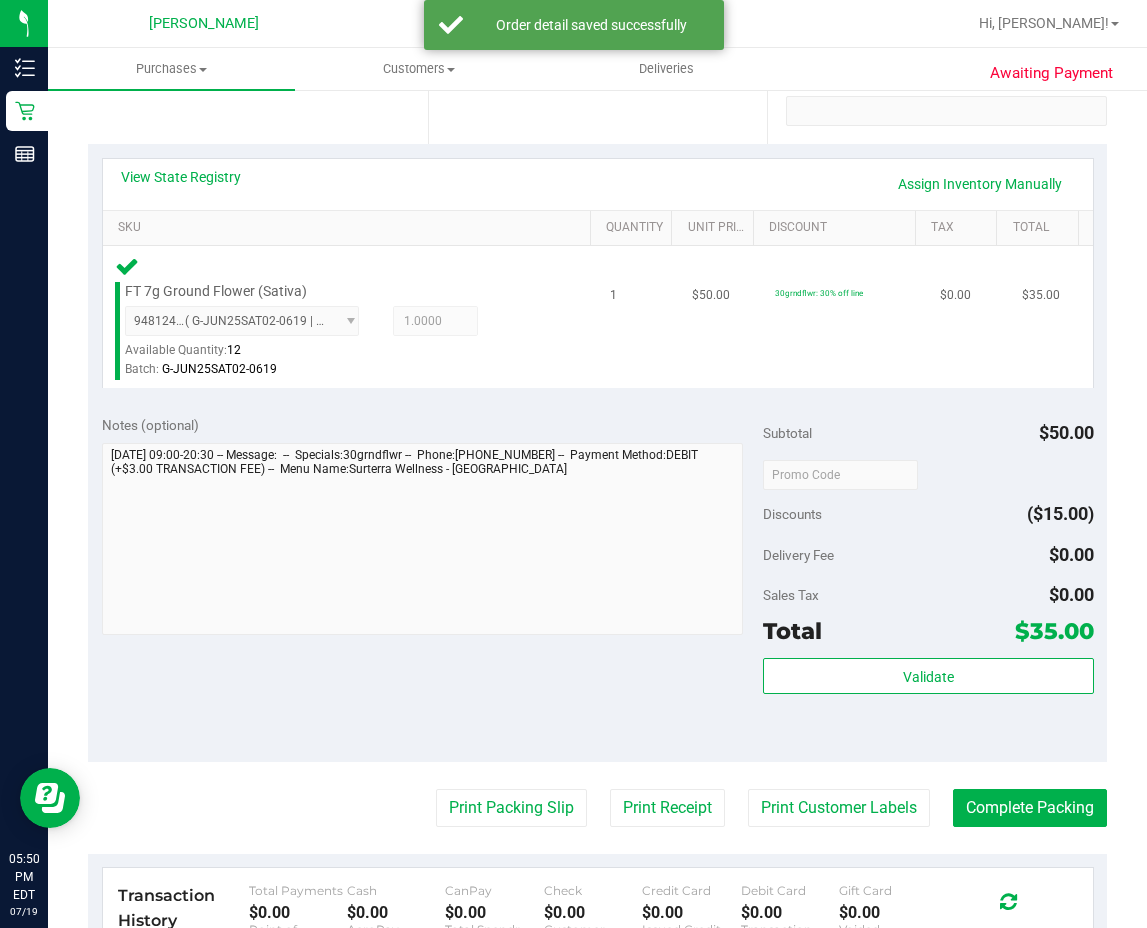 scroll, scrollTop: 500, scrollLeft: 0, axis: vertical 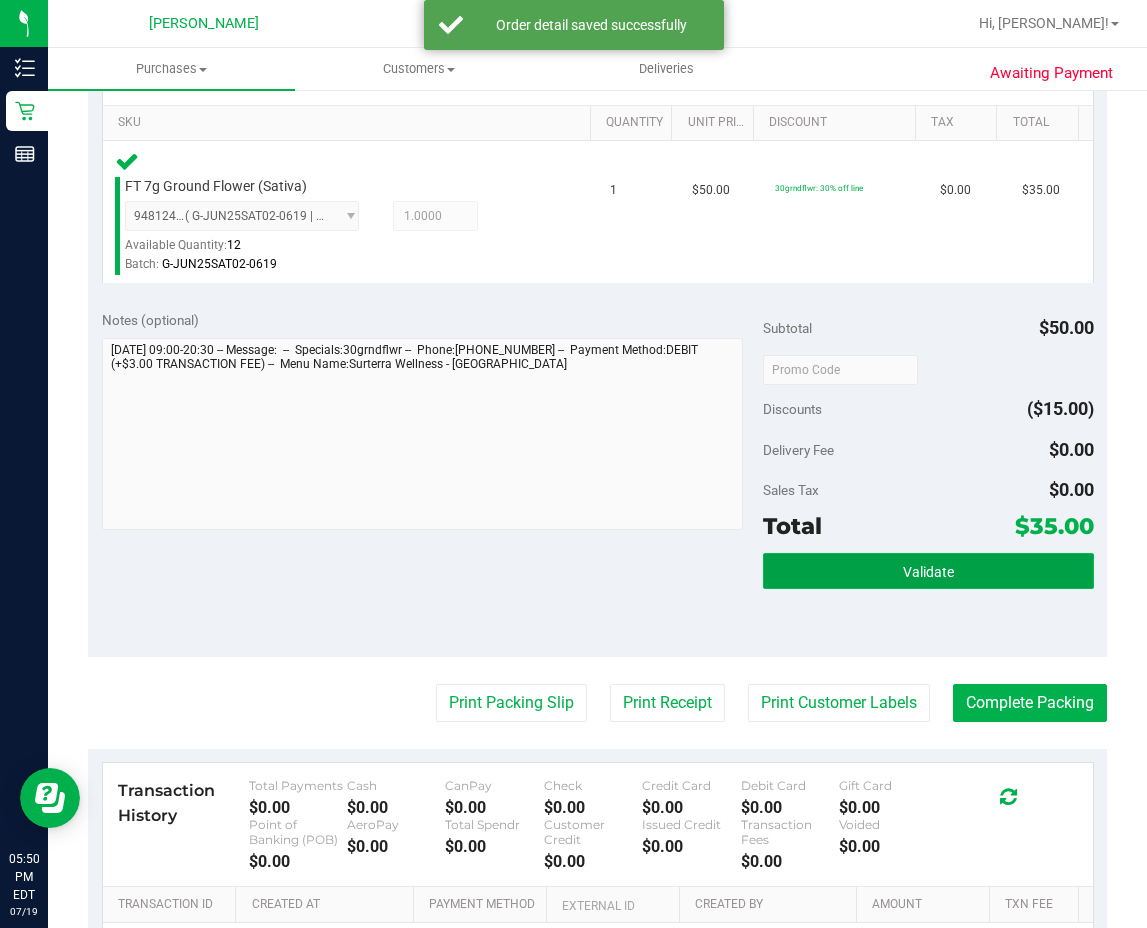 click on "Validate" at bounding box center [928, 571] 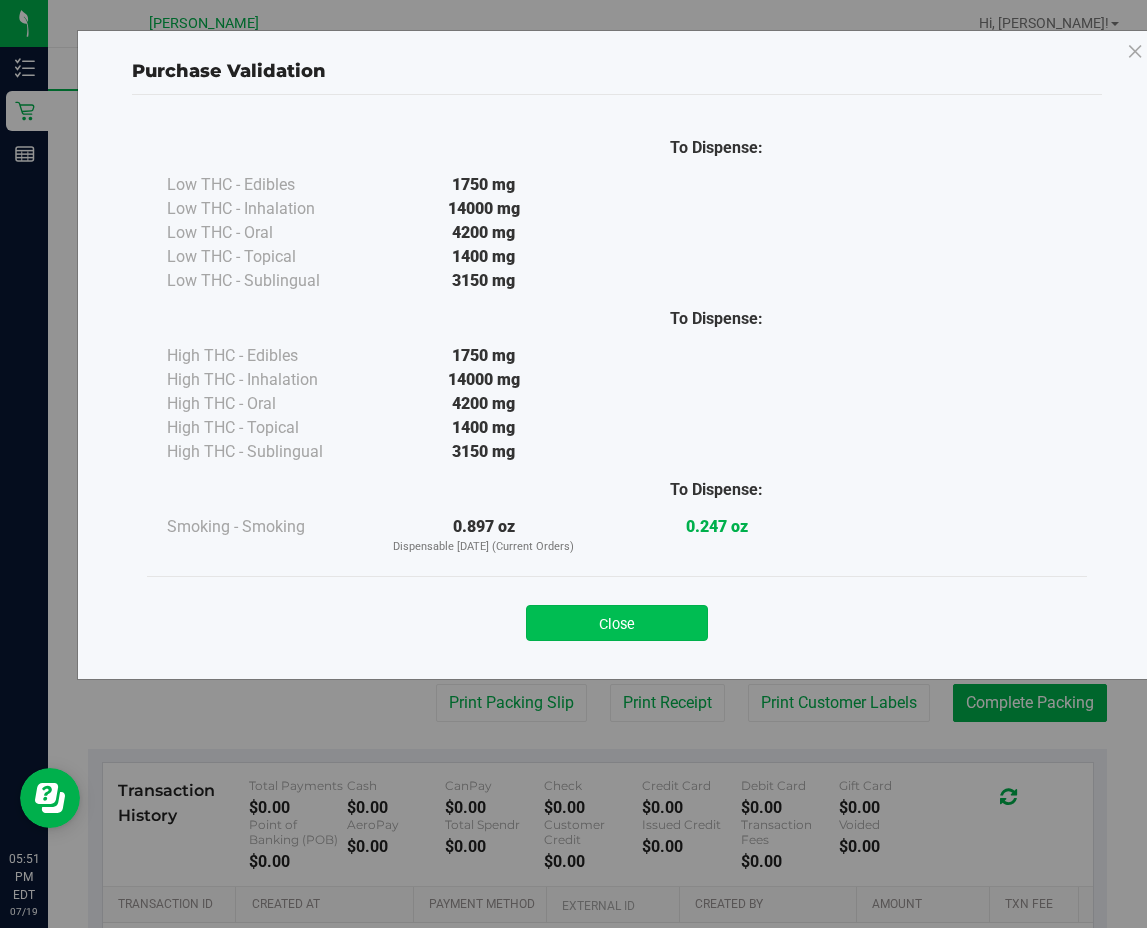 click on "Close" at bounding box center [617, 623] 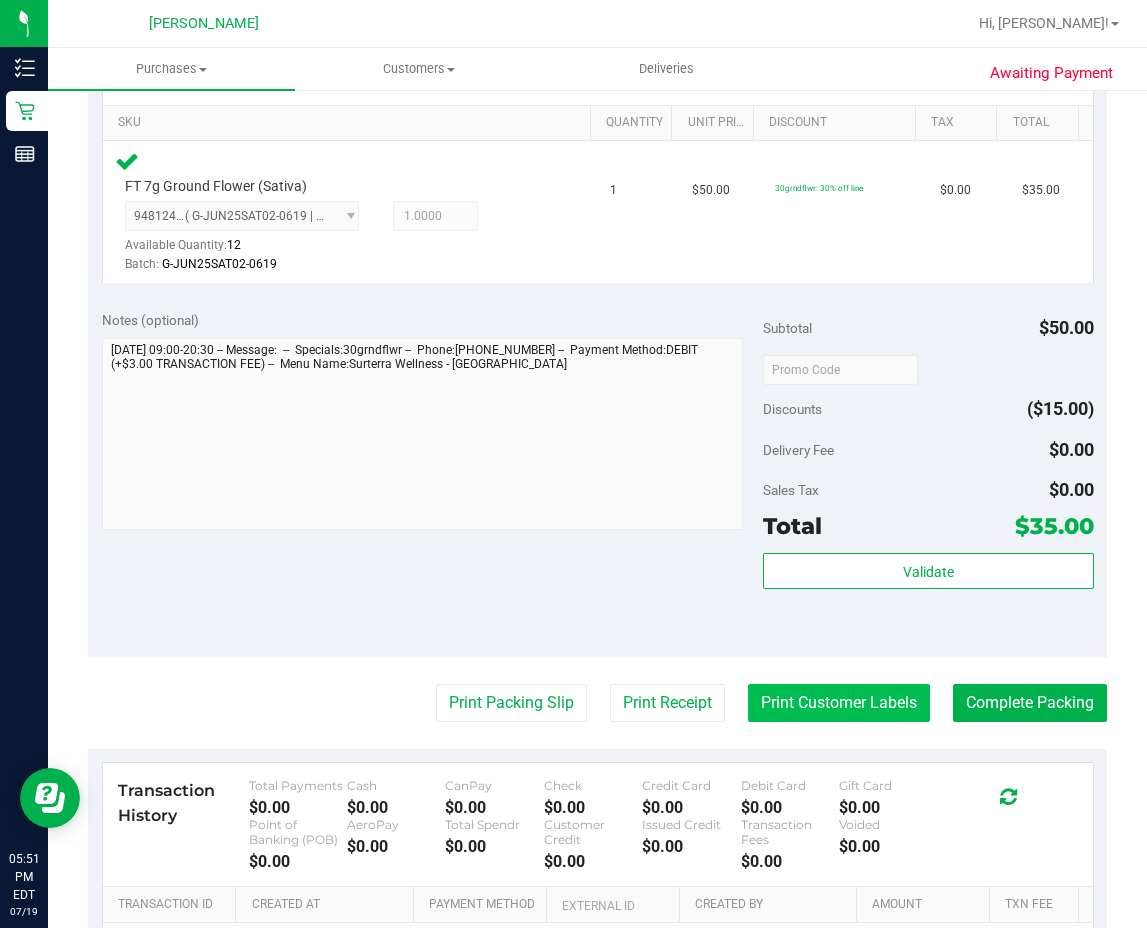 click on "Print Customer Labels" at bounding box center (839, 703) 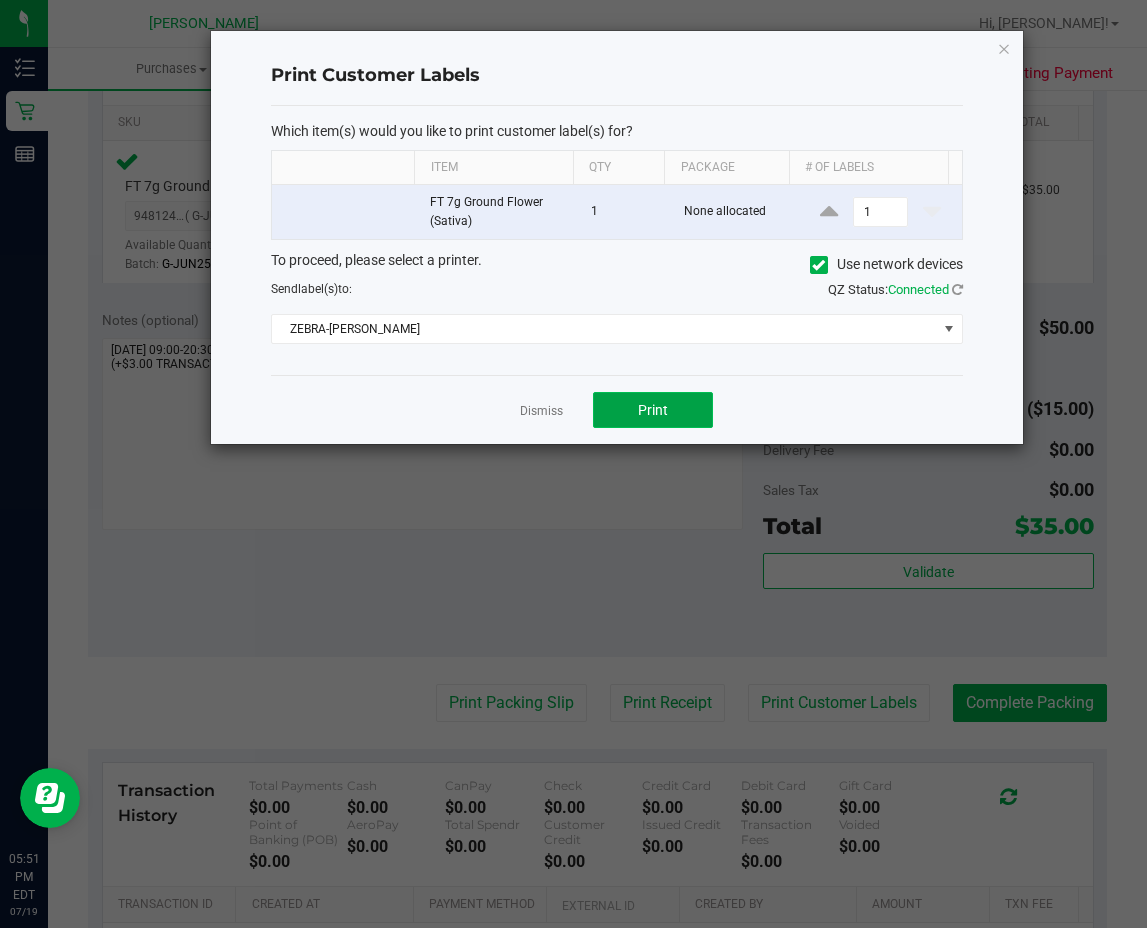 click on "Print" 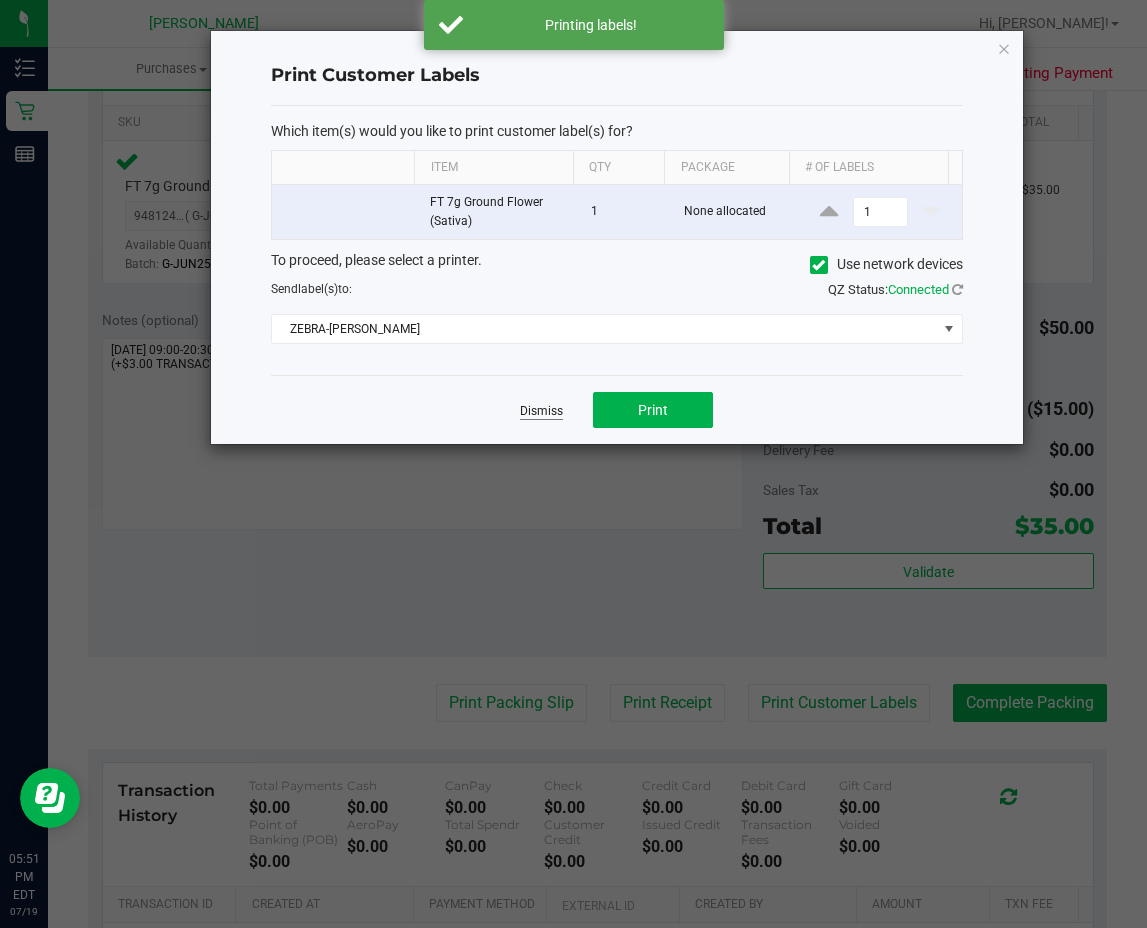 click on "Dismiss" 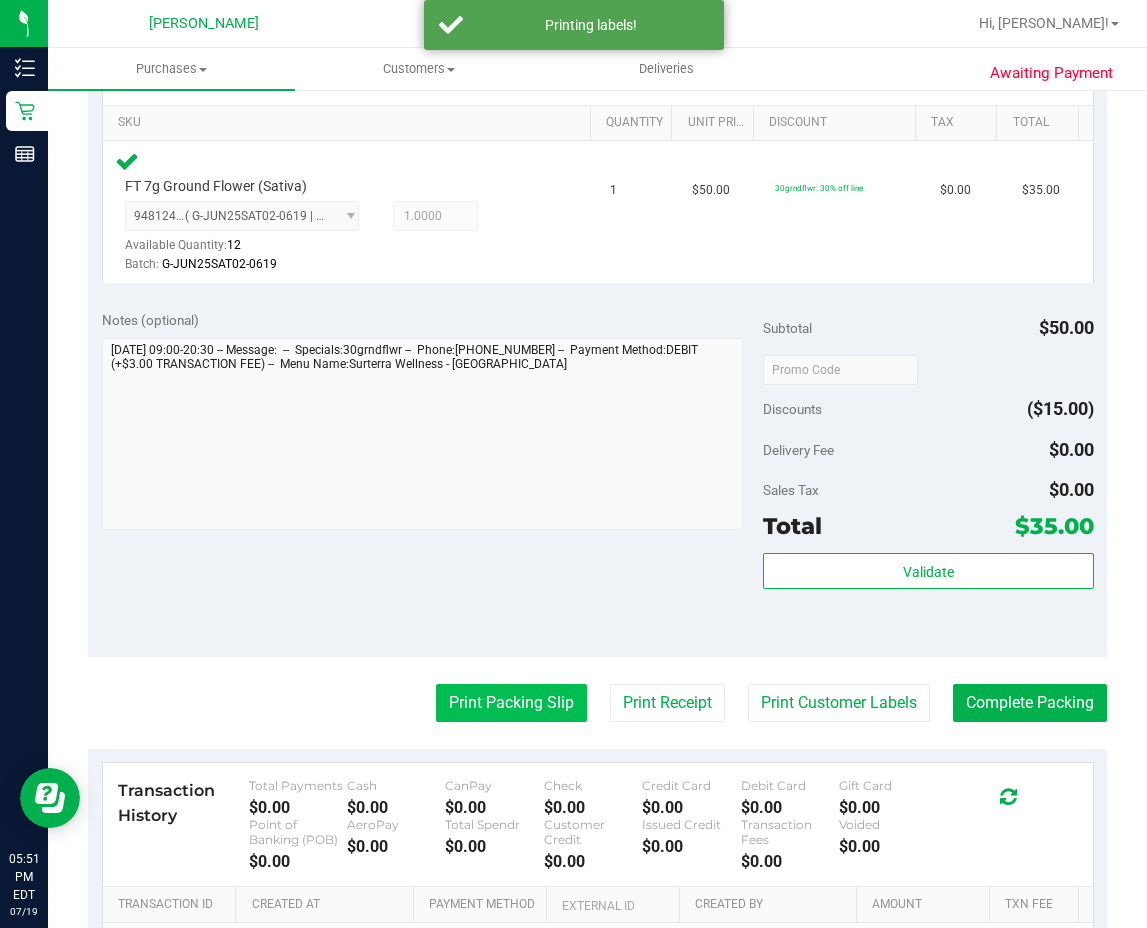 click on "Print Packing Slip" at bounding box center [511, 703] 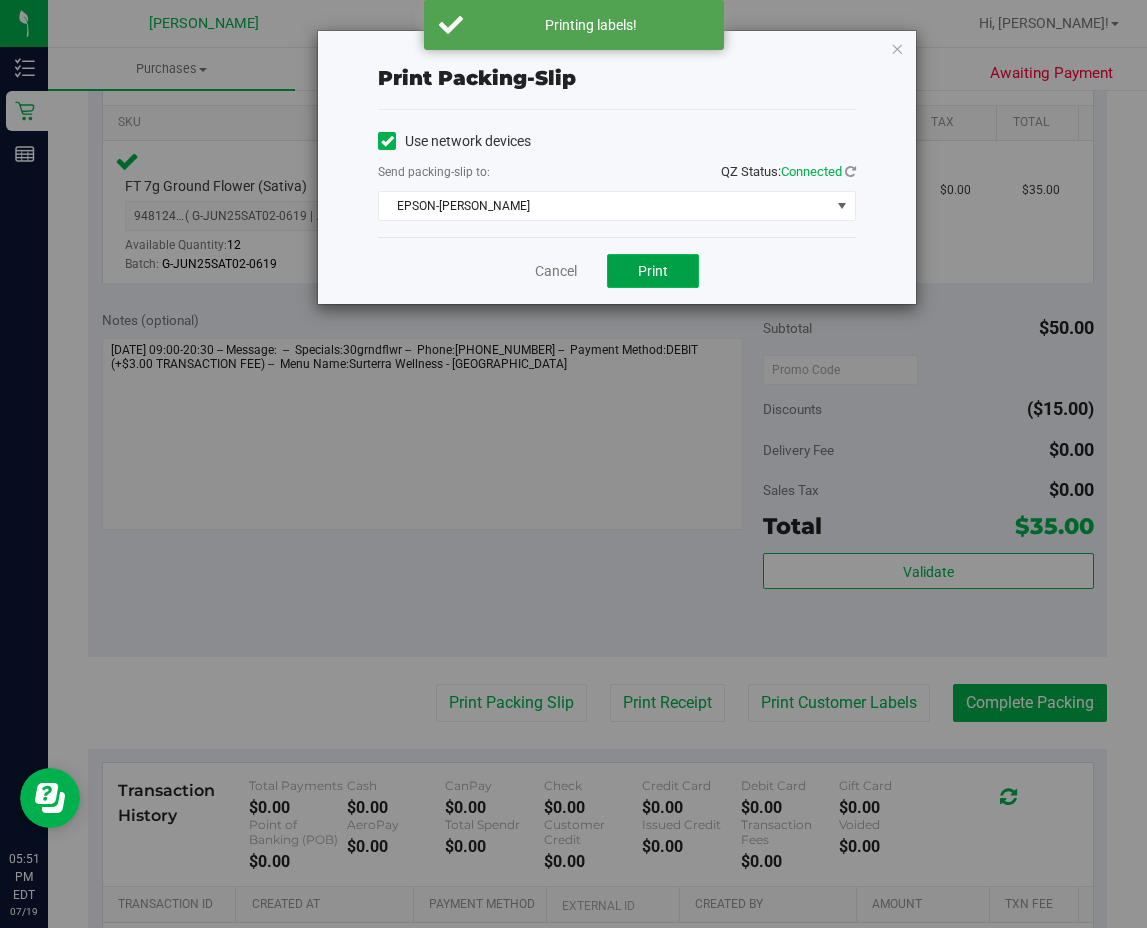 click on "Print" at bounding box center [653, 271] 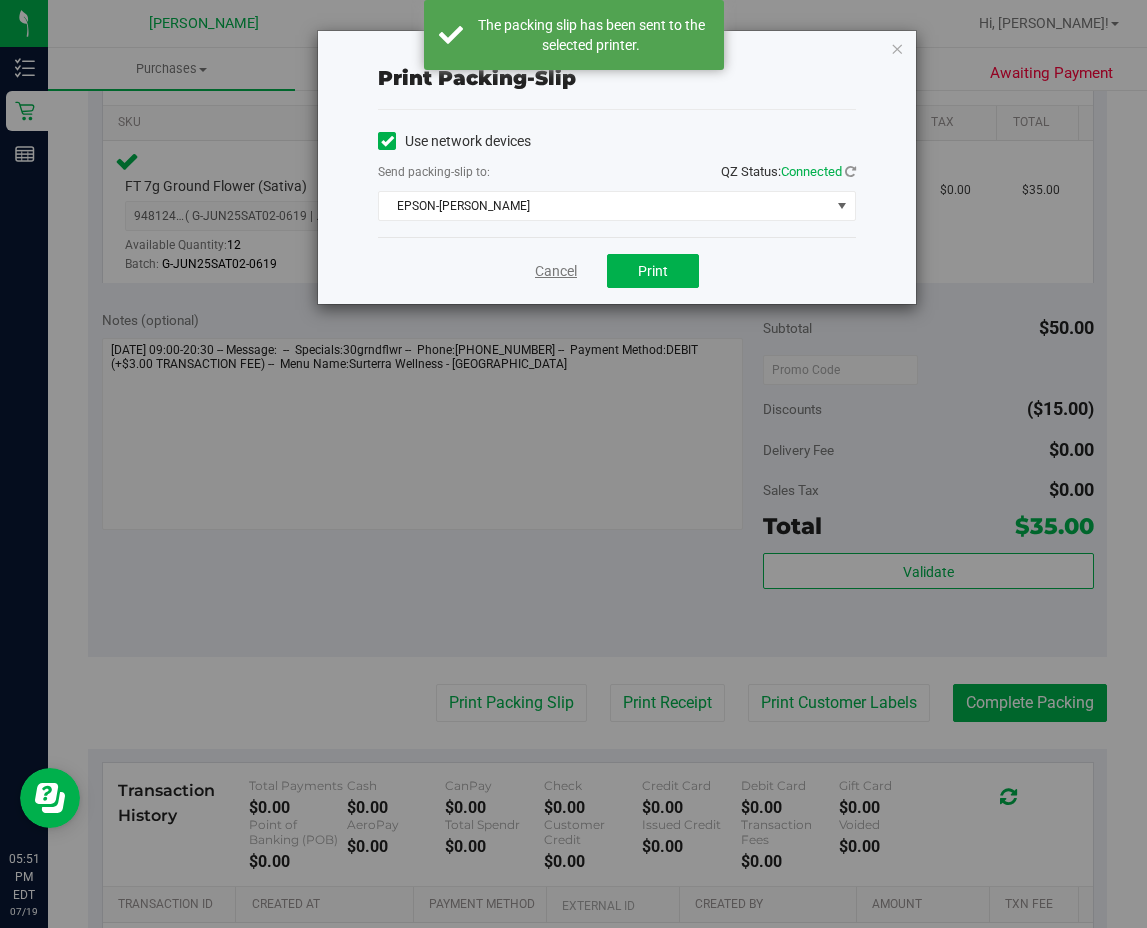 click on "Cancel" at bounding box center (556, 271) 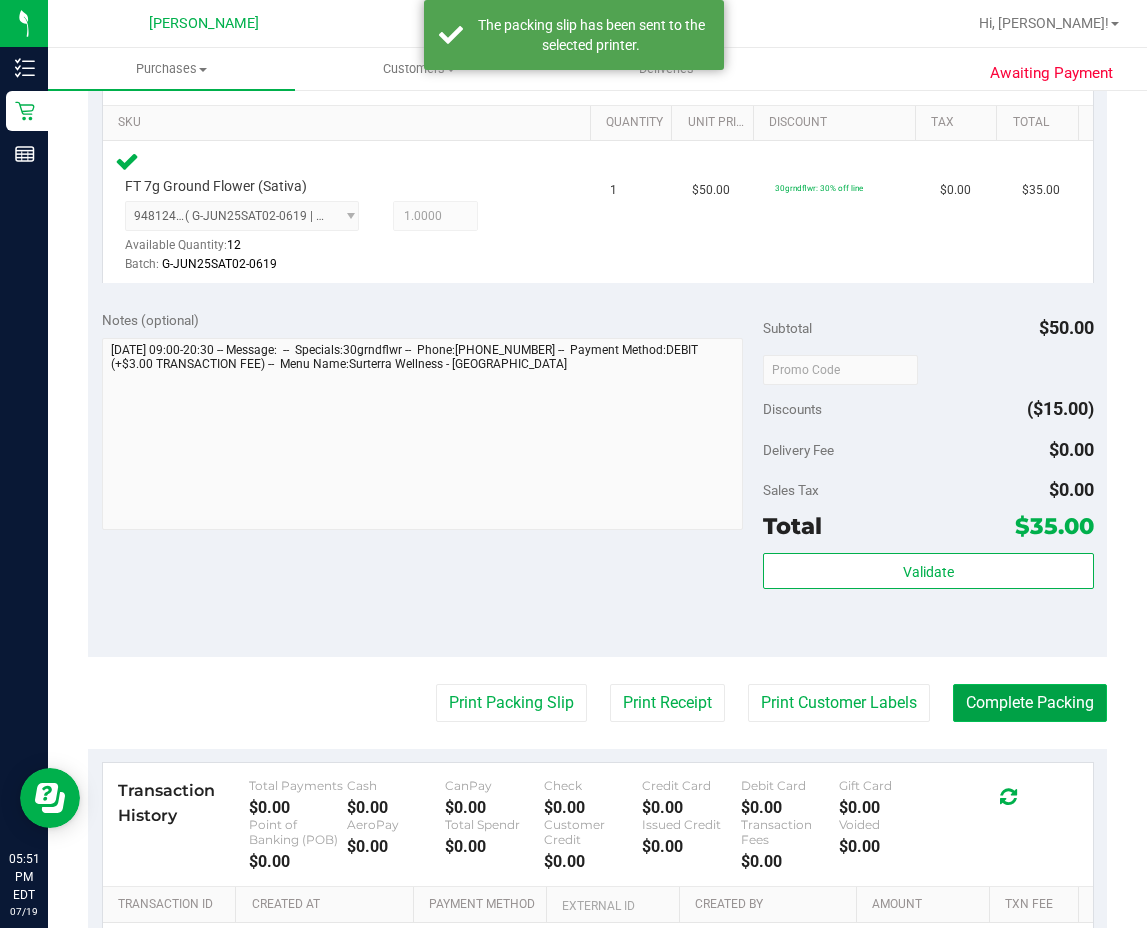 click on "Complete Packing" at bounding box center (1030, 703) 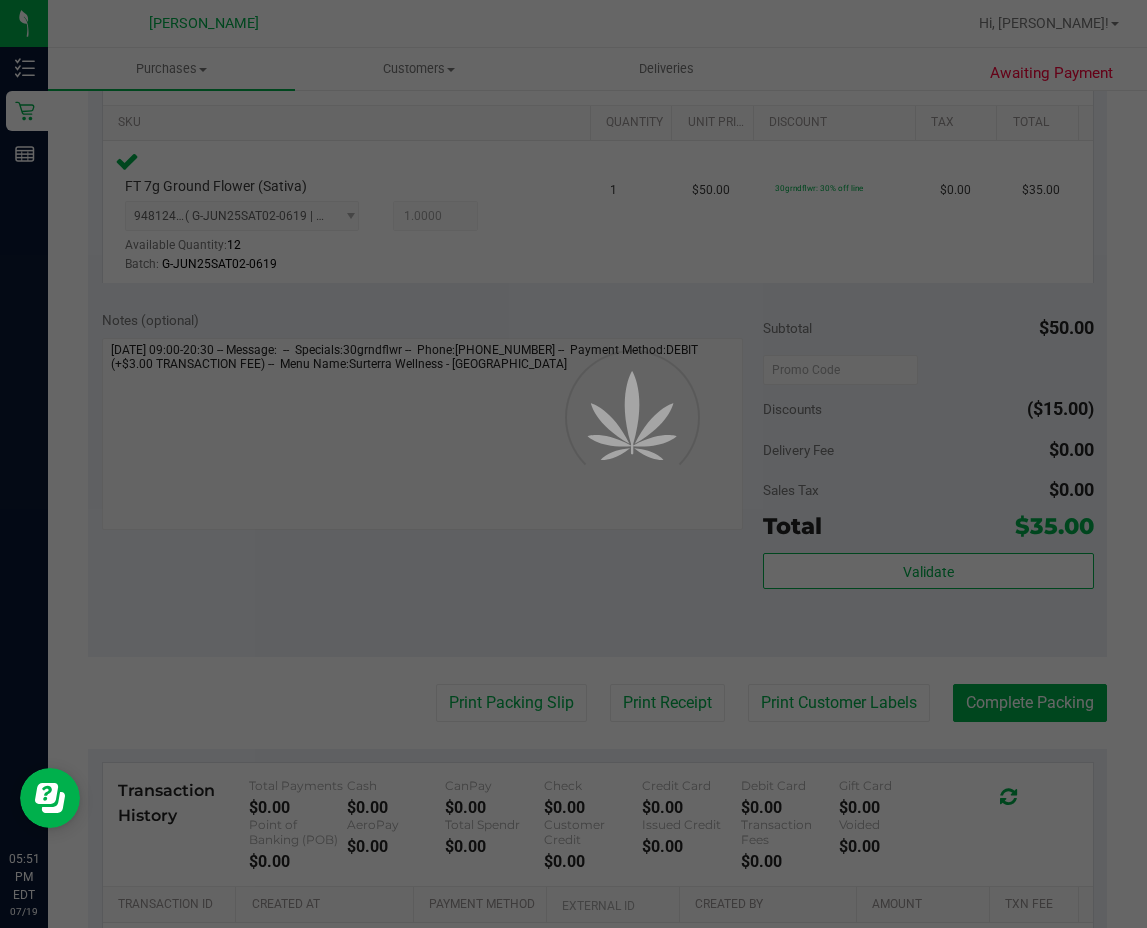 scroll, scrollTop: 0, scrollLeft: 0, axis: both 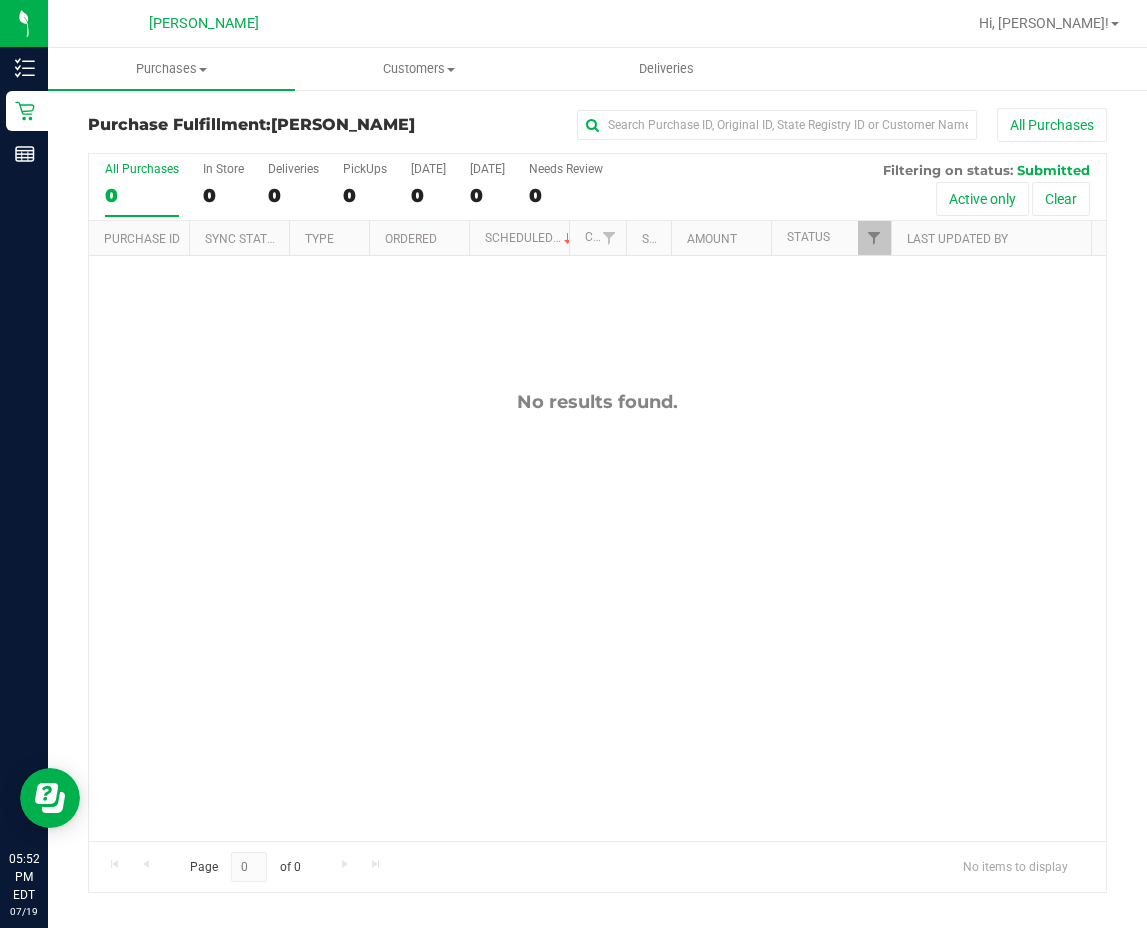 click on "No results found." at bounding box center [597, 616] 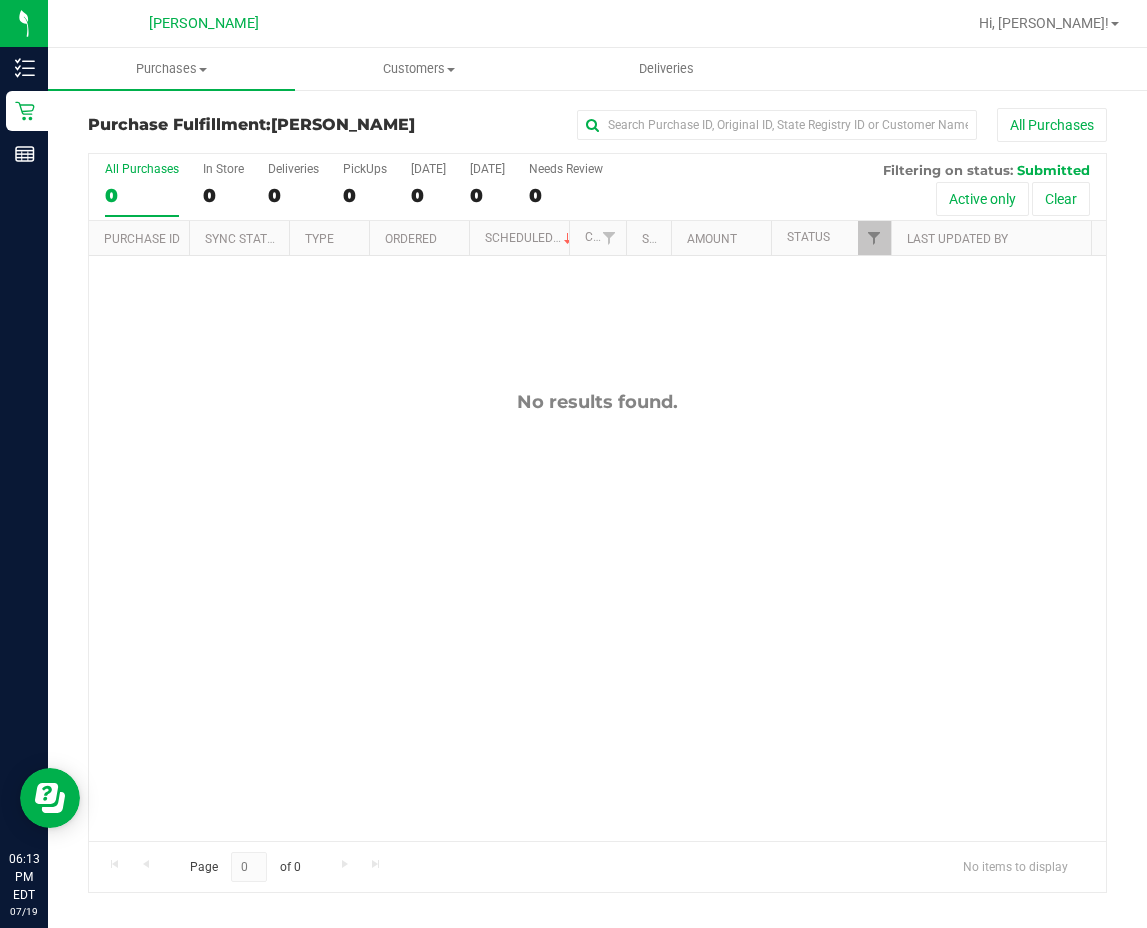 click on "No results found." at bounding box center [597, 616] 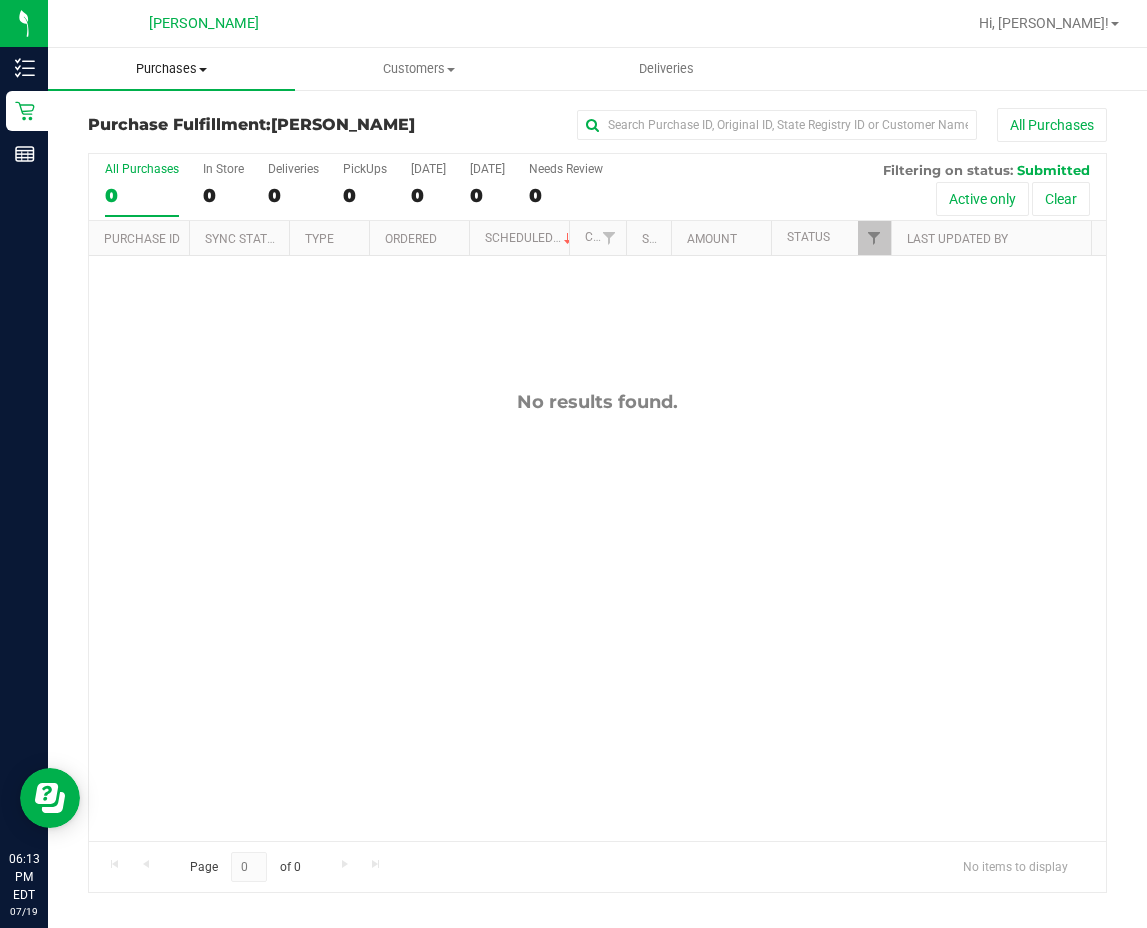 click on "Purchases" at bounding box center (171, 69) 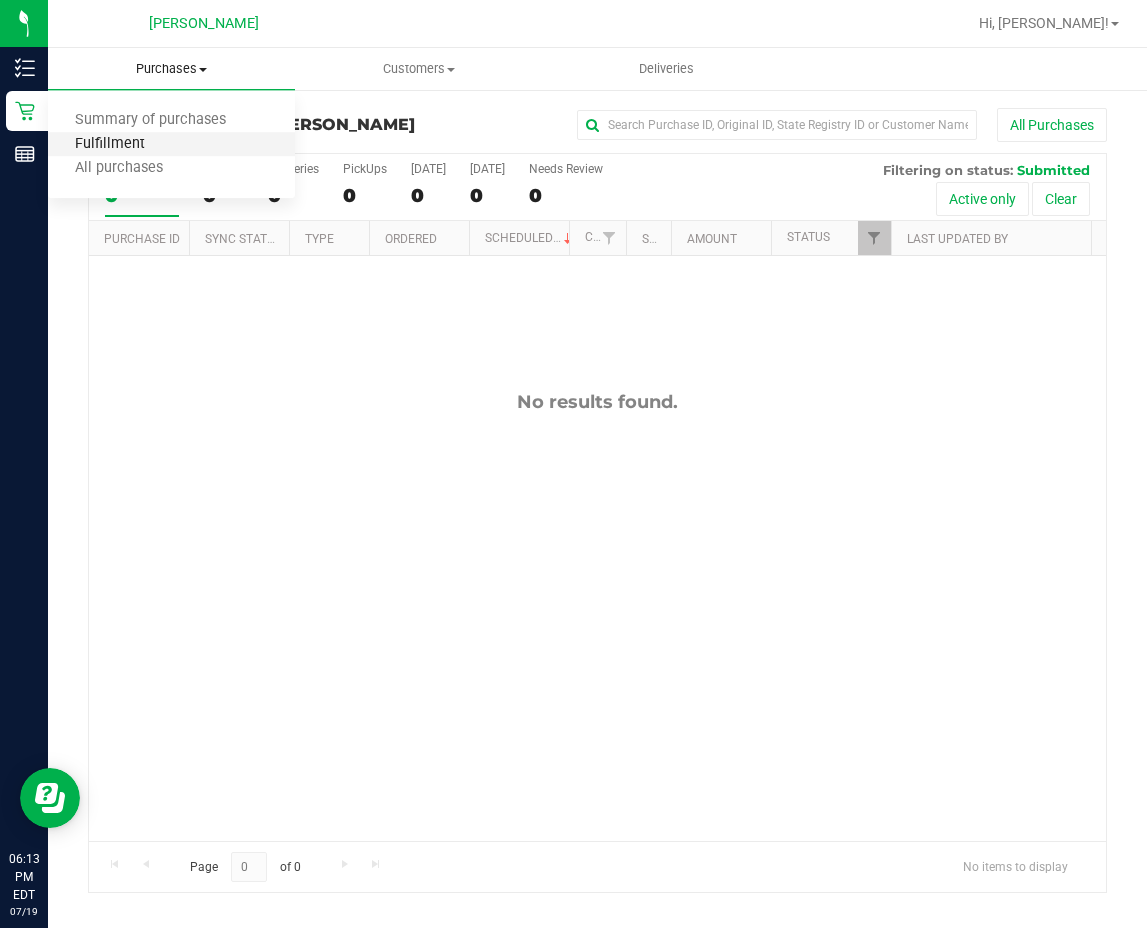 click on "Fulfillment" at bounding box center (110, 144) 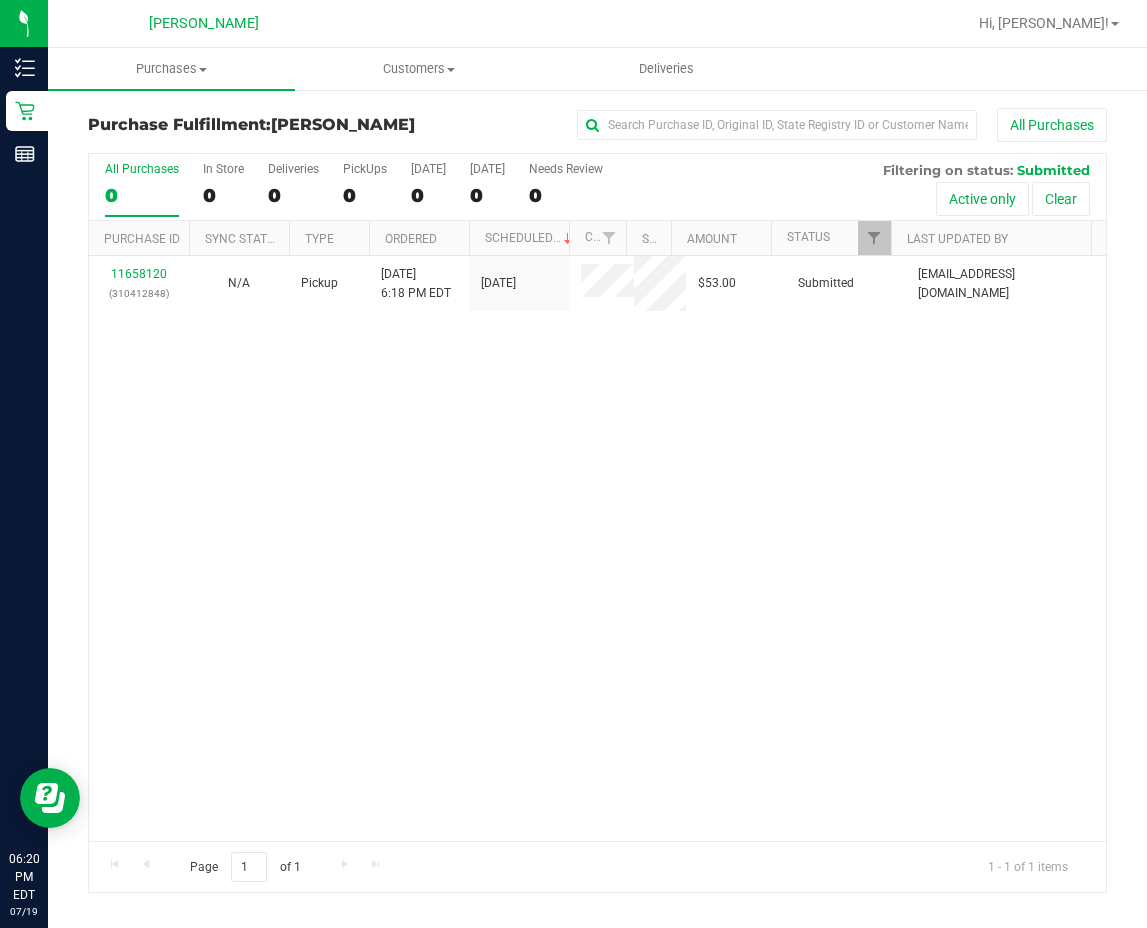 click on "11658120
(310412848)
N/A
Pickup 7/19/2025 6:18 PM EDT 7/19/2025
$53.00
Submitted abe+parallel@iheartjane.com" at bounding box center [597, 548] 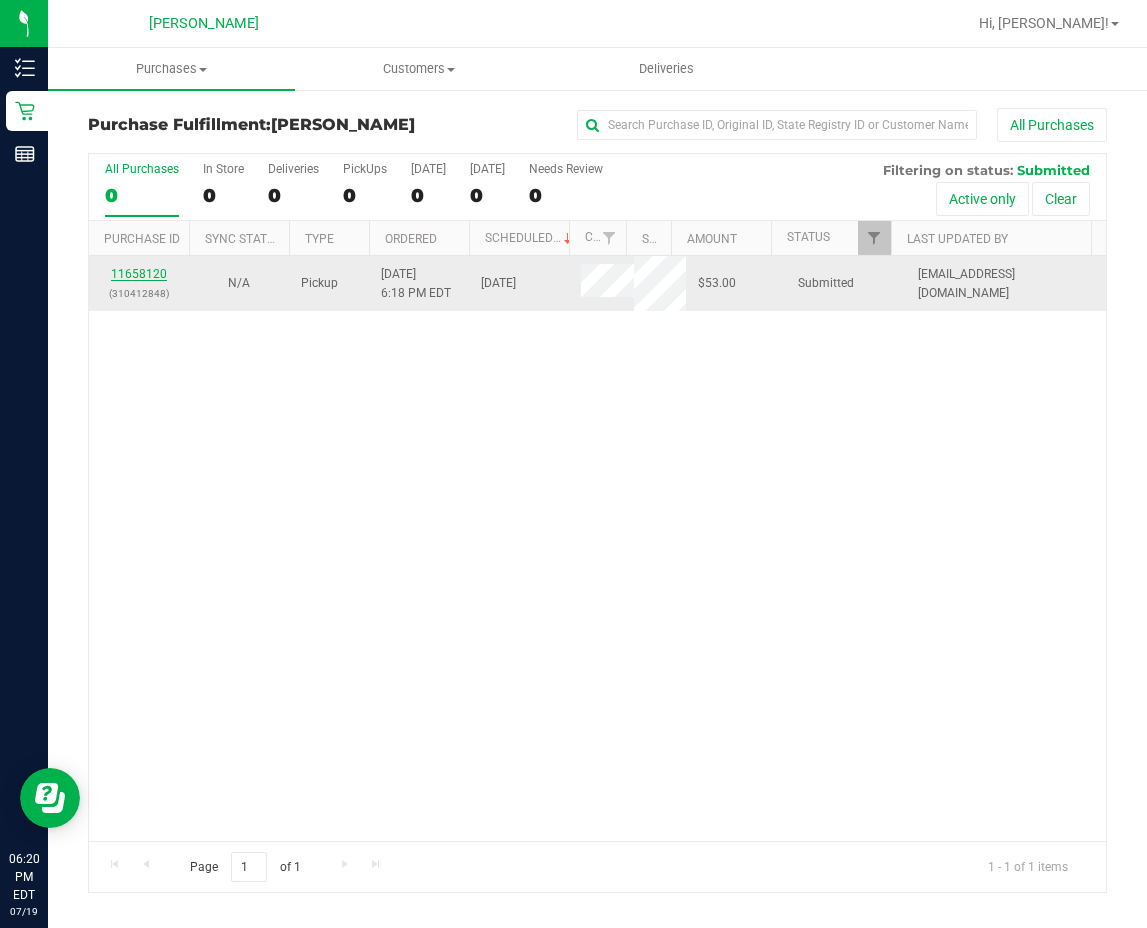 click on "11658120" at bounding box center (139, 274) 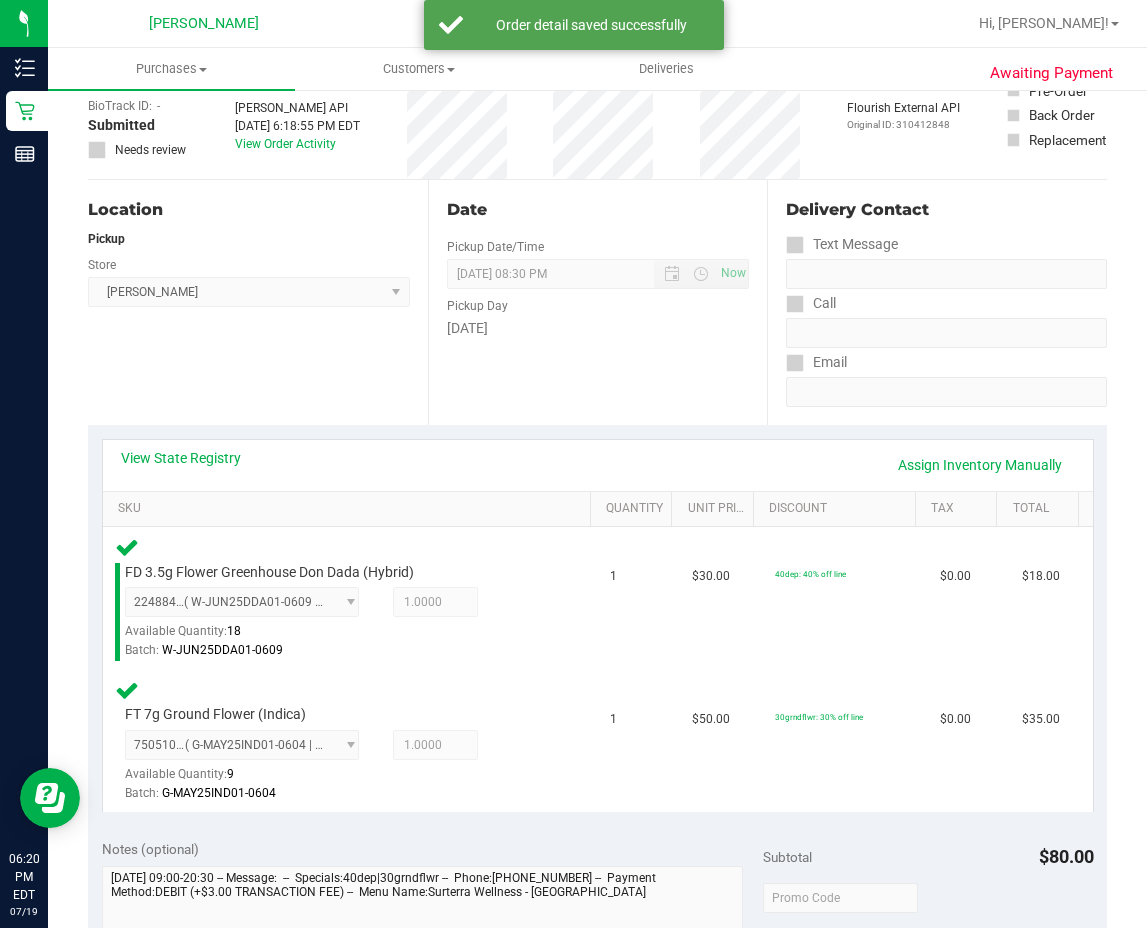scroll, scrollTop: 500, scrollLeft: 0, axis: vertical 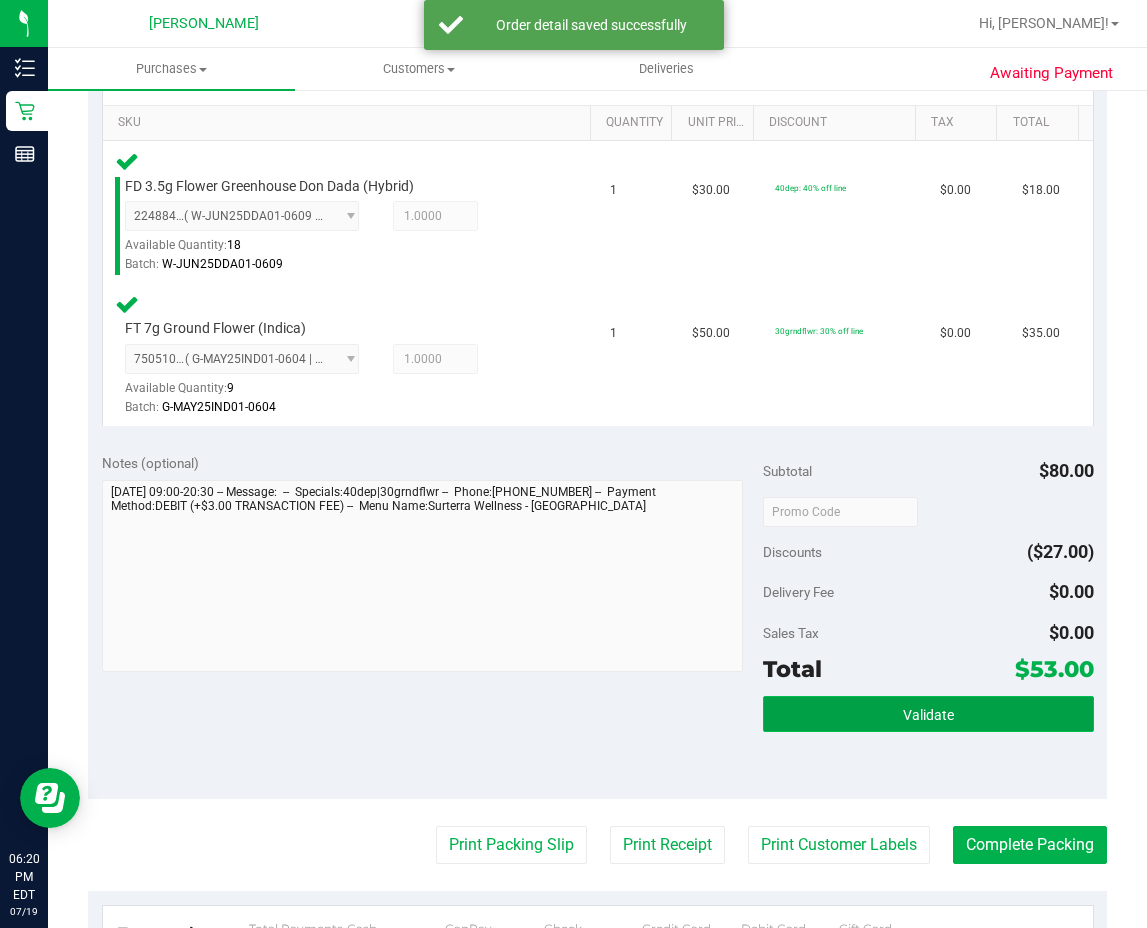 click on "Validate" at bounding box center [928, 715] 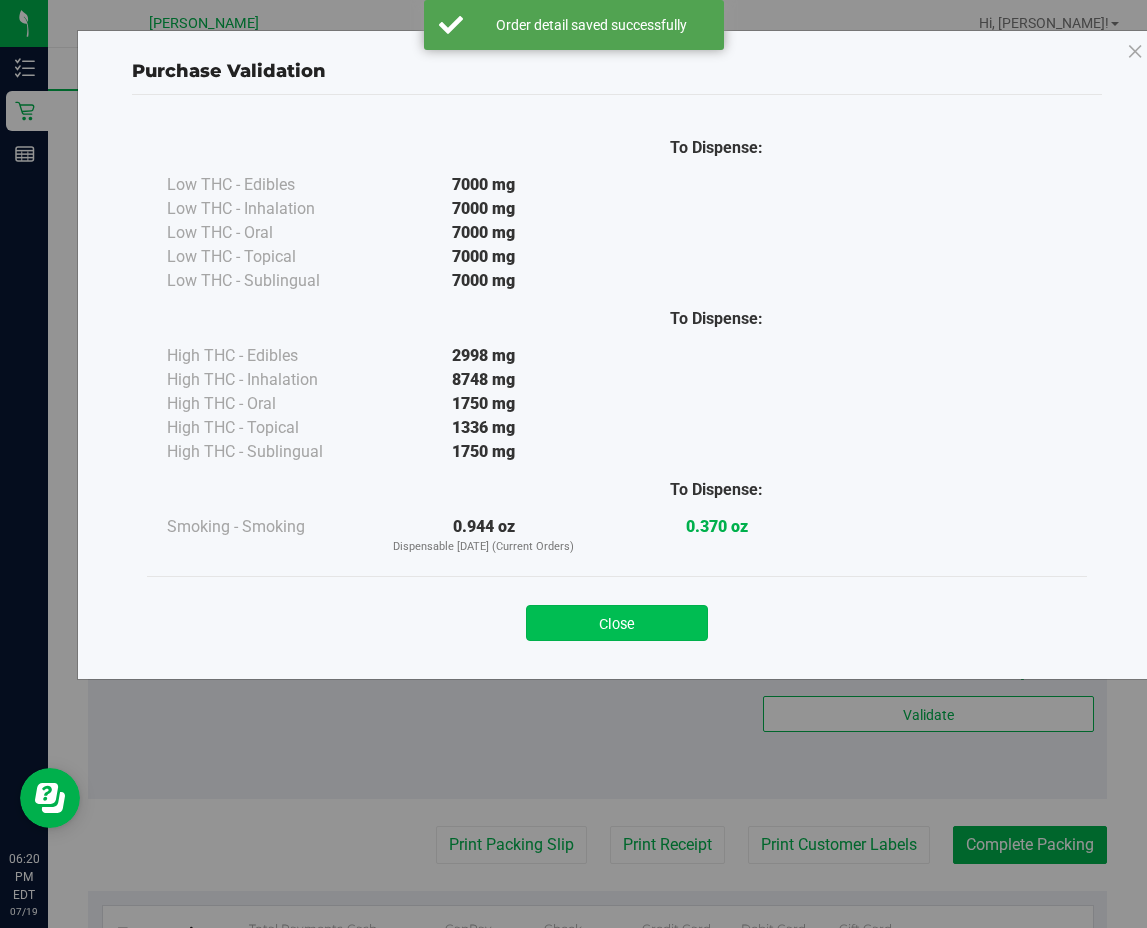click on "Close" at bounding box center (617, 623) 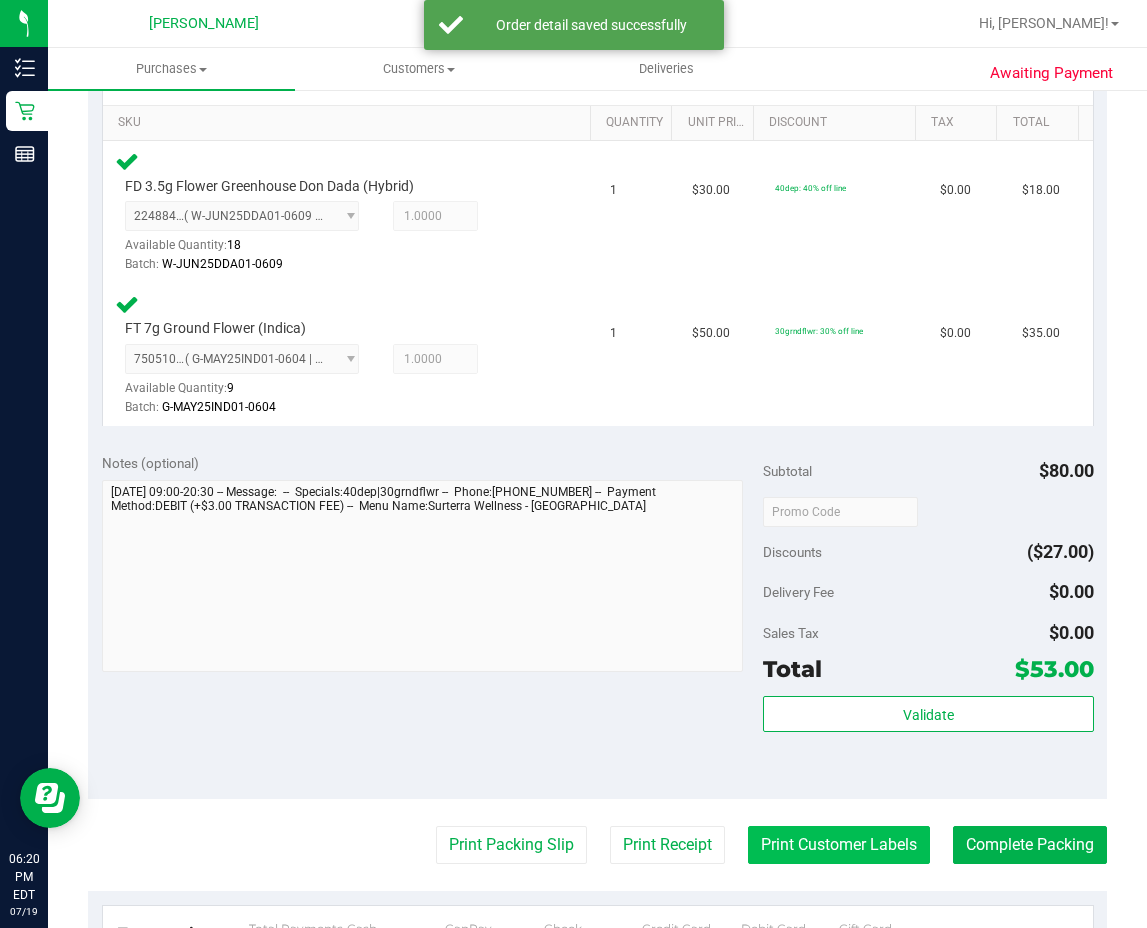 click on "Print Customer Labels" at bounding box center (839, 845) 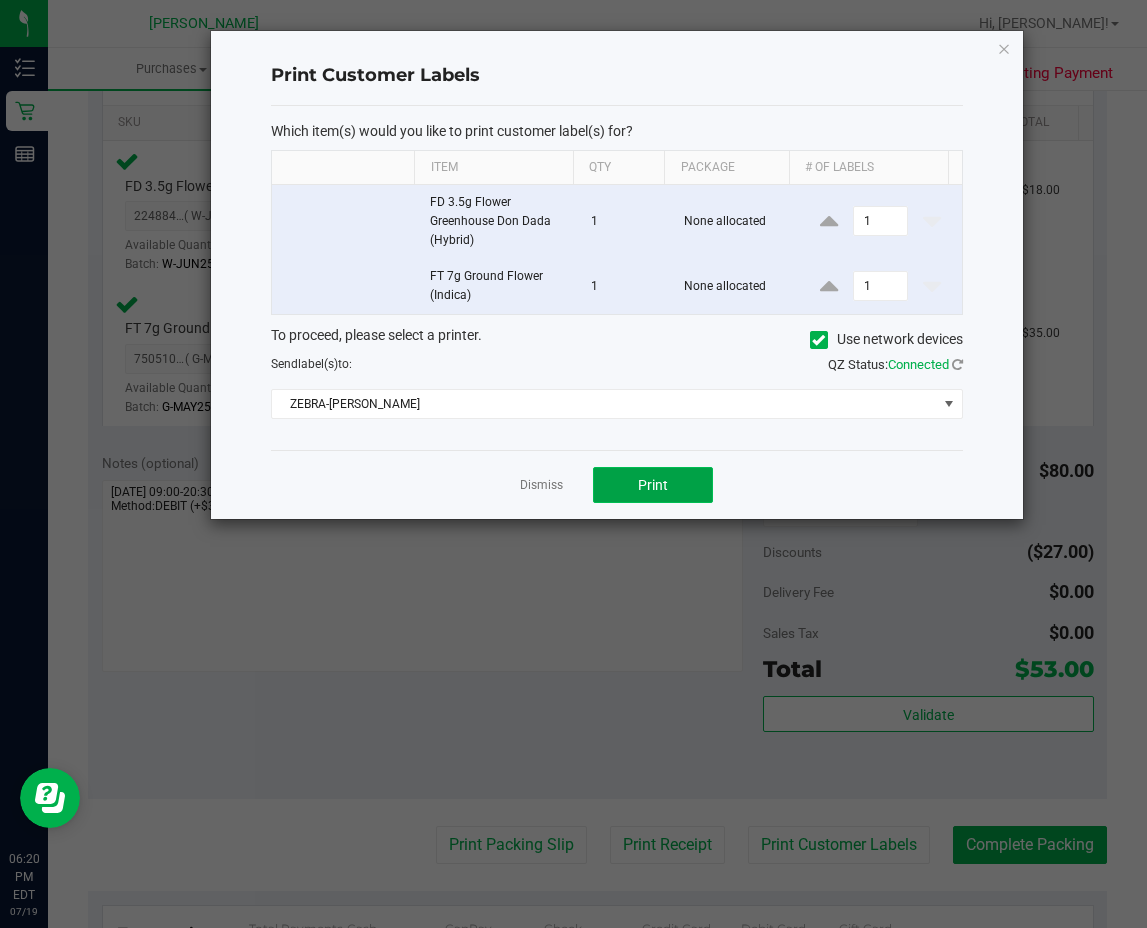 click on "Print" 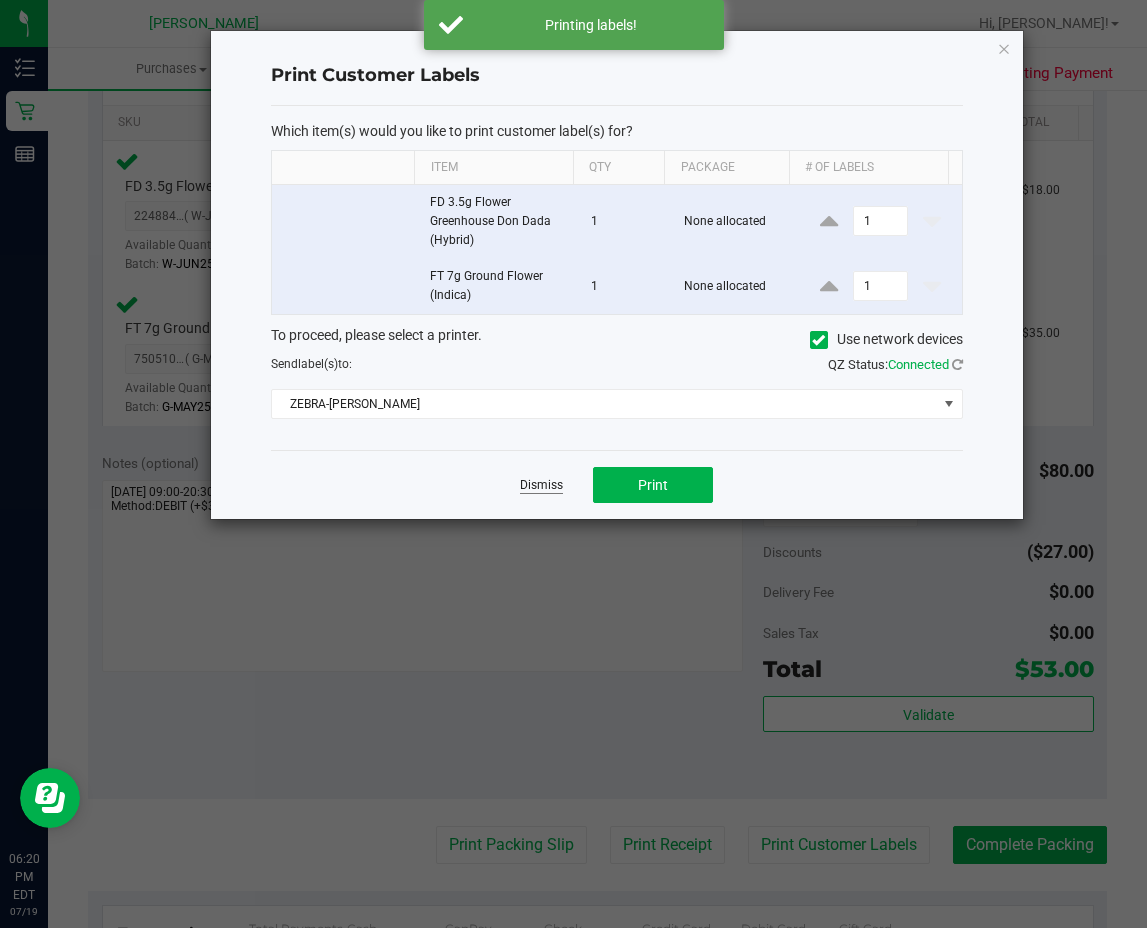 click on "Dismiss" 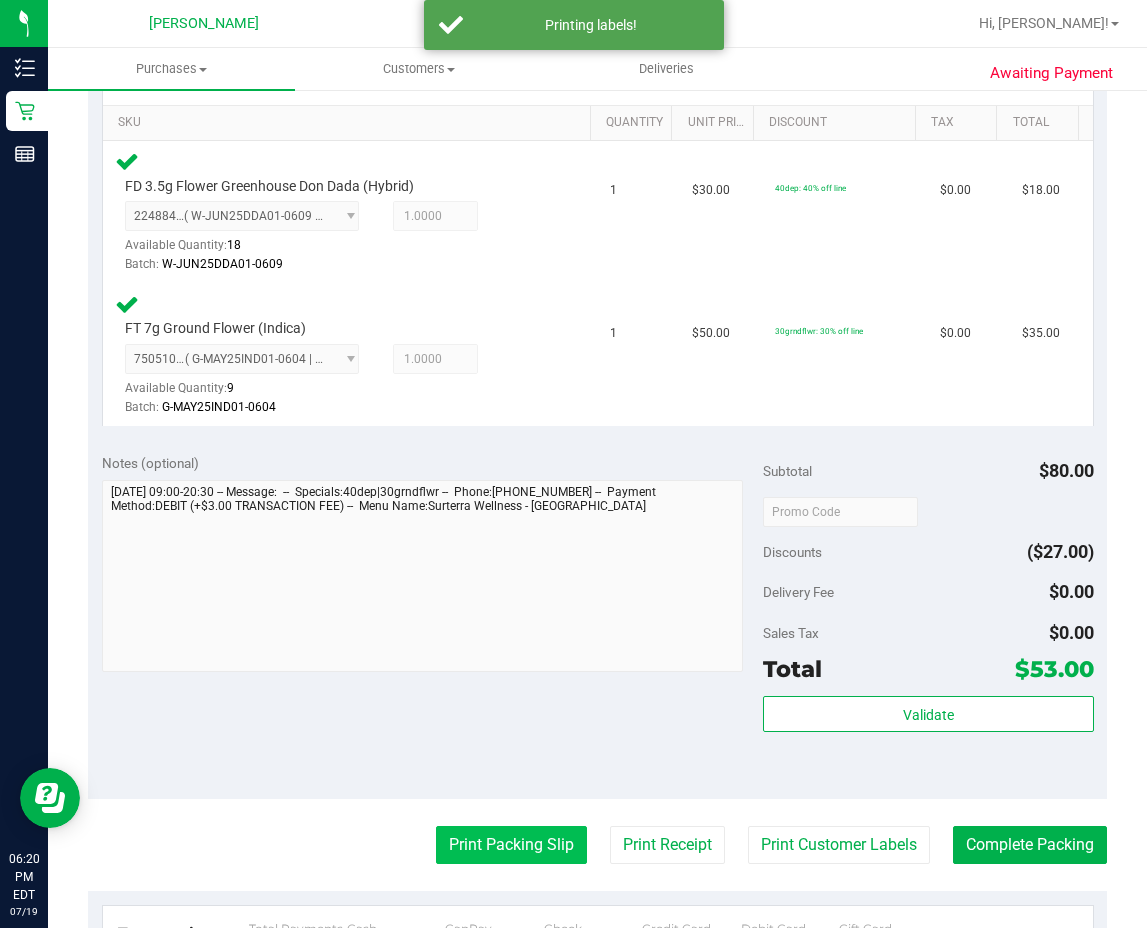 click on "Print Packing Slip" at bounding box center (511, 845) 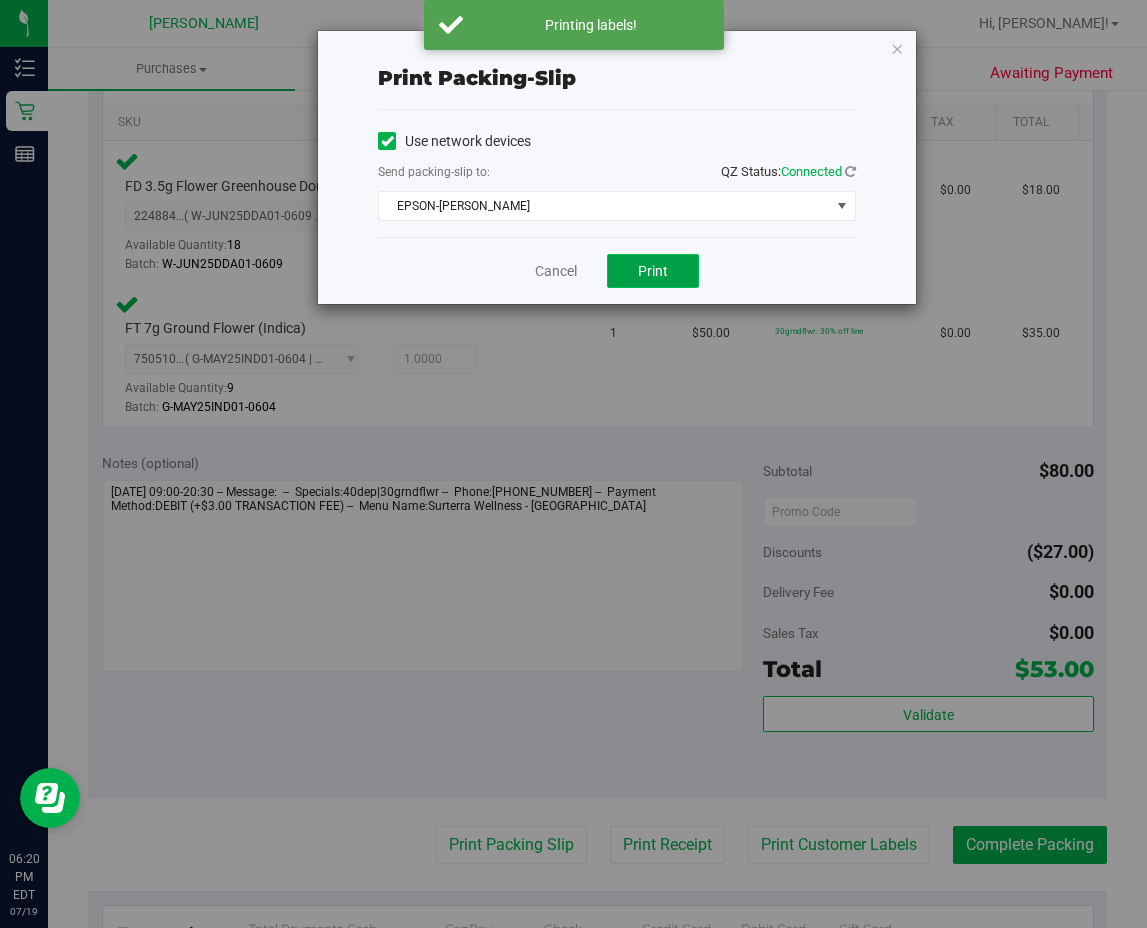 click on "Print" at bounding box center [653, 271] 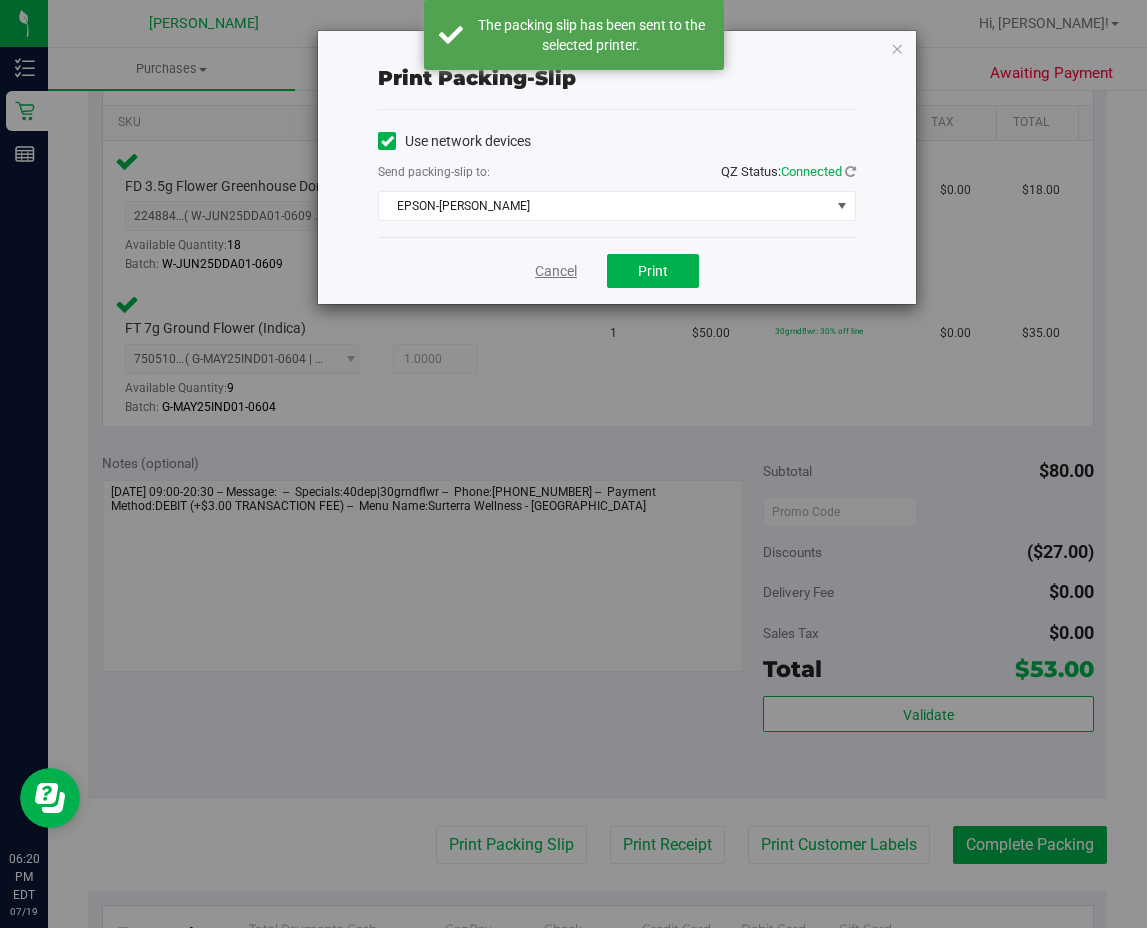 click on "Cancel" at bounding box center (556, 271) 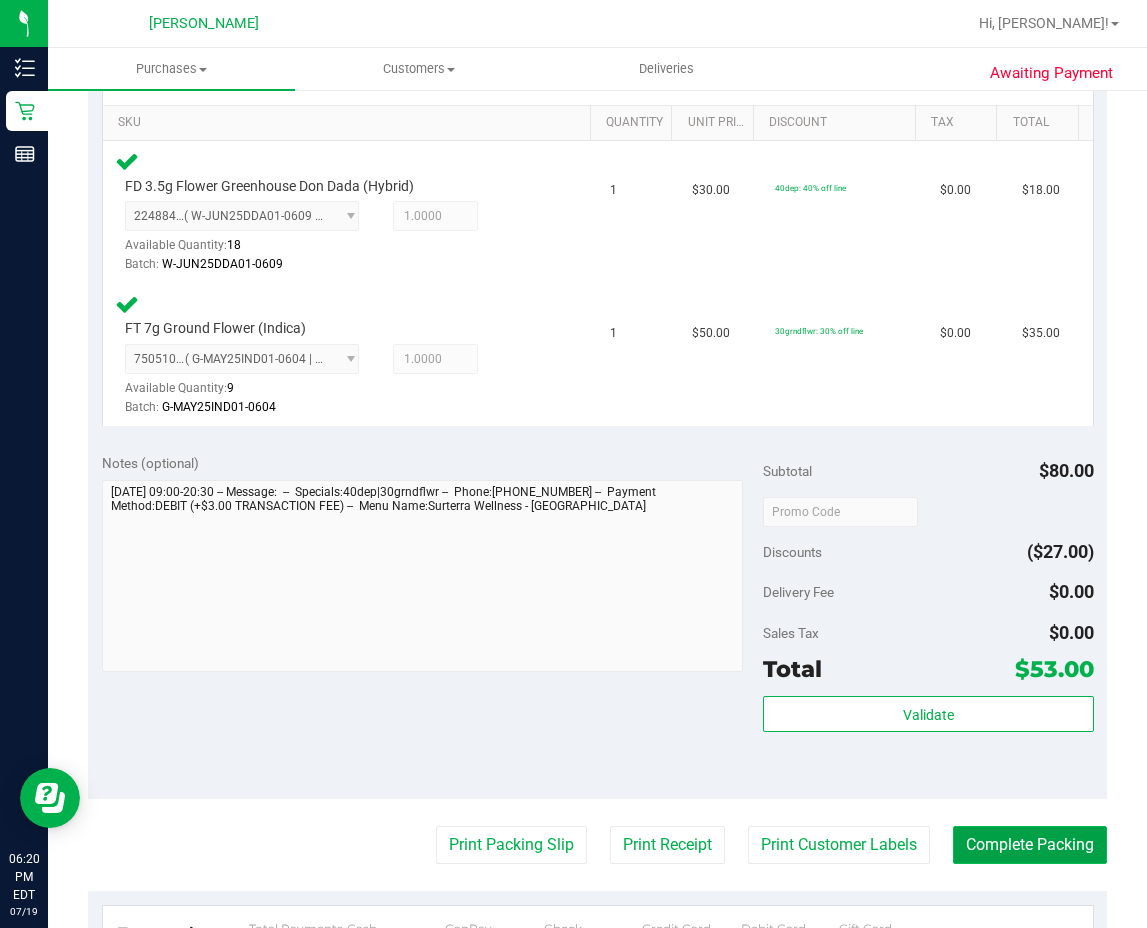 click on "Complete Packing" at bounding box center (1030, 845) 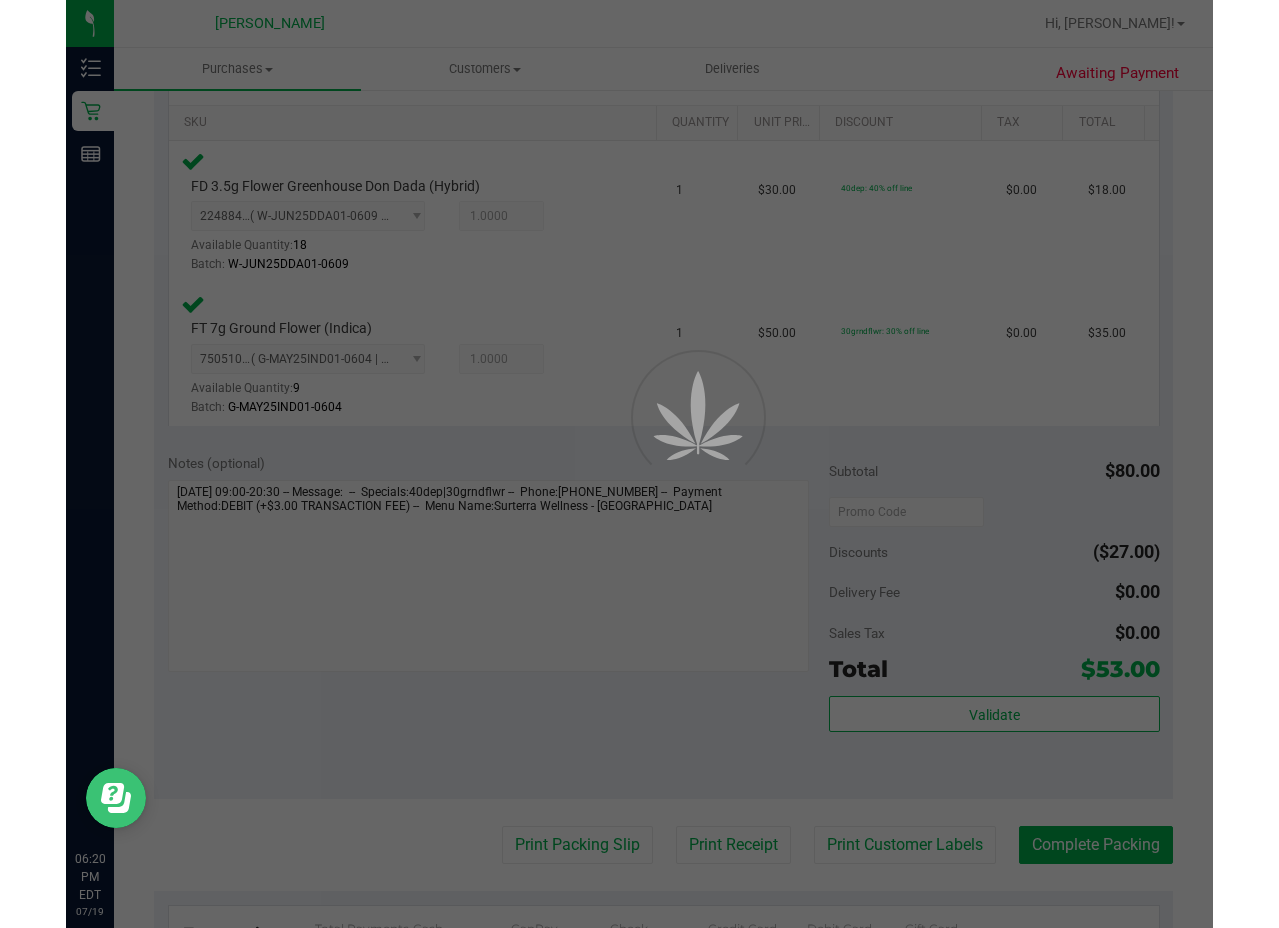 scroll, scrollTop: 0, scrollLeft: 0, axis: both 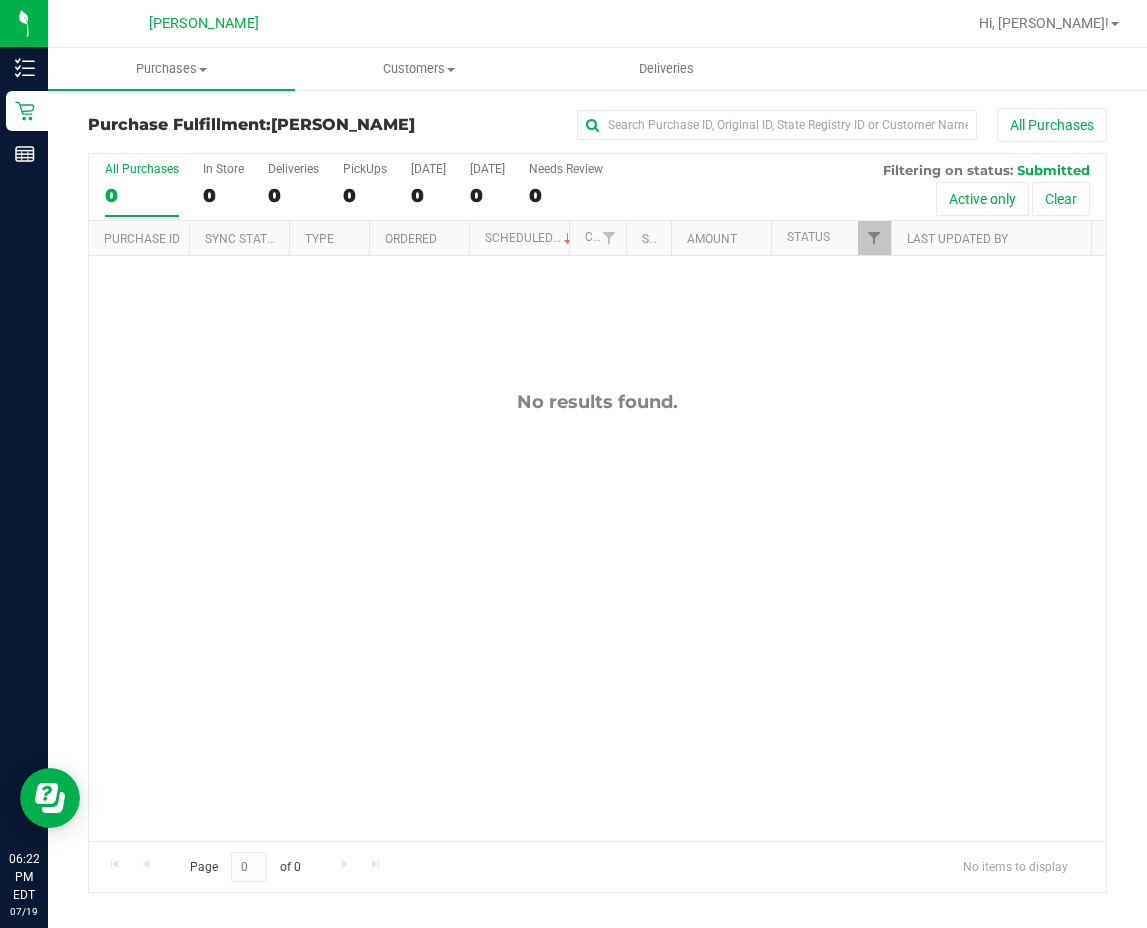 drag, startPoint x: 400, startPoint y: 592, endPoint x: 228, endPoint y: 357, distance: 291.21985 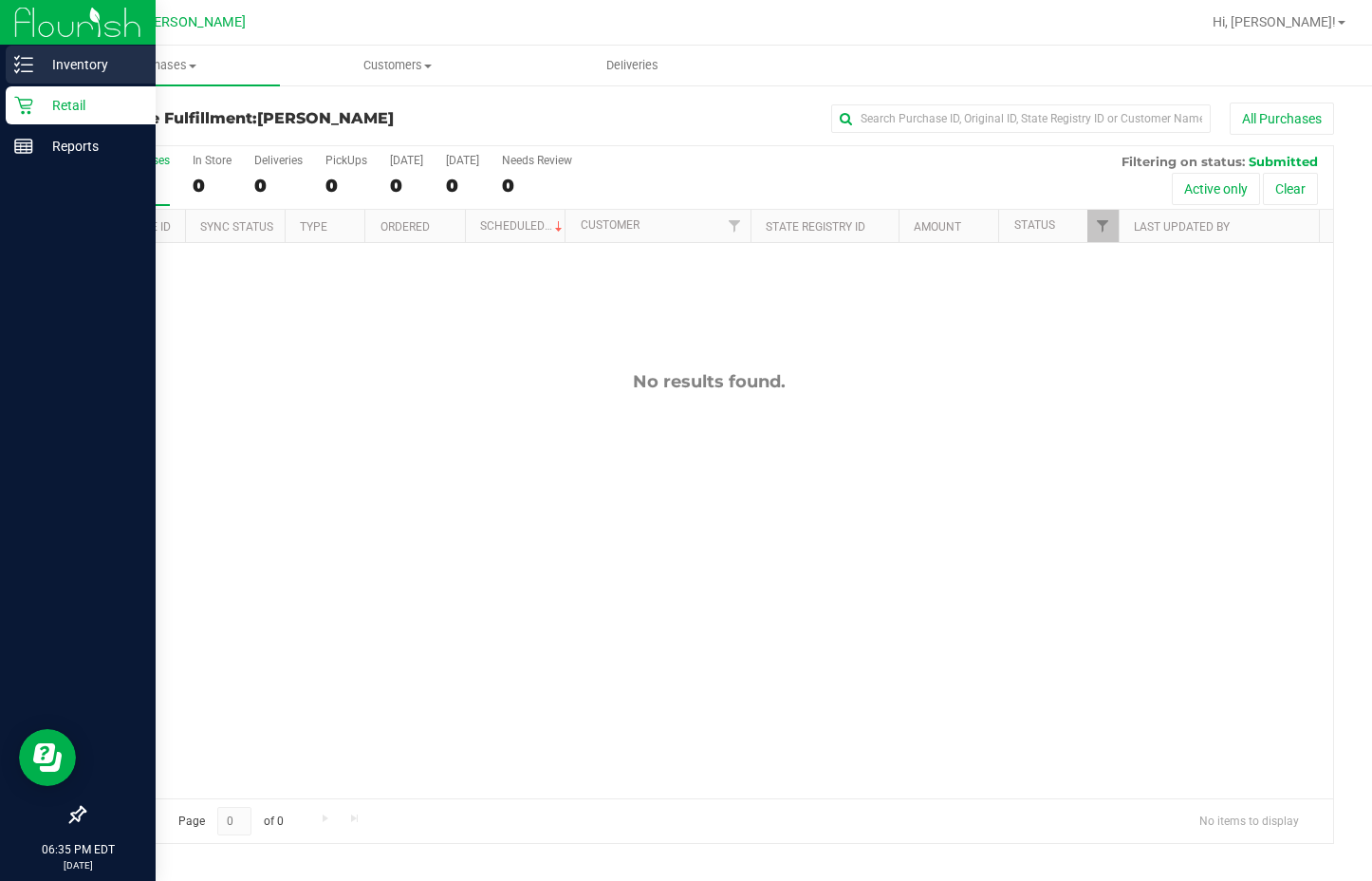 click on "Inventory" at bounding box center (90, 65) 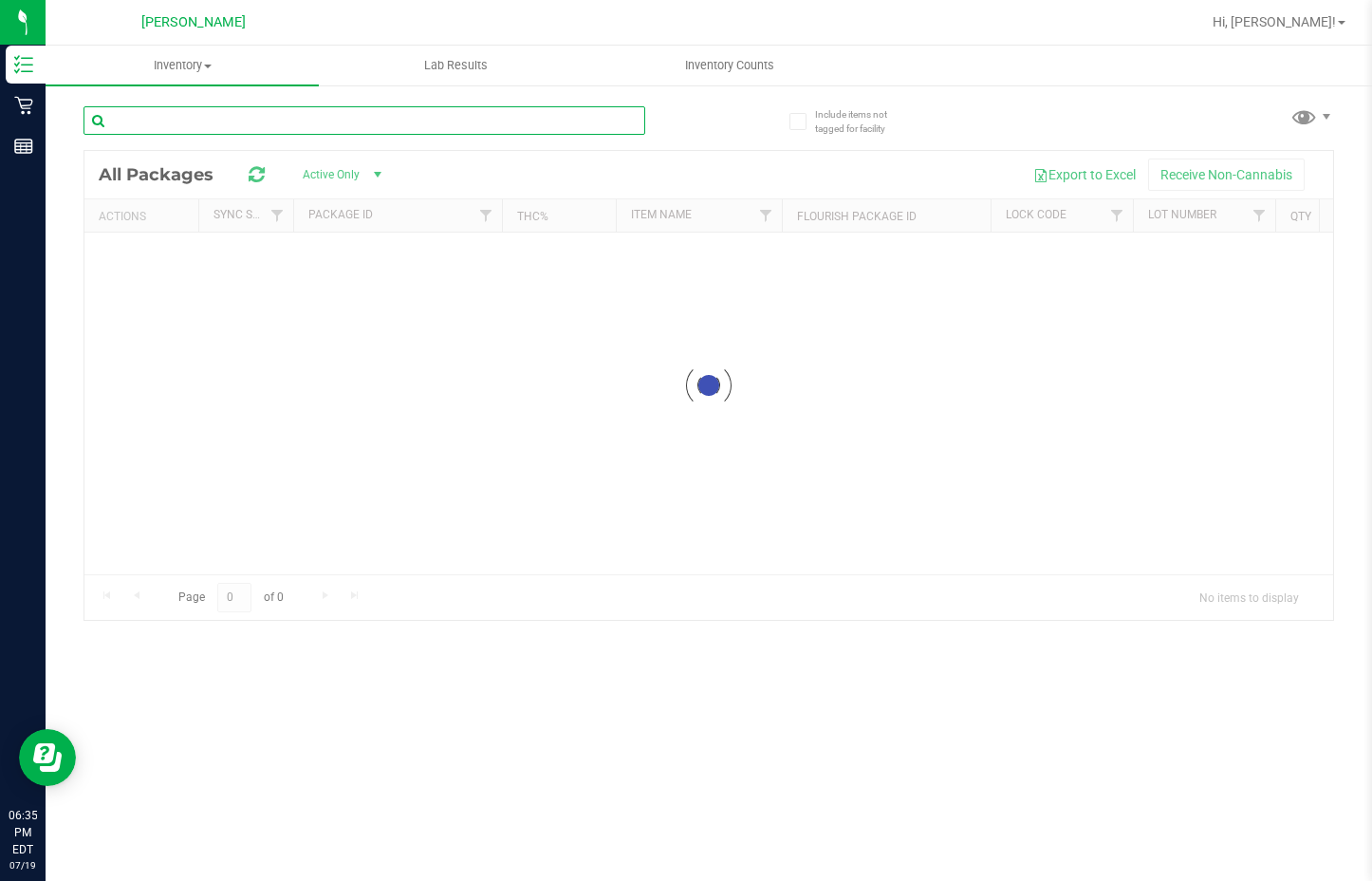 click at bounding box center (364, 121) 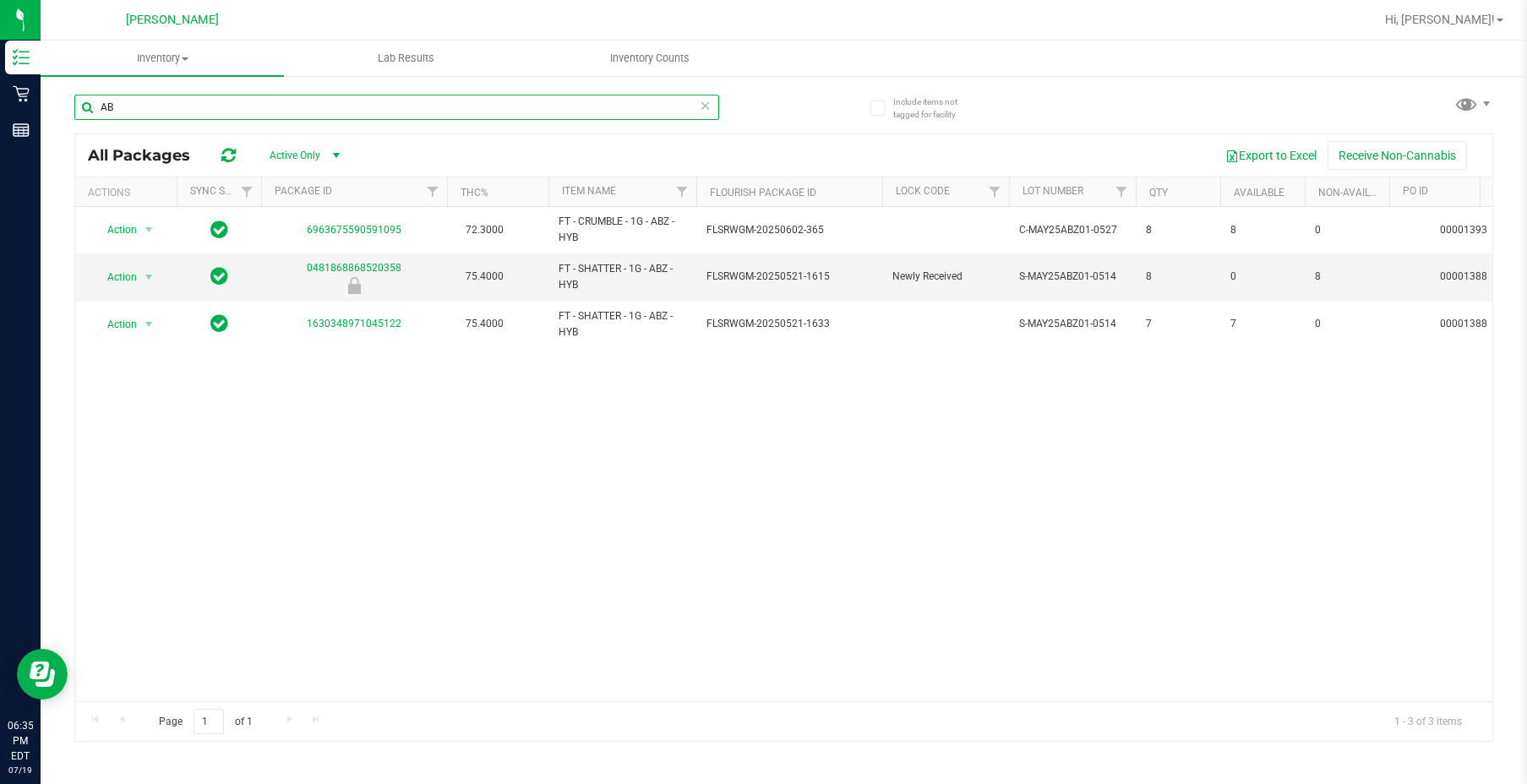 type on "A" 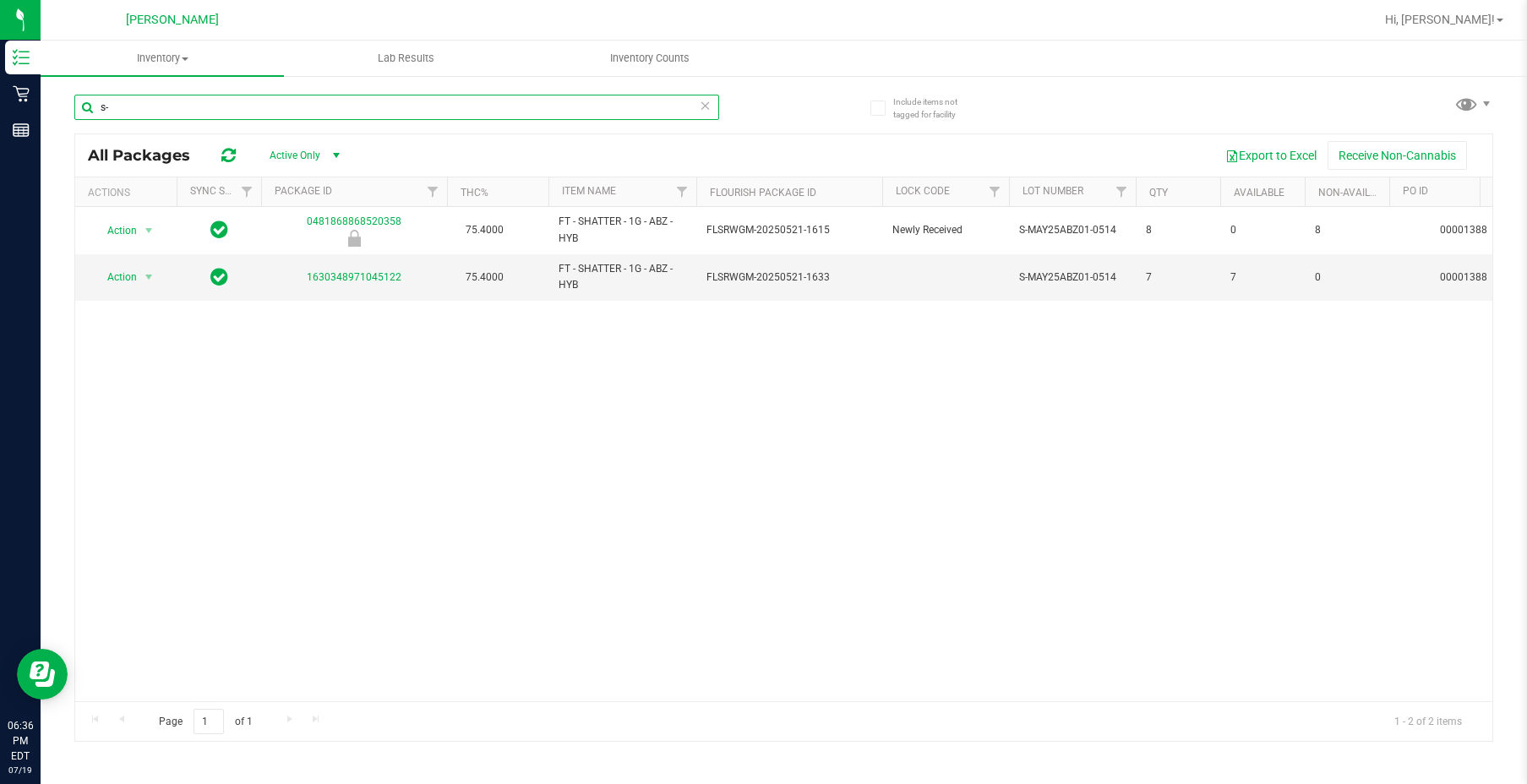 type on "s" 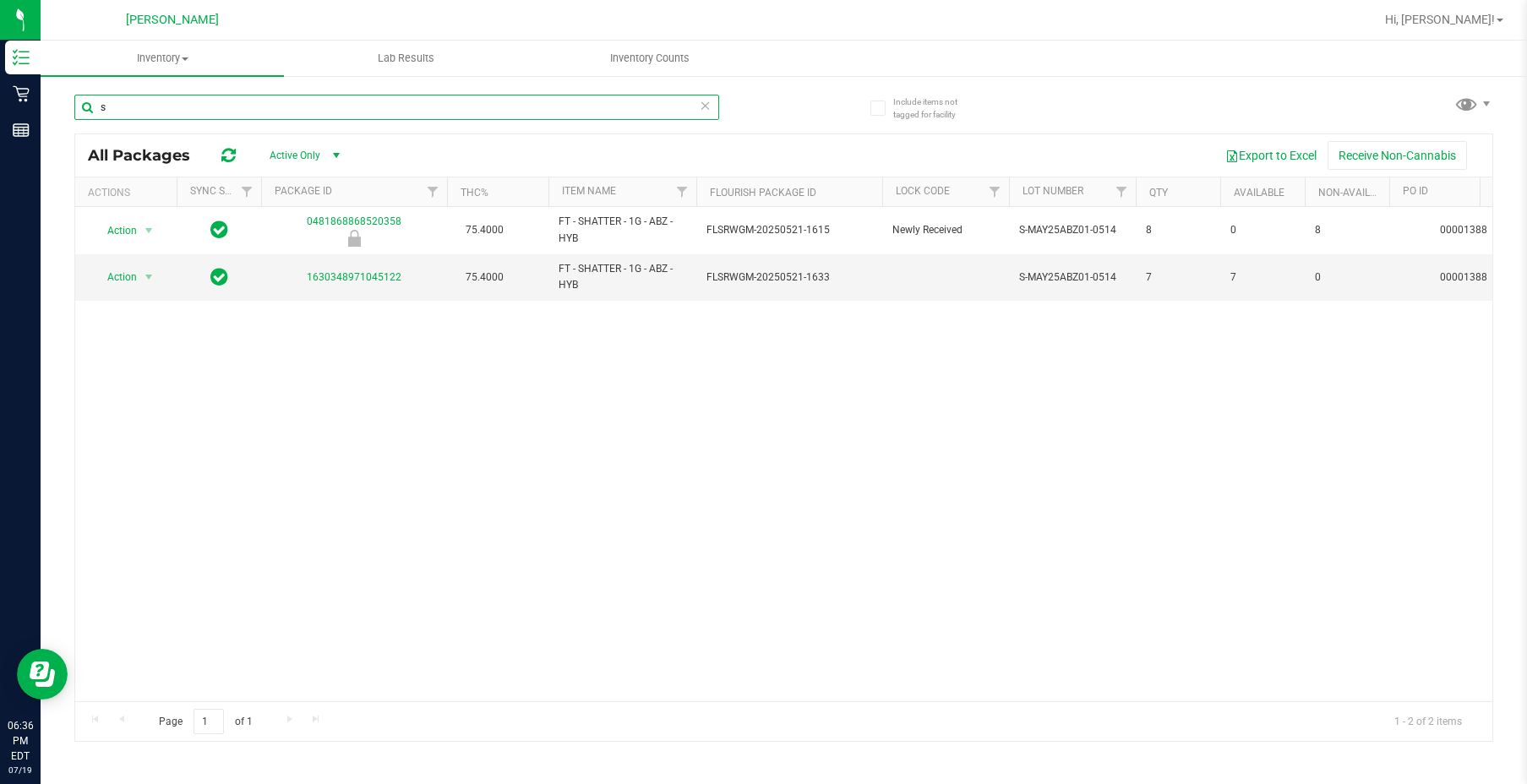 type 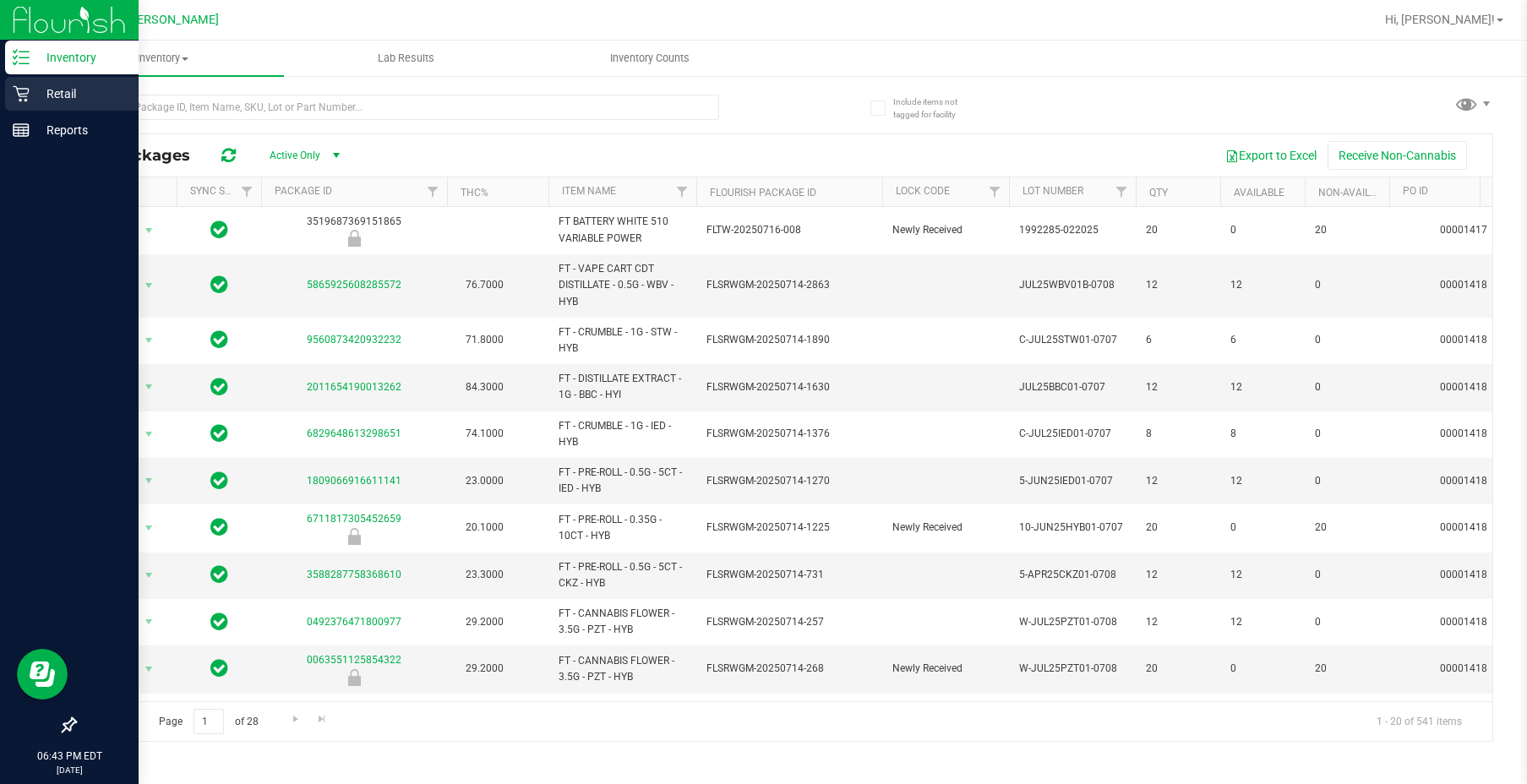 click on "Retail" at bounding box center (80, 94) 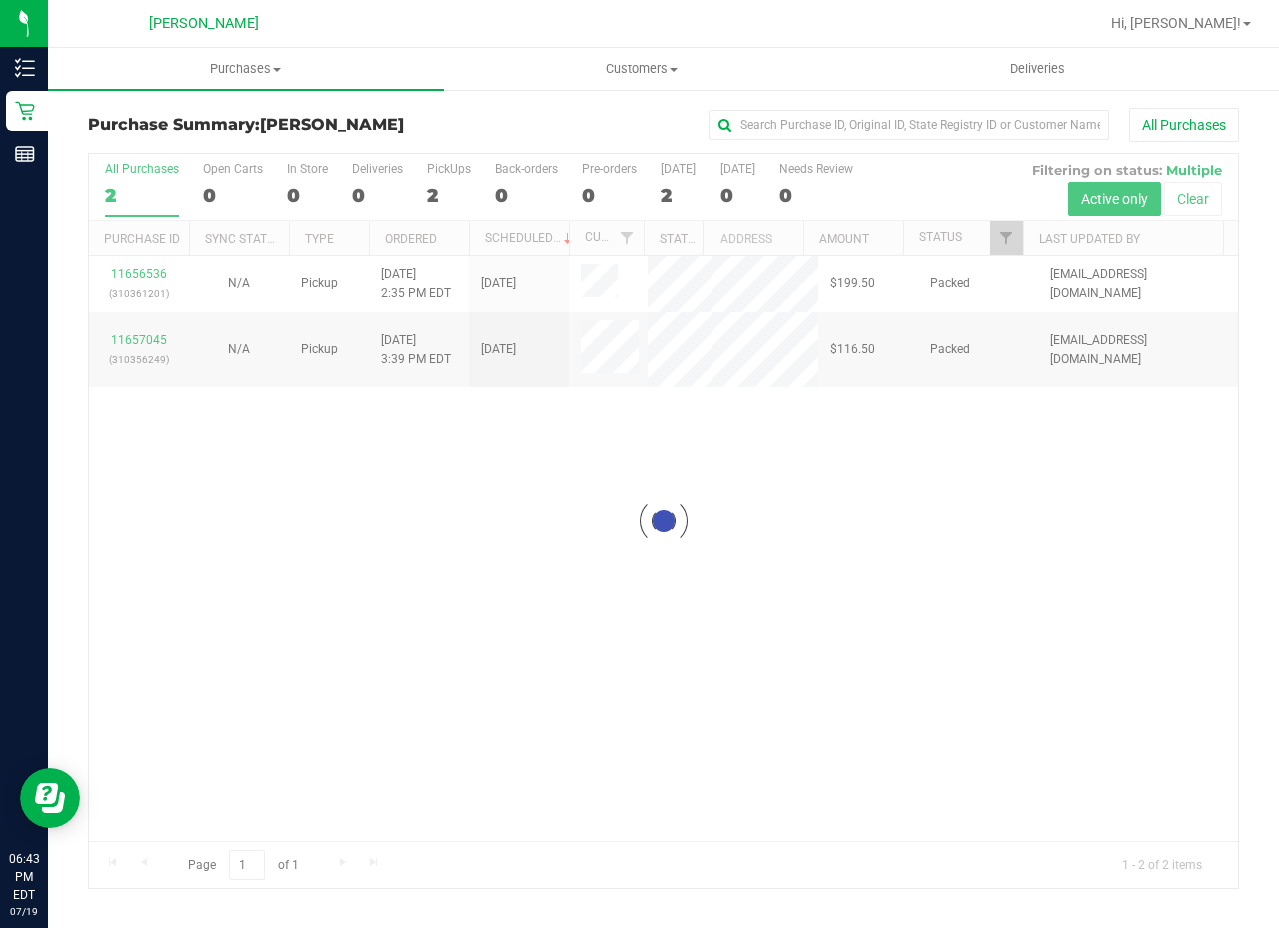 click on "Loading...
11656536
(310361201)
N/A
Pickup 7/19/2025 2:35 PM EDT 7/19/2025
$199.50
Packed msingleton@liveparallel.com
11657045
(310356249)
N/A
Pickup 7/19/2025 3:39 PM EDT 7/19/2025
$116.50
Packed lcarroll@liveparallel.com" at bounding box center [663, 548] 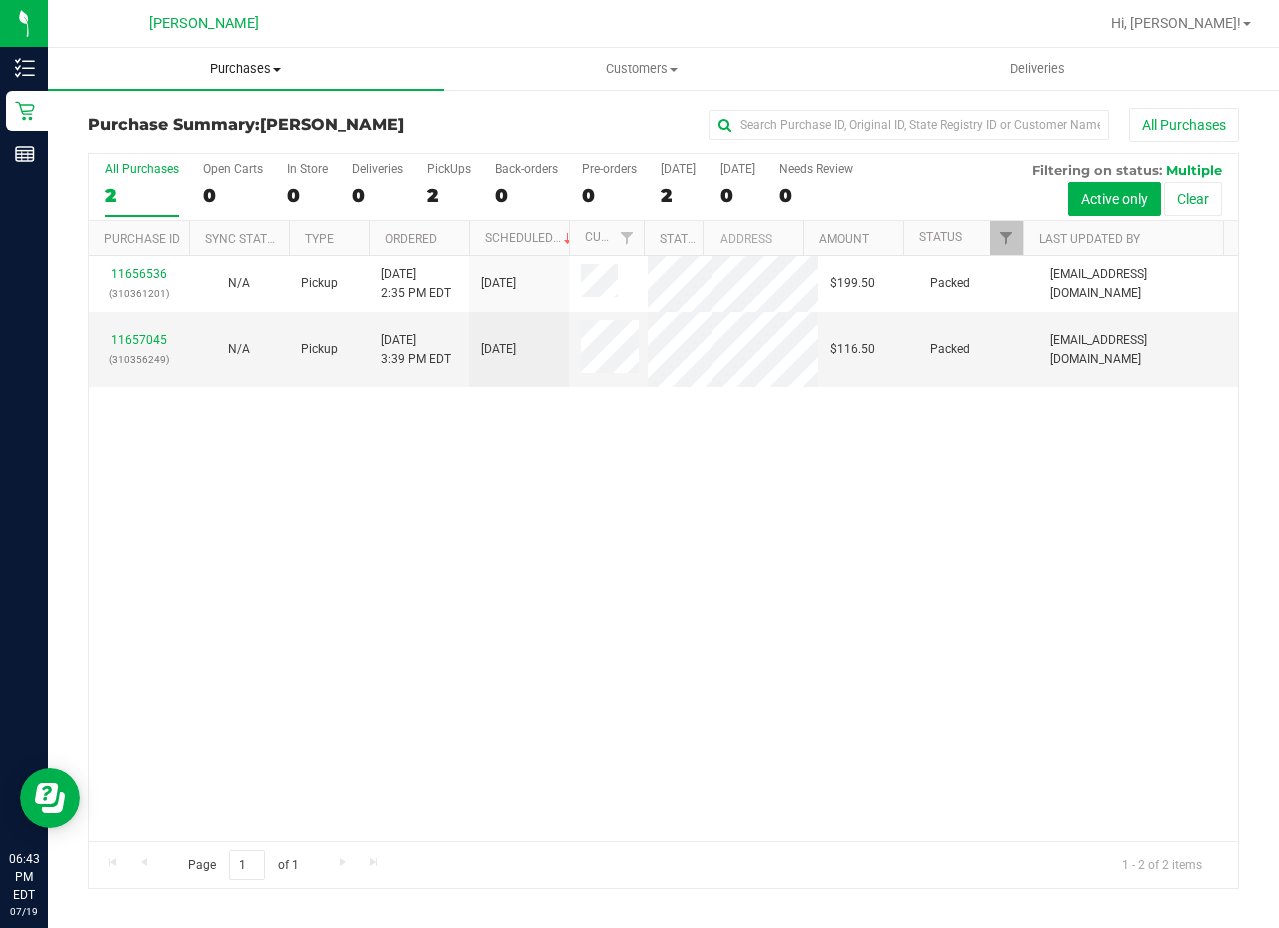 click on "Purchases" at bounding box center [246, 69] 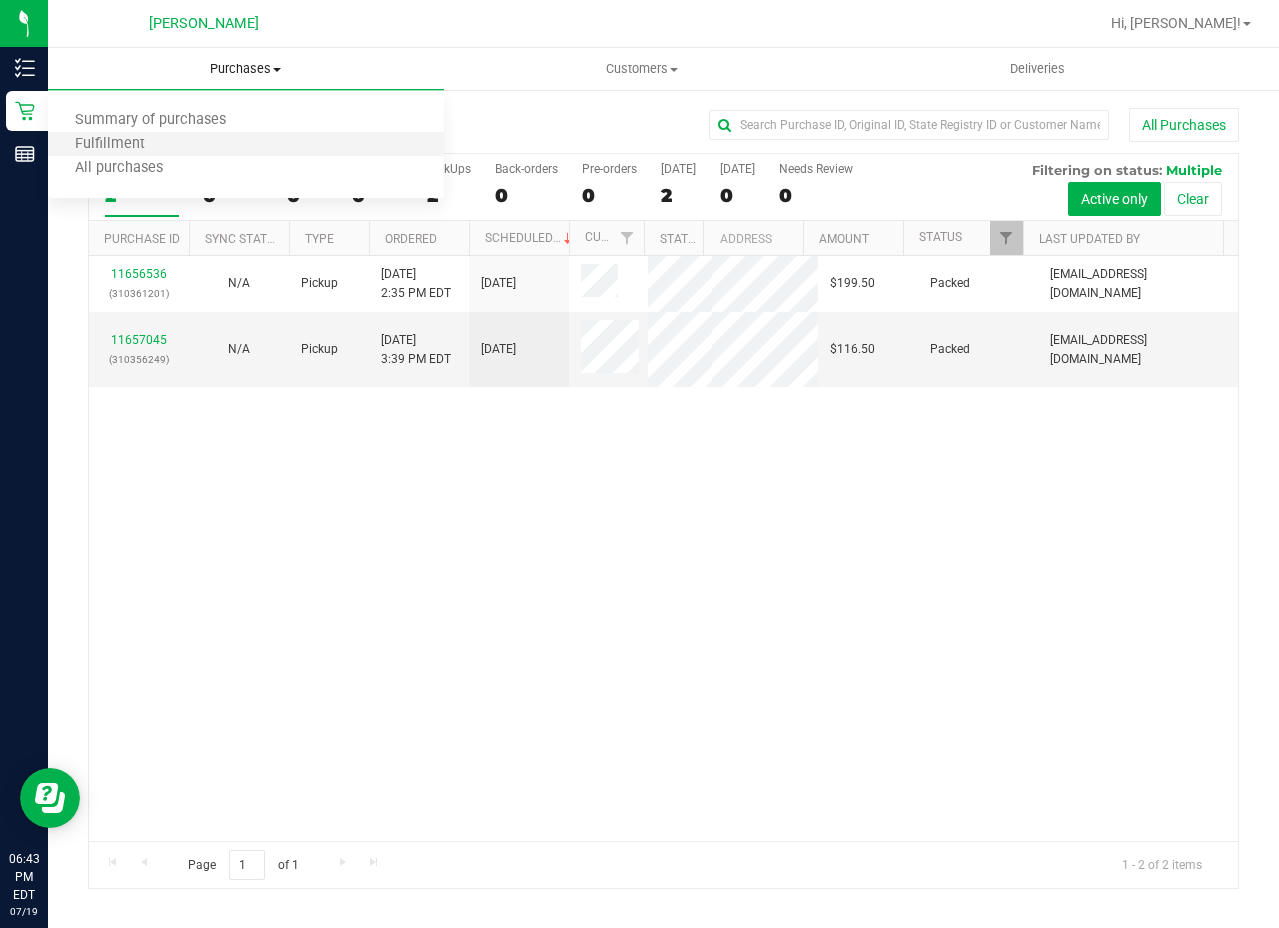 click on "Fulfillment" at bounding box center (246, 145) 